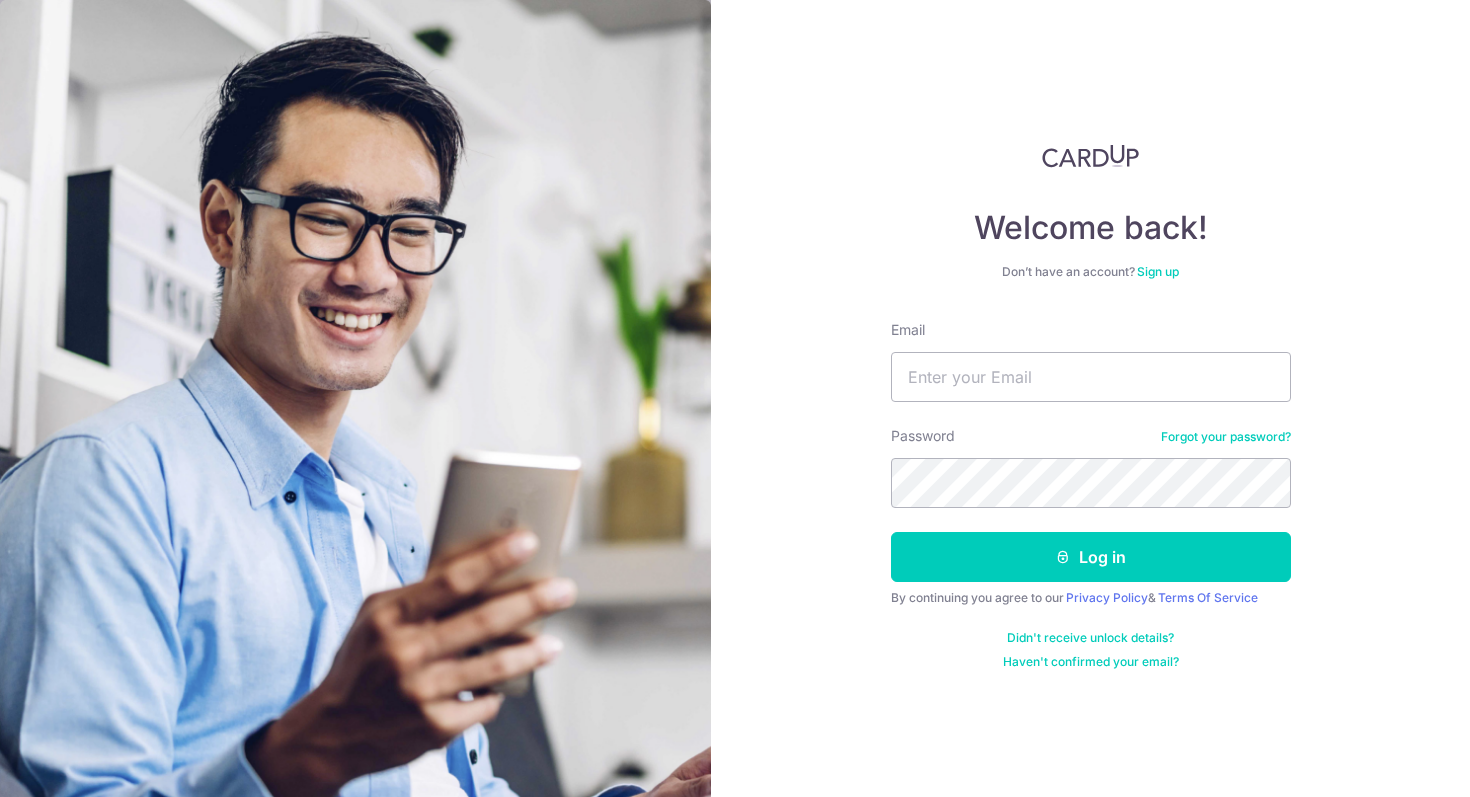 scroll, scrollTop: 0, scrollLeft: 0, axis: both 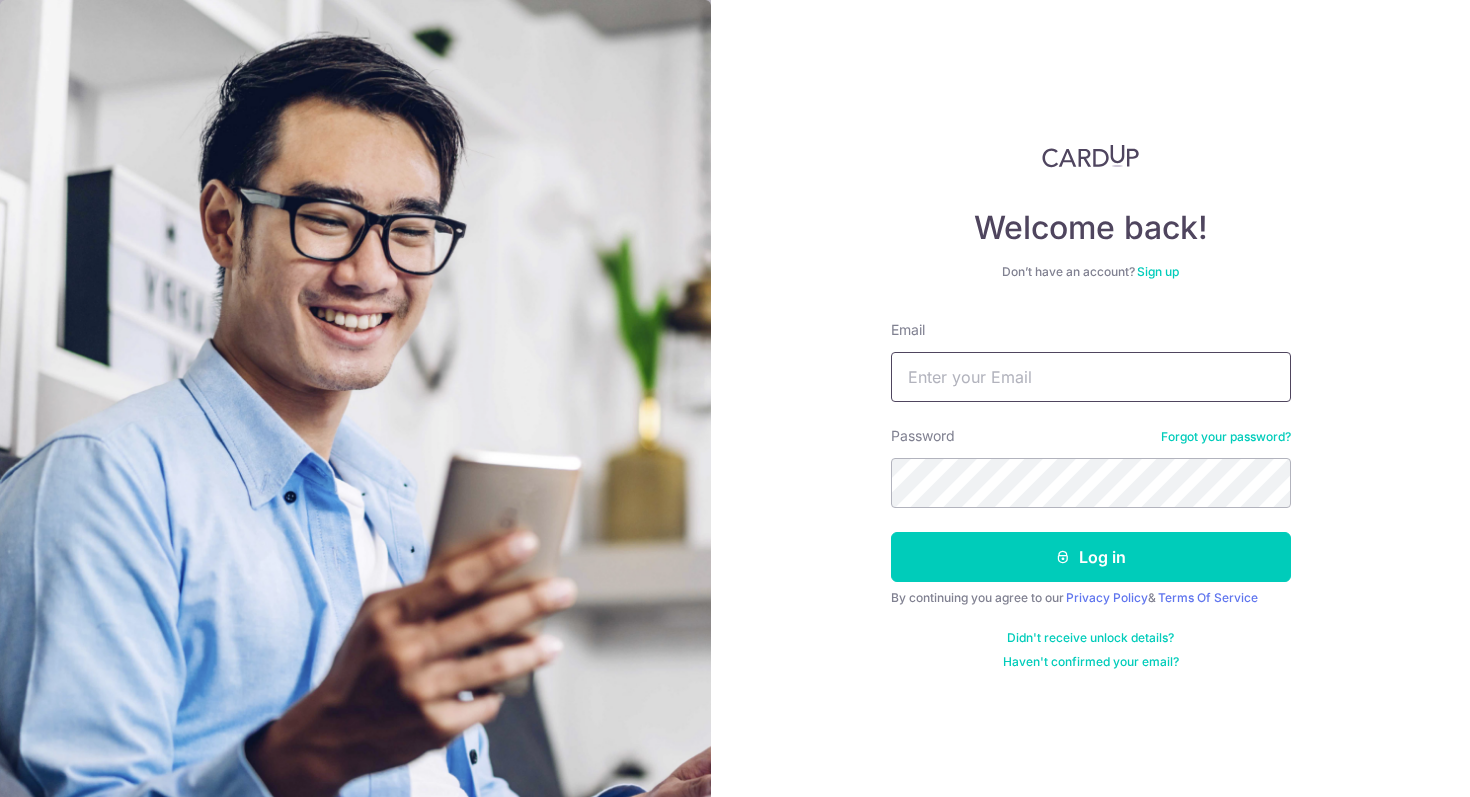 click on "Email" at bounding box center (1091, 377) 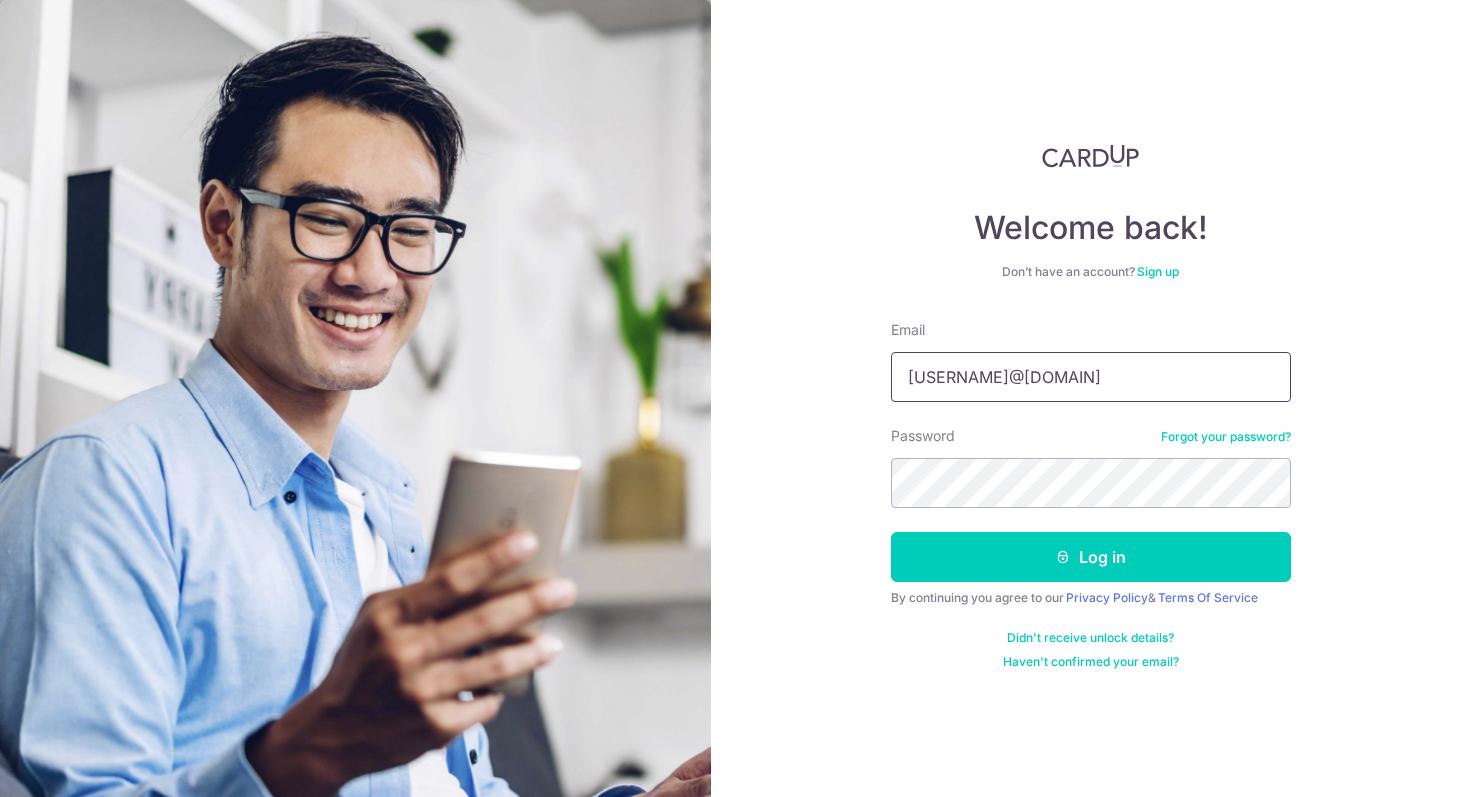 type on "[USERNAME]@[DOMAIN]" 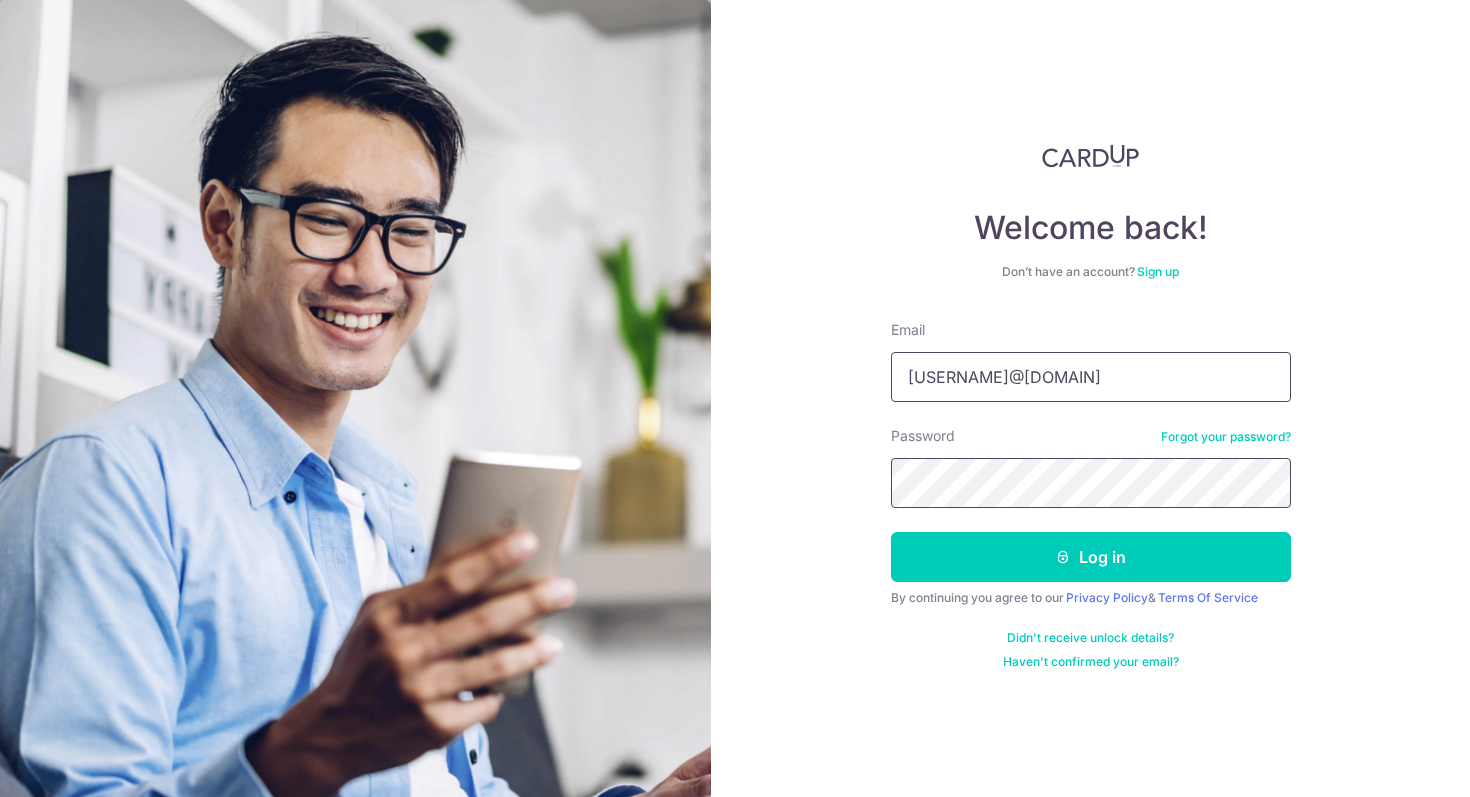 click on "Log in" at bounding box center (1091, 557) 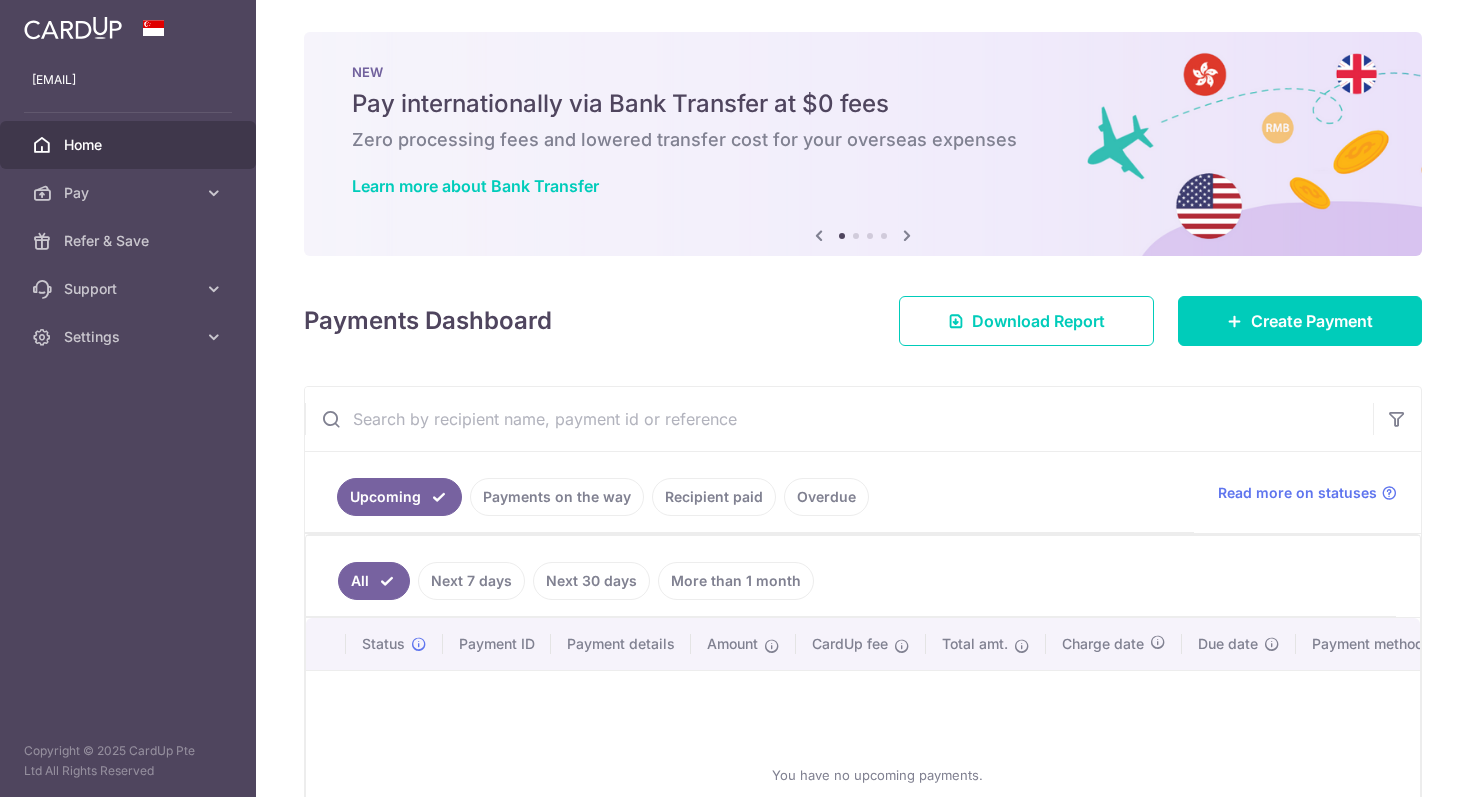 scroll, scrollTop: 0, scrollLeft: 0, axis: both 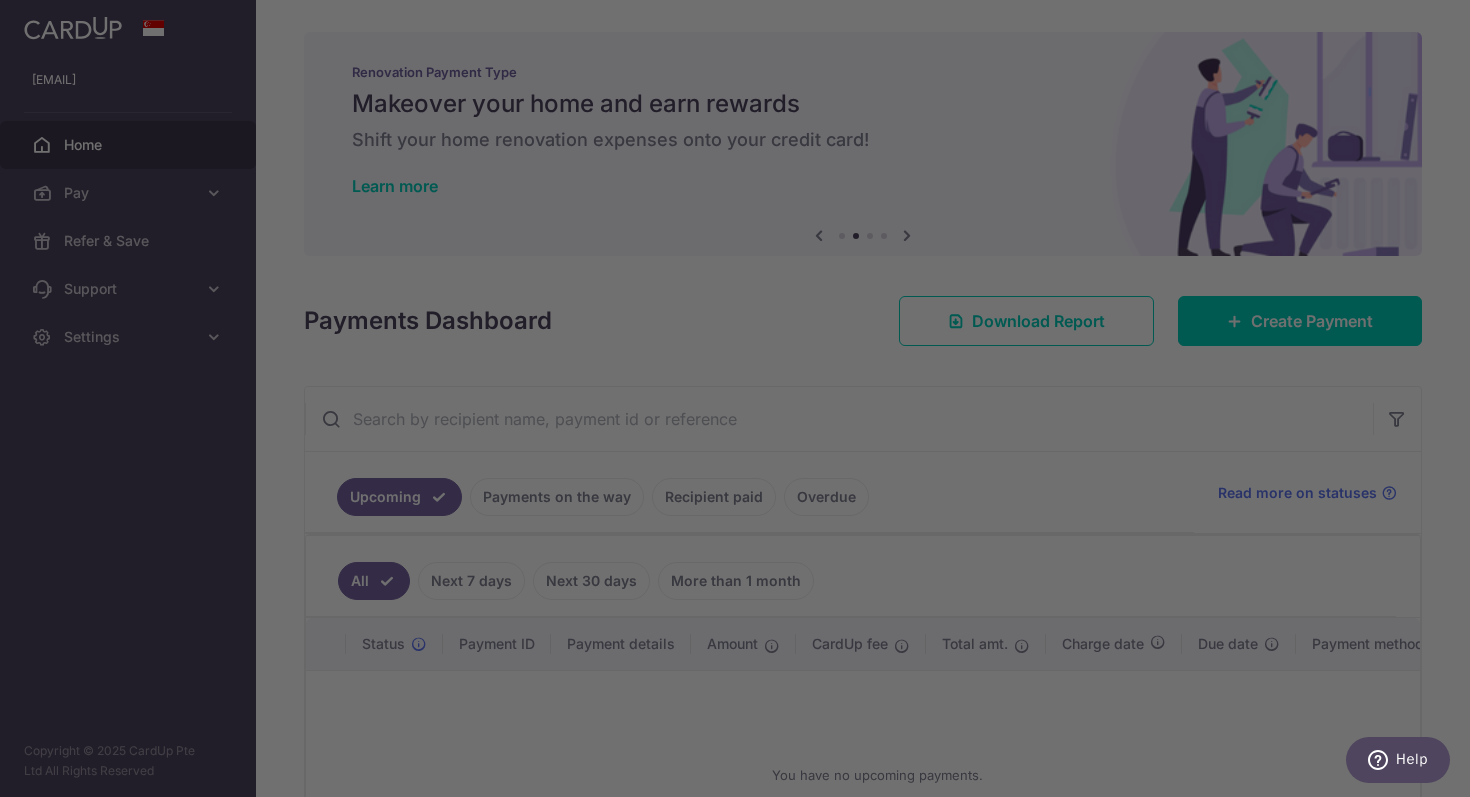 click at bounding box center [742, 402] 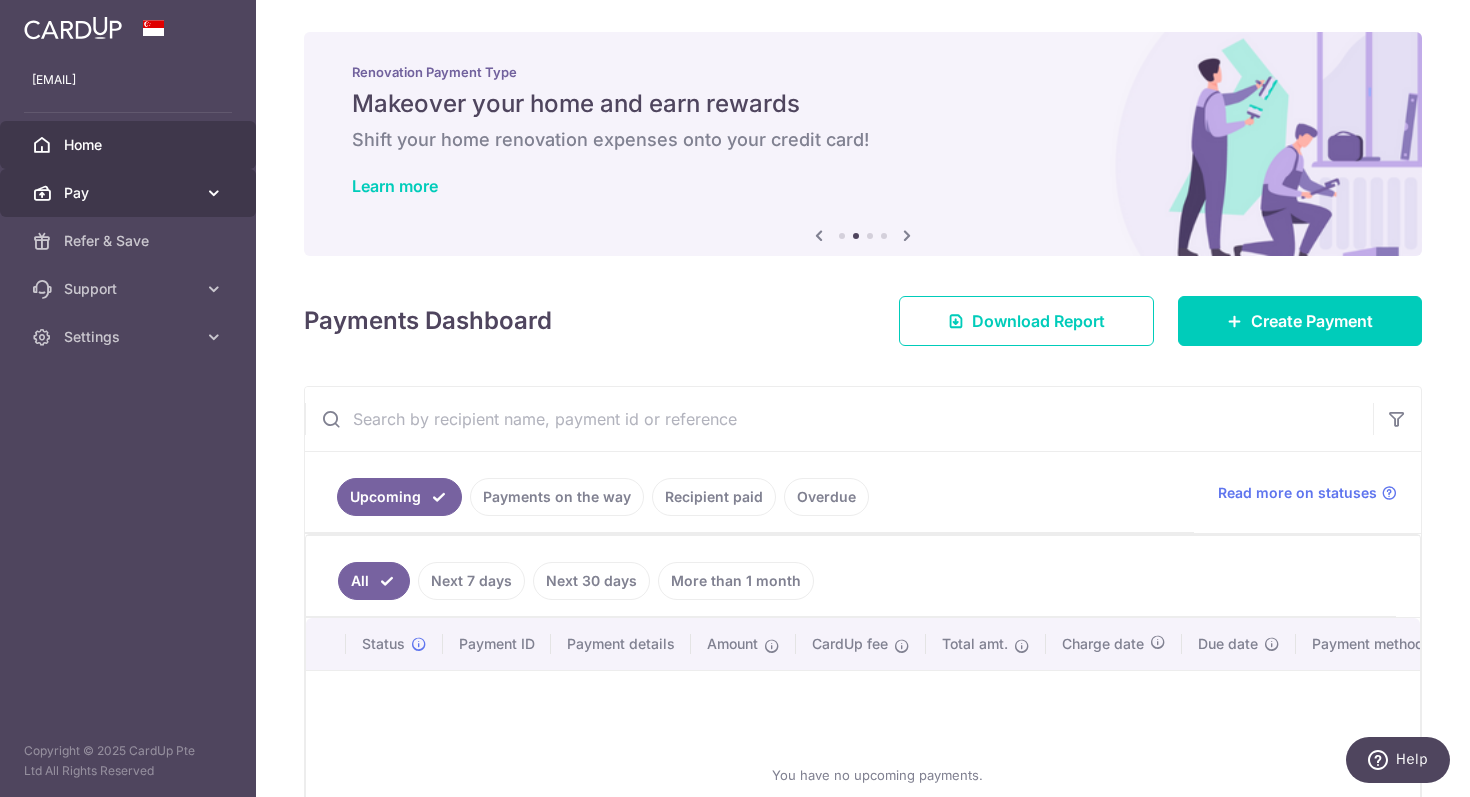click on "Pay" at bounding box center [128, 193] 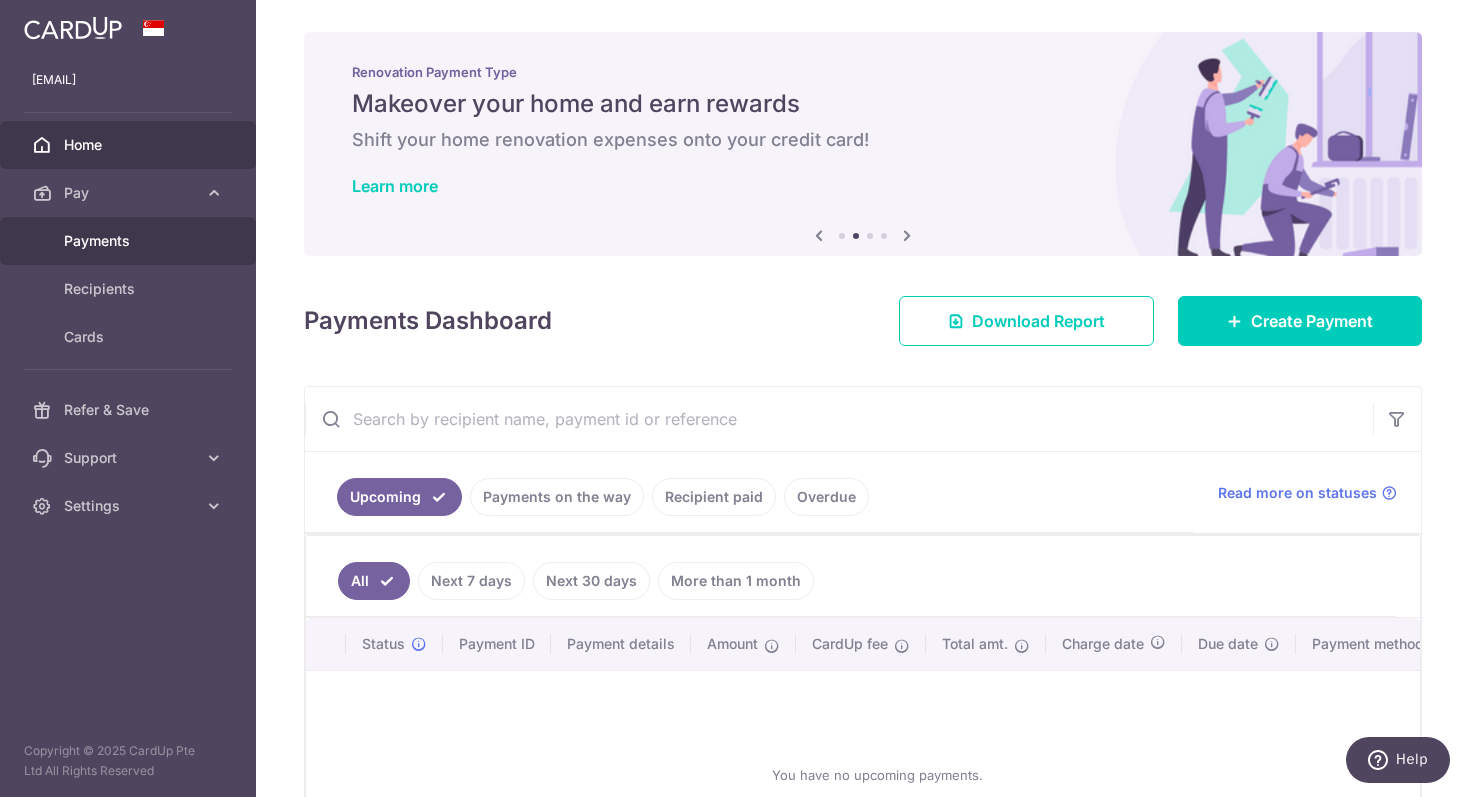 click on "Payments" at bounding box center [128, 241] 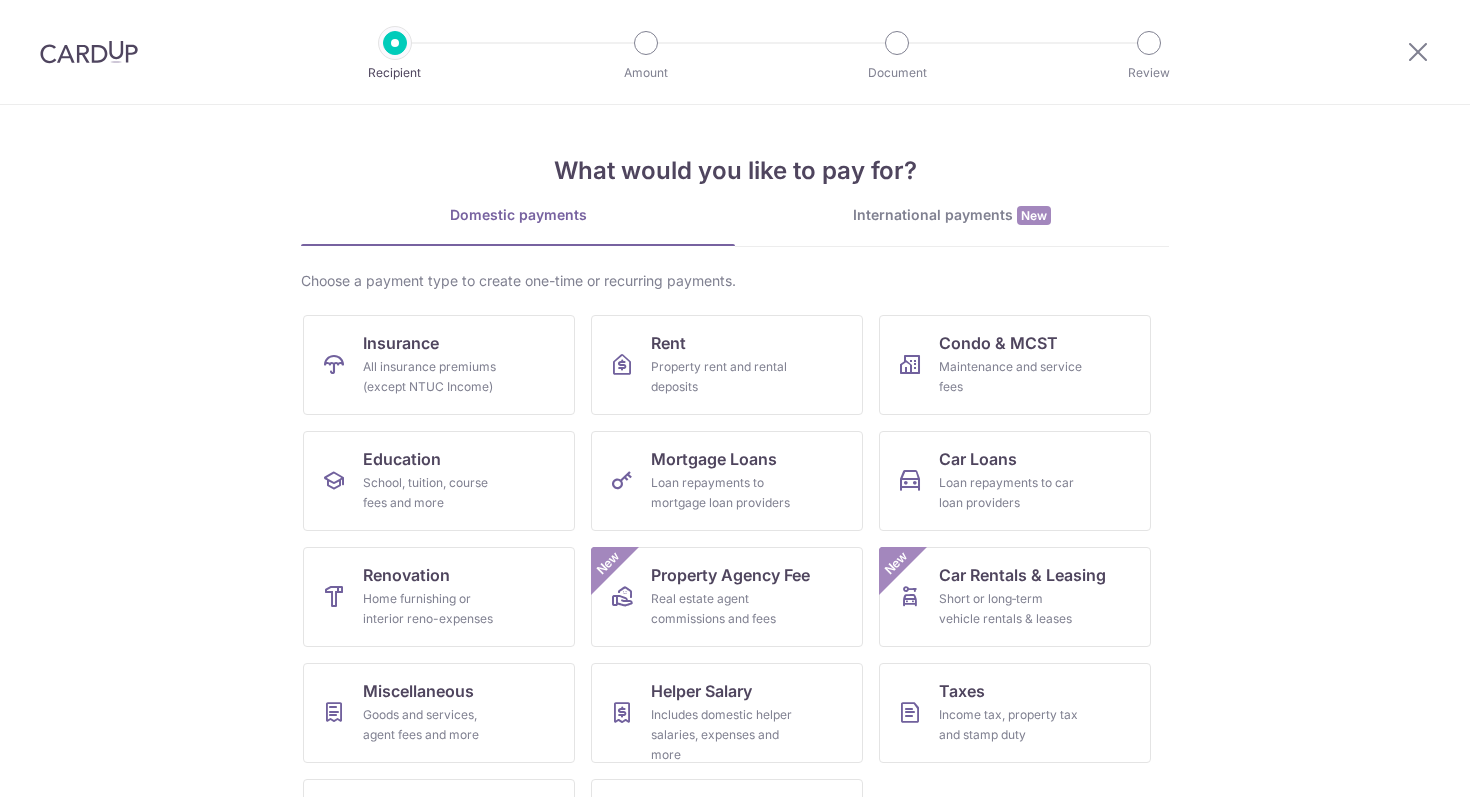 scroll, scrollTop: 0, scrollLeft: 0, axis: both 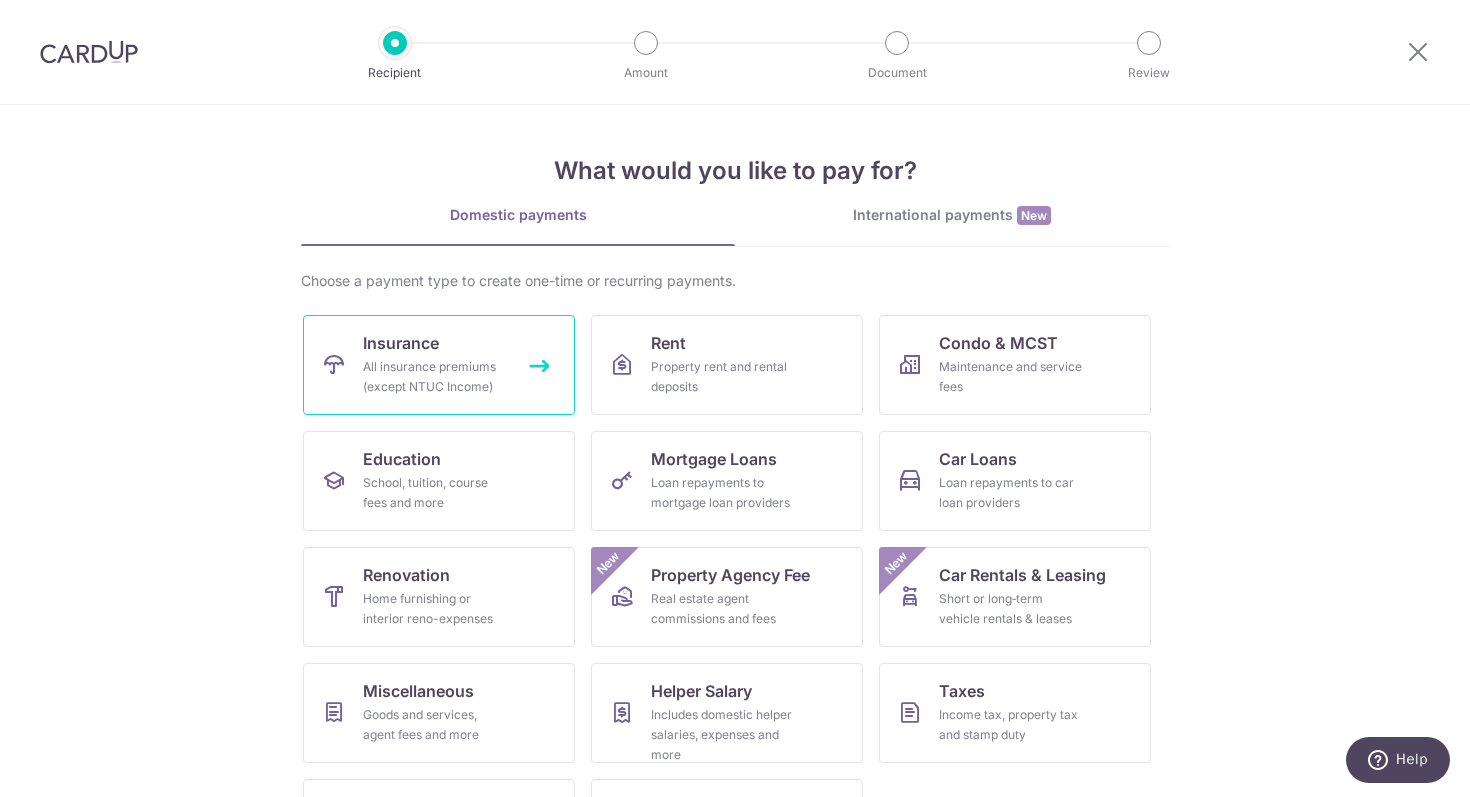 click on "All insurance premiums (except NTUC Income)" at bounding box center (435, 377) 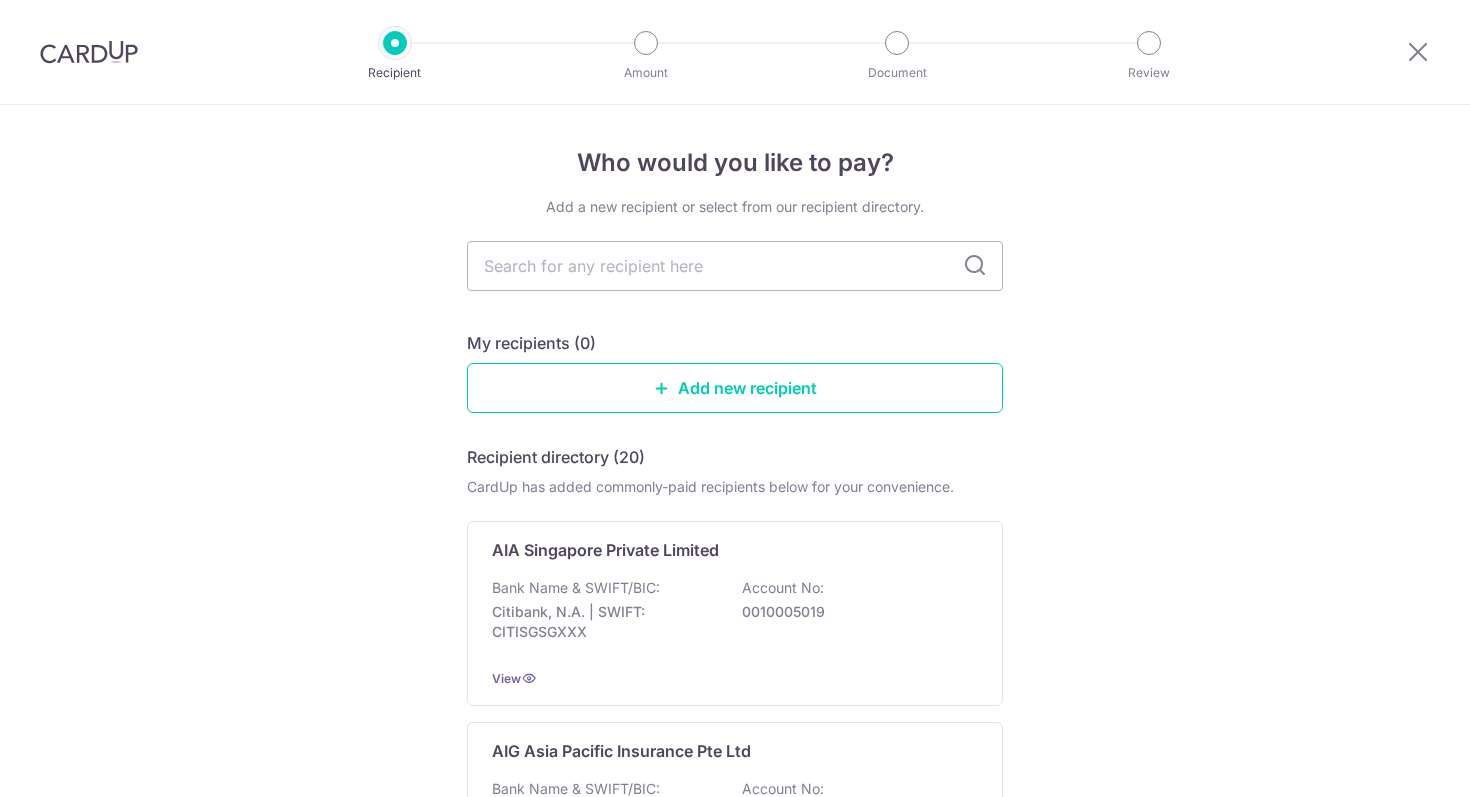 scroll, scrollTop: 0, scrollLeft: 0, axis: both 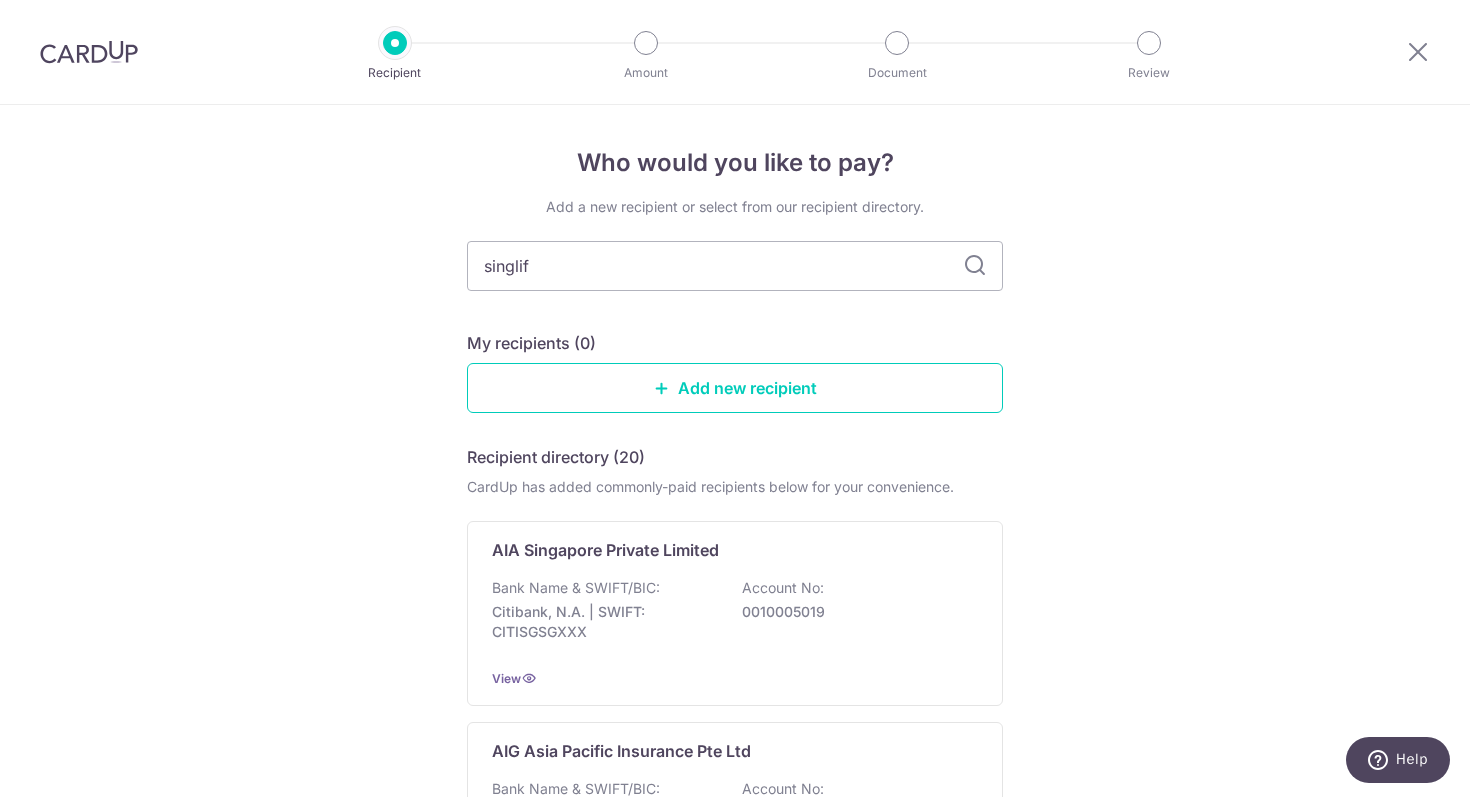 type on "singlife" 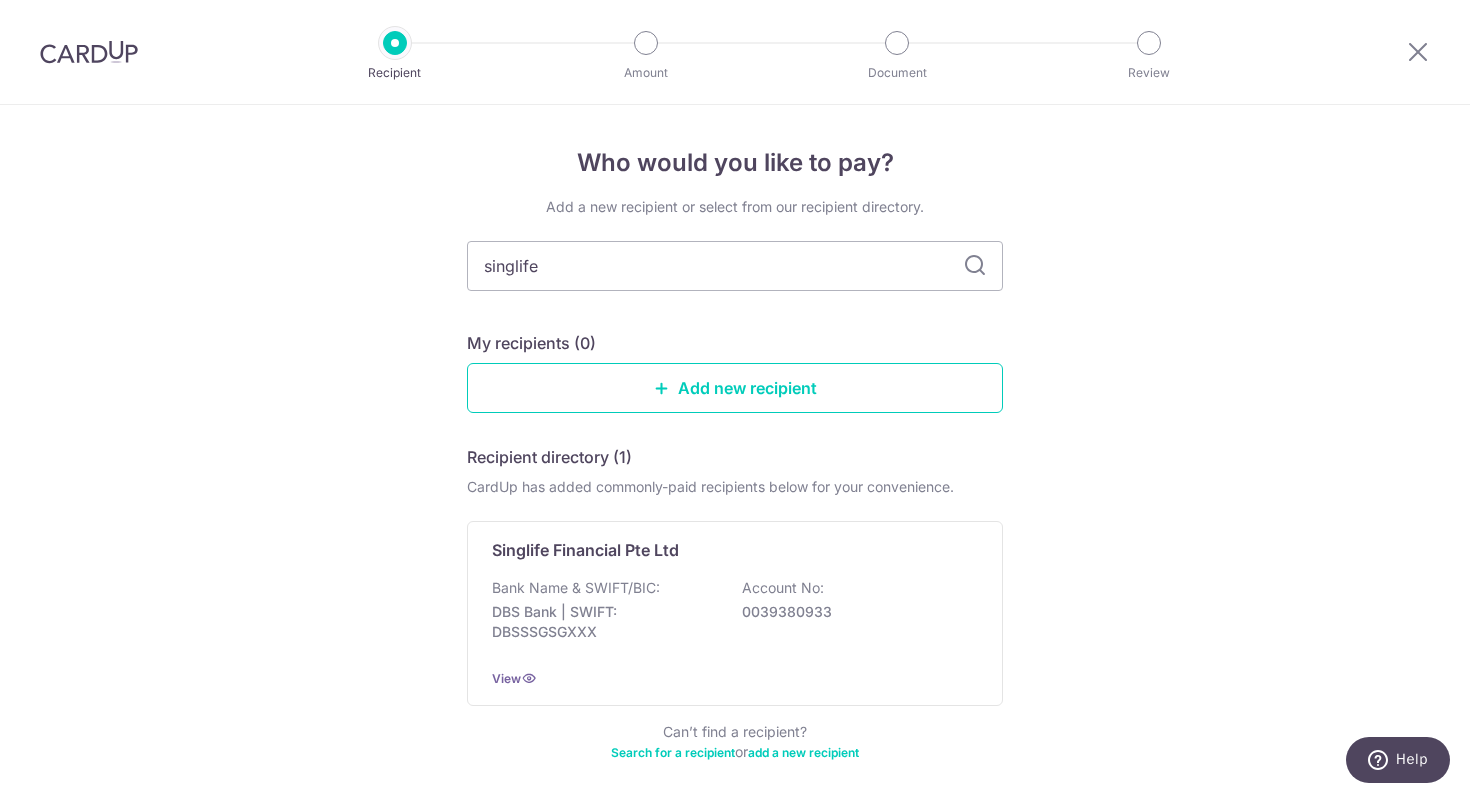 click at bounding box center [975, 266] 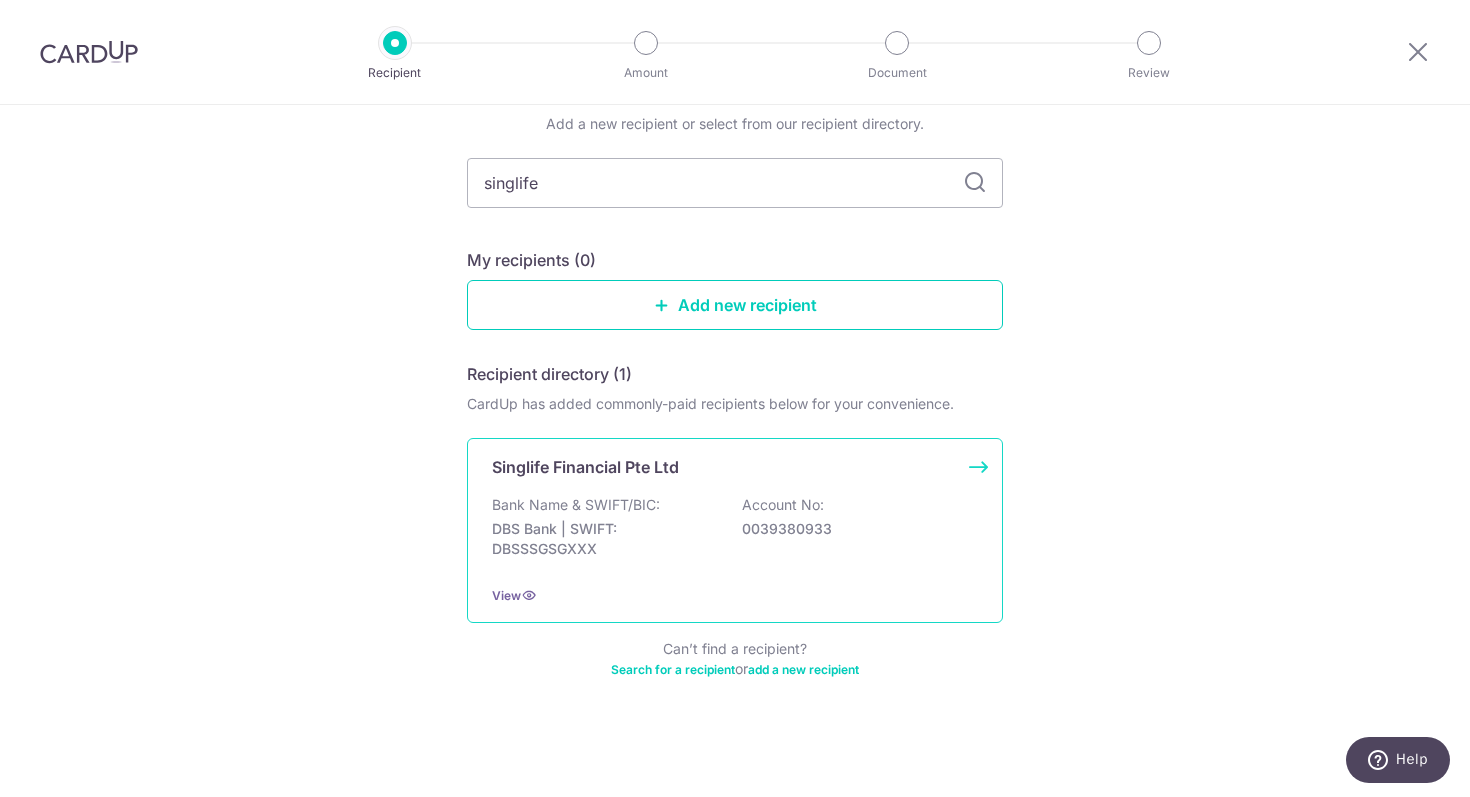 click on "0039380933" at bounding box center [854, 529] 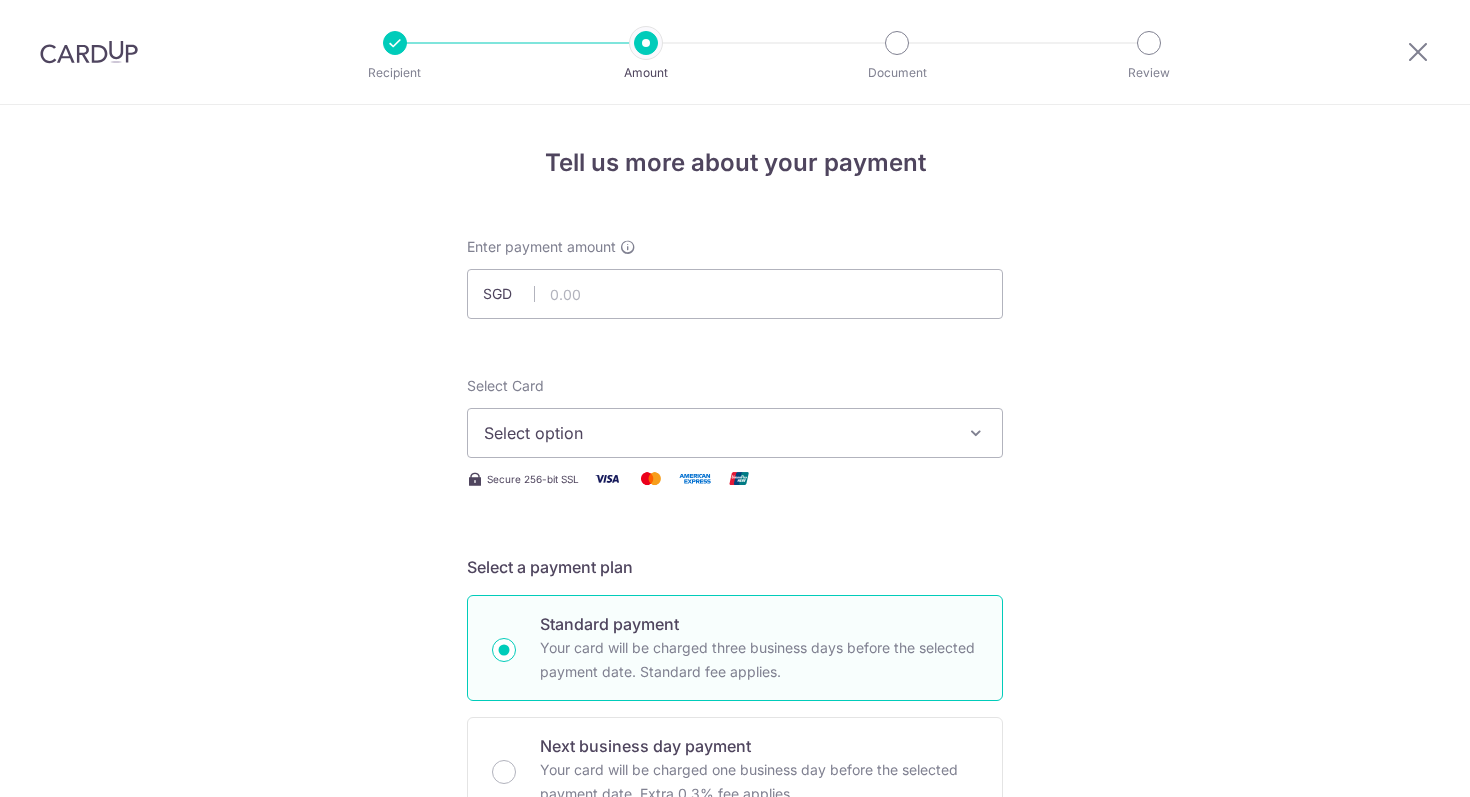 scroll, scrollTop: 0, scrollLeft: 0, axis: both 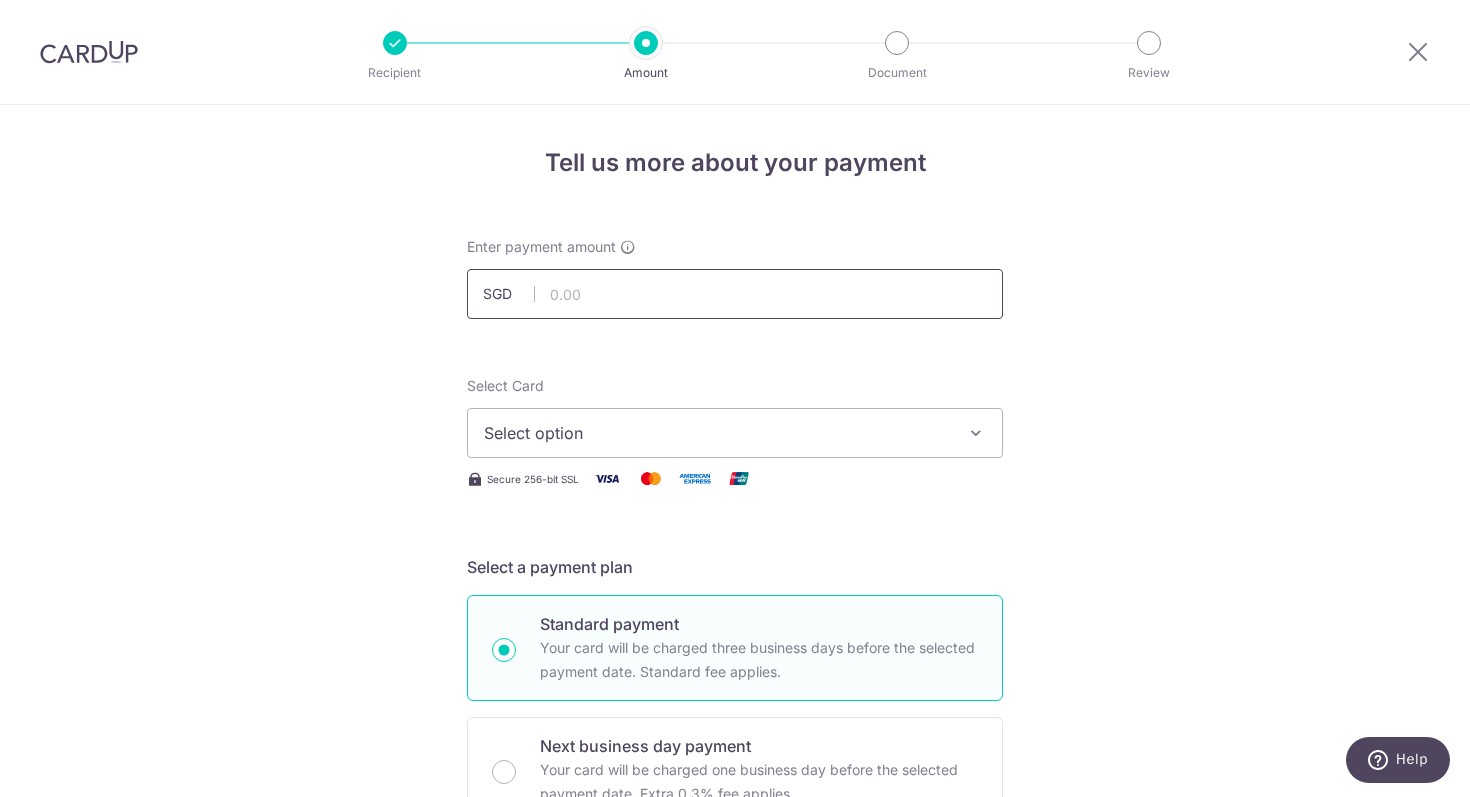 click at bounding box center [735, 294] 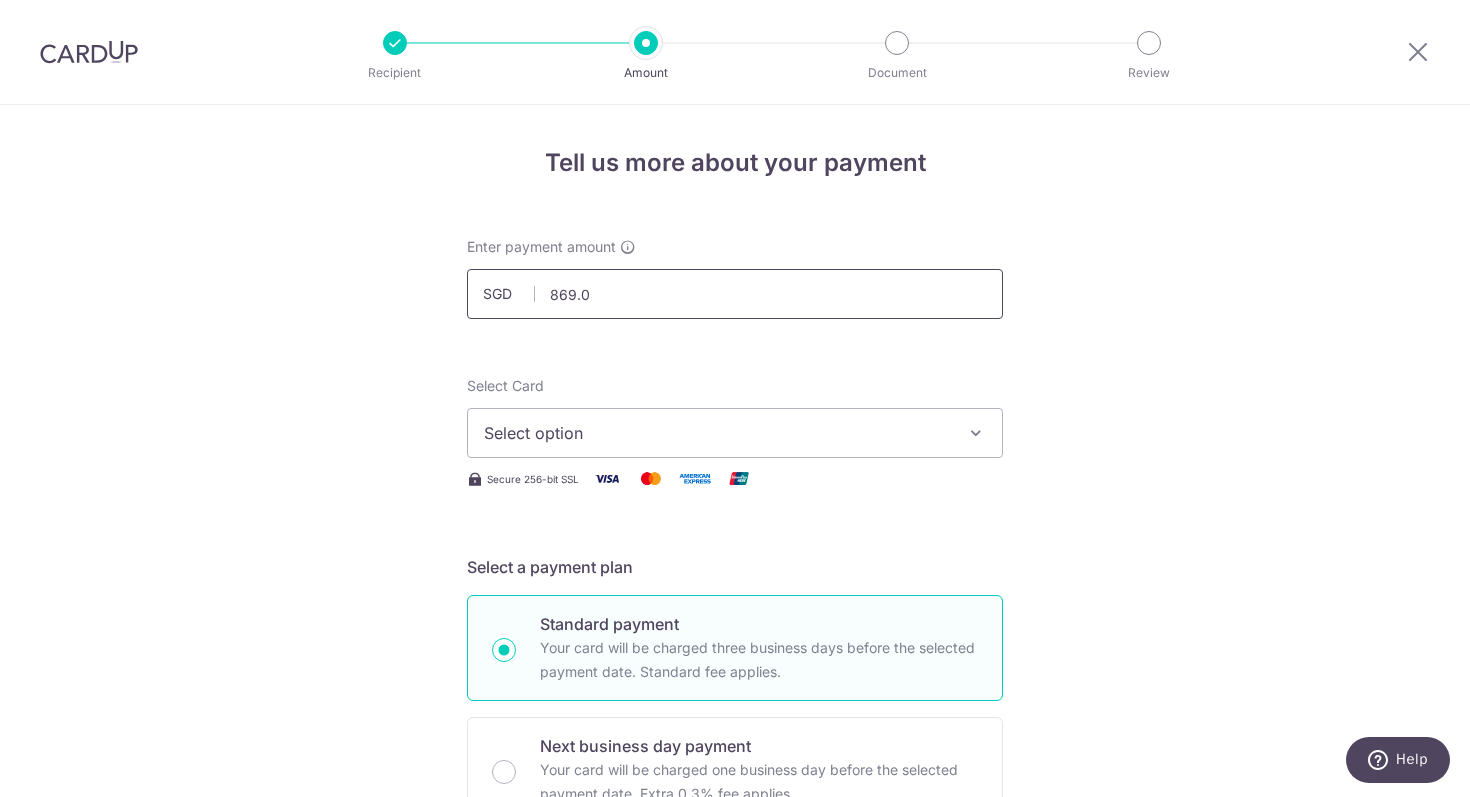 type on "869.04" 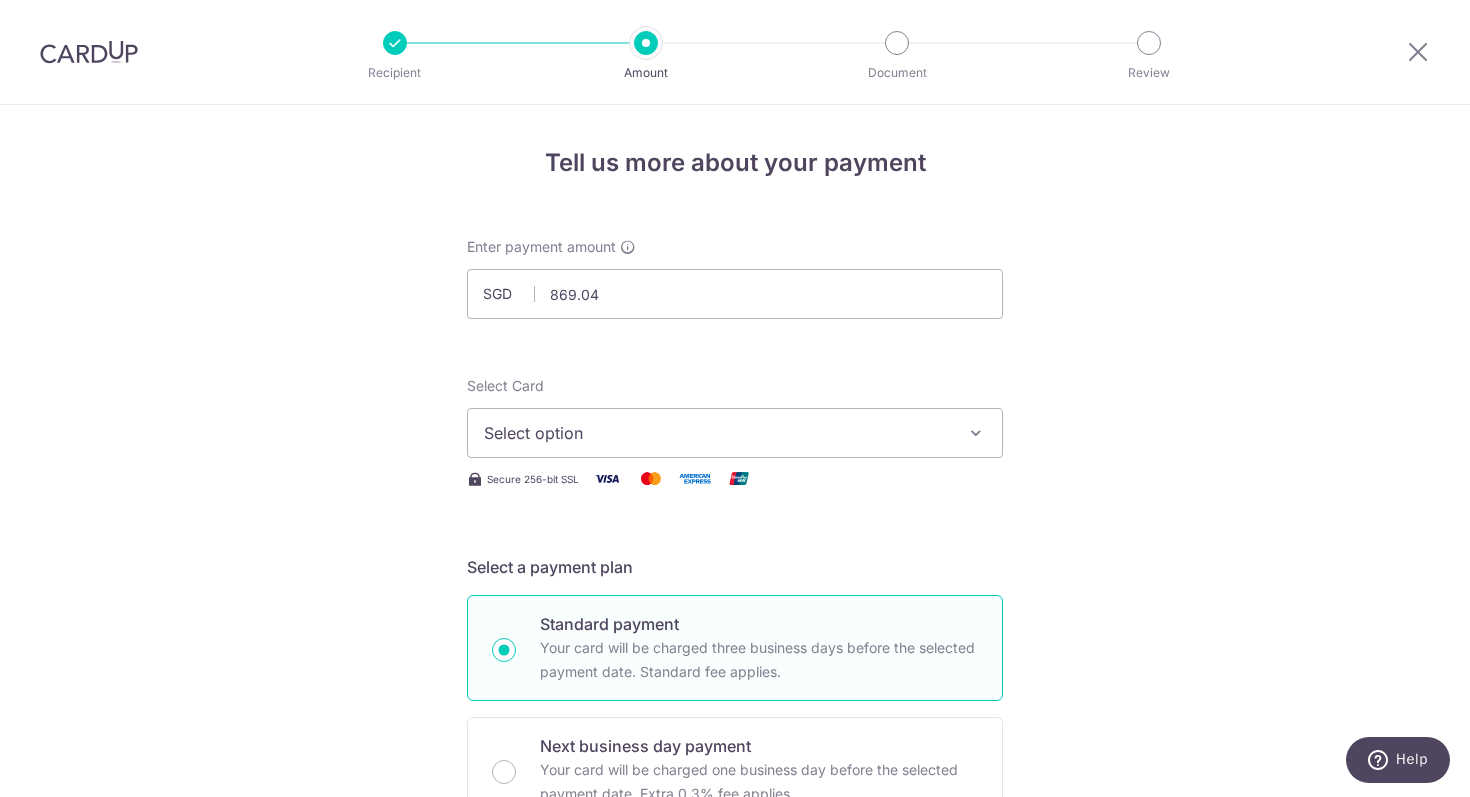 click on "Select option" at bounding box center [717, 433] 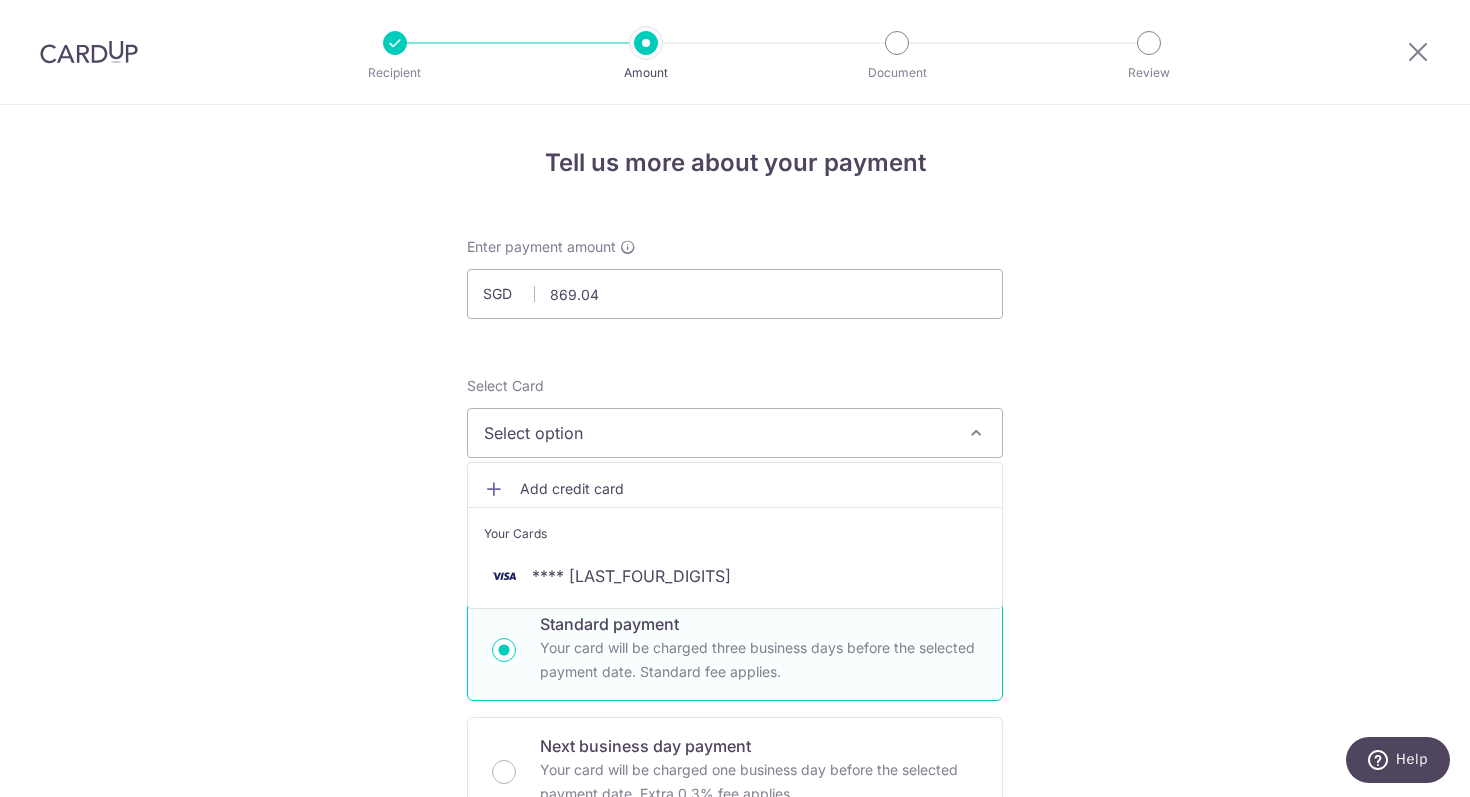 click on "Add credit card" at bounding box center (753, 489) 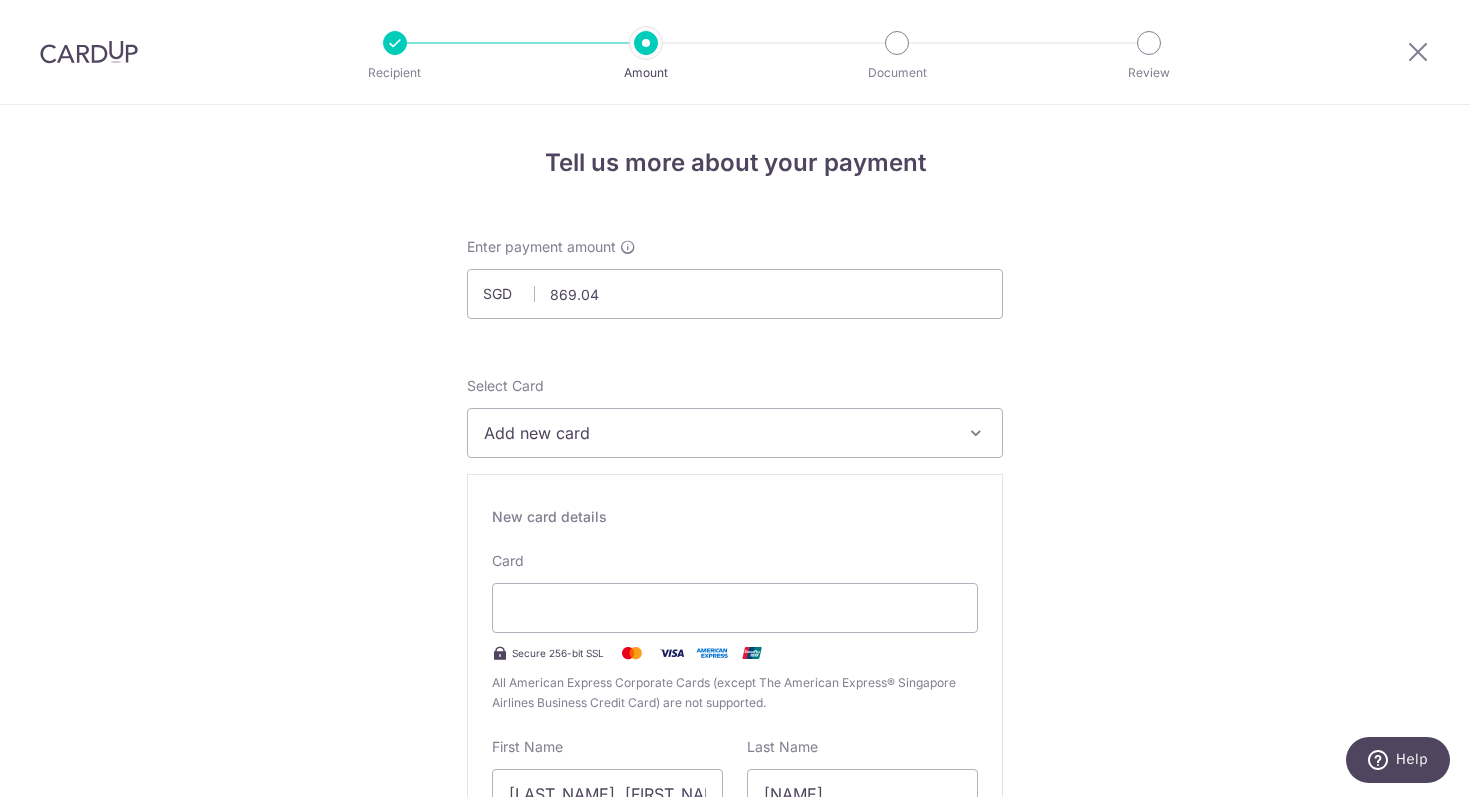 type on "05 / 2031" 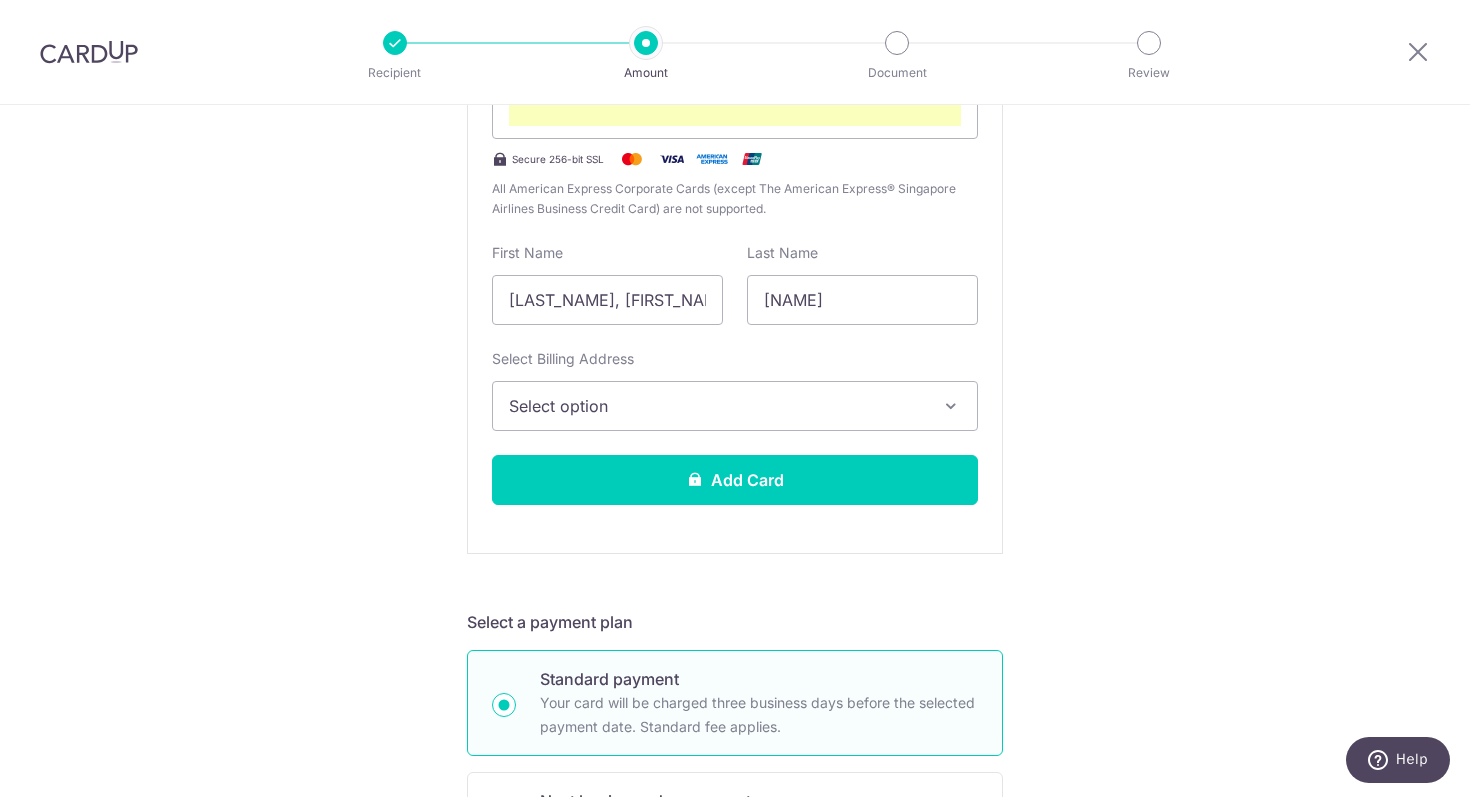 scroll, scrollTop: 498, scrollLeft: 0, axis: vertical 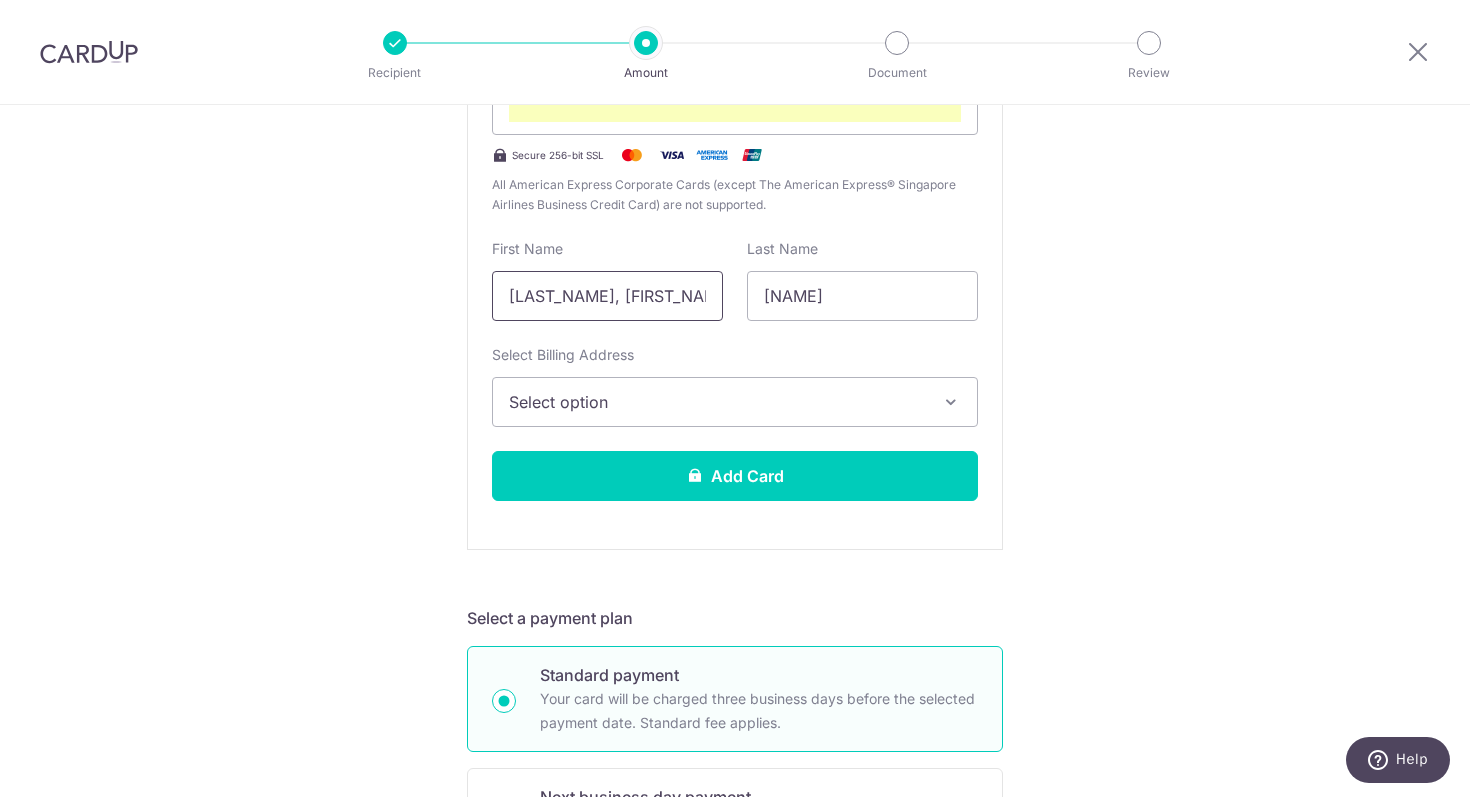 drag, startPoint x: 600, startPoint y: 298, endPoint x: 449, endPoint y: 294, distance: 151.05296 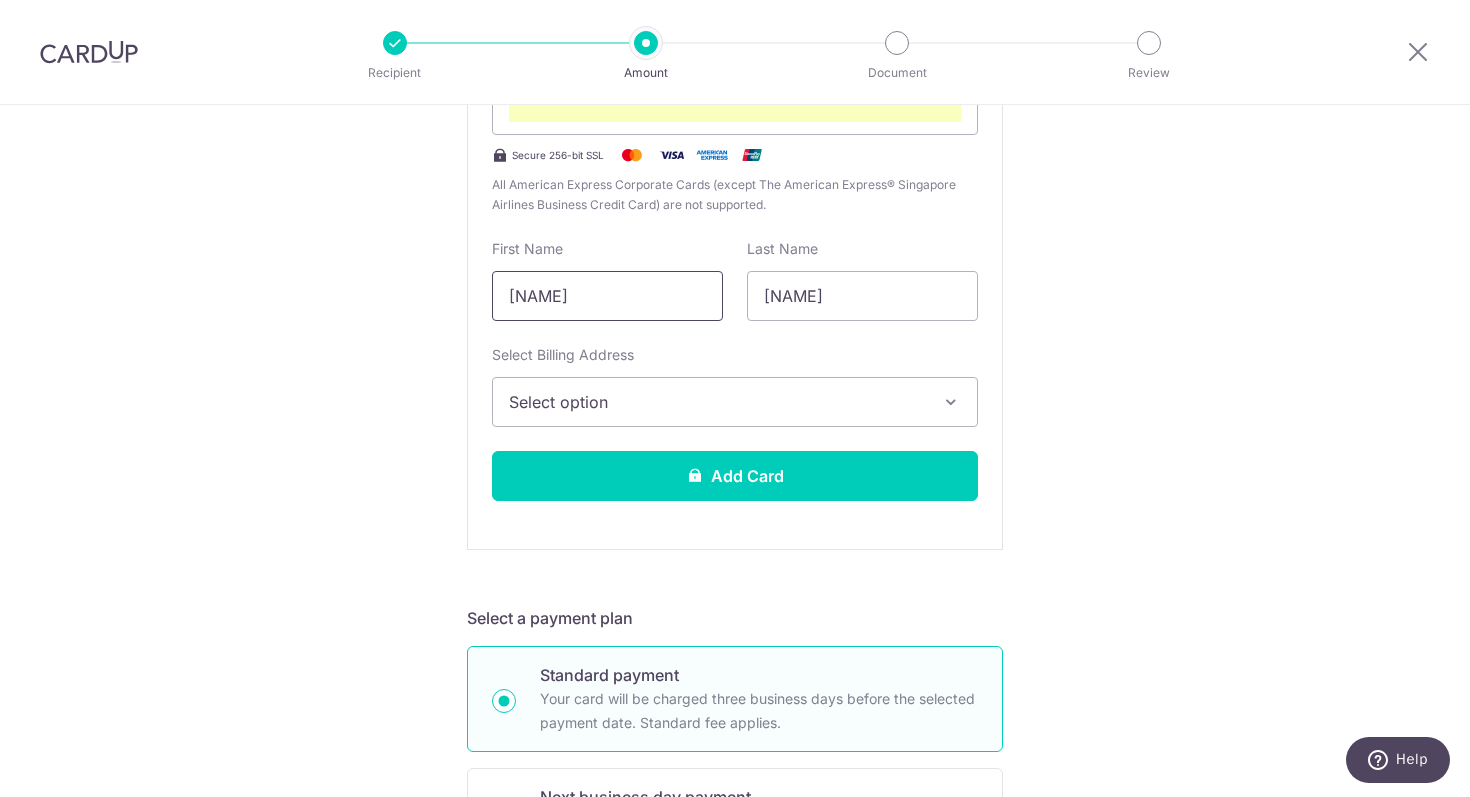 type on "Jensen" 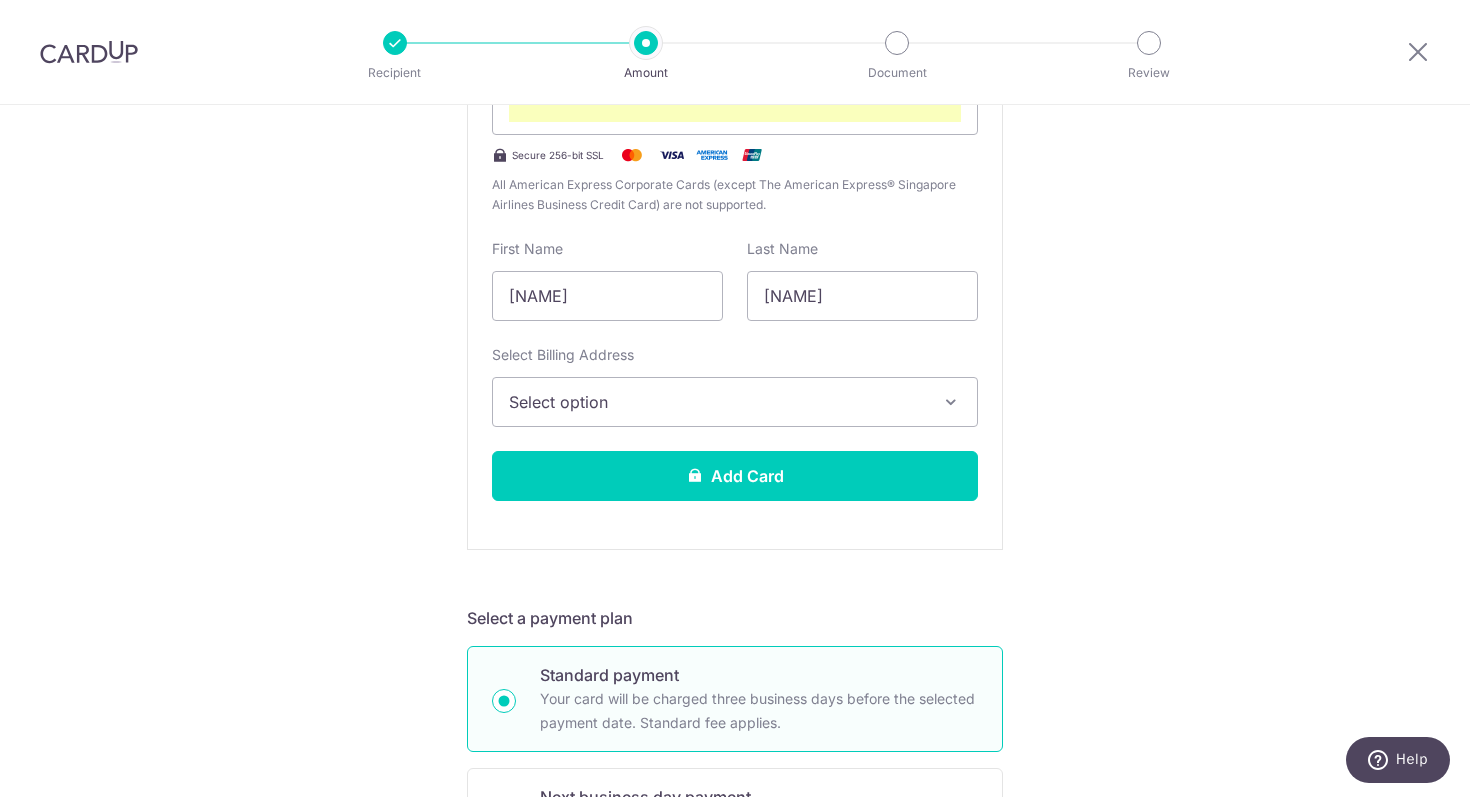click on "Select option" at bounding box center [717, 402] 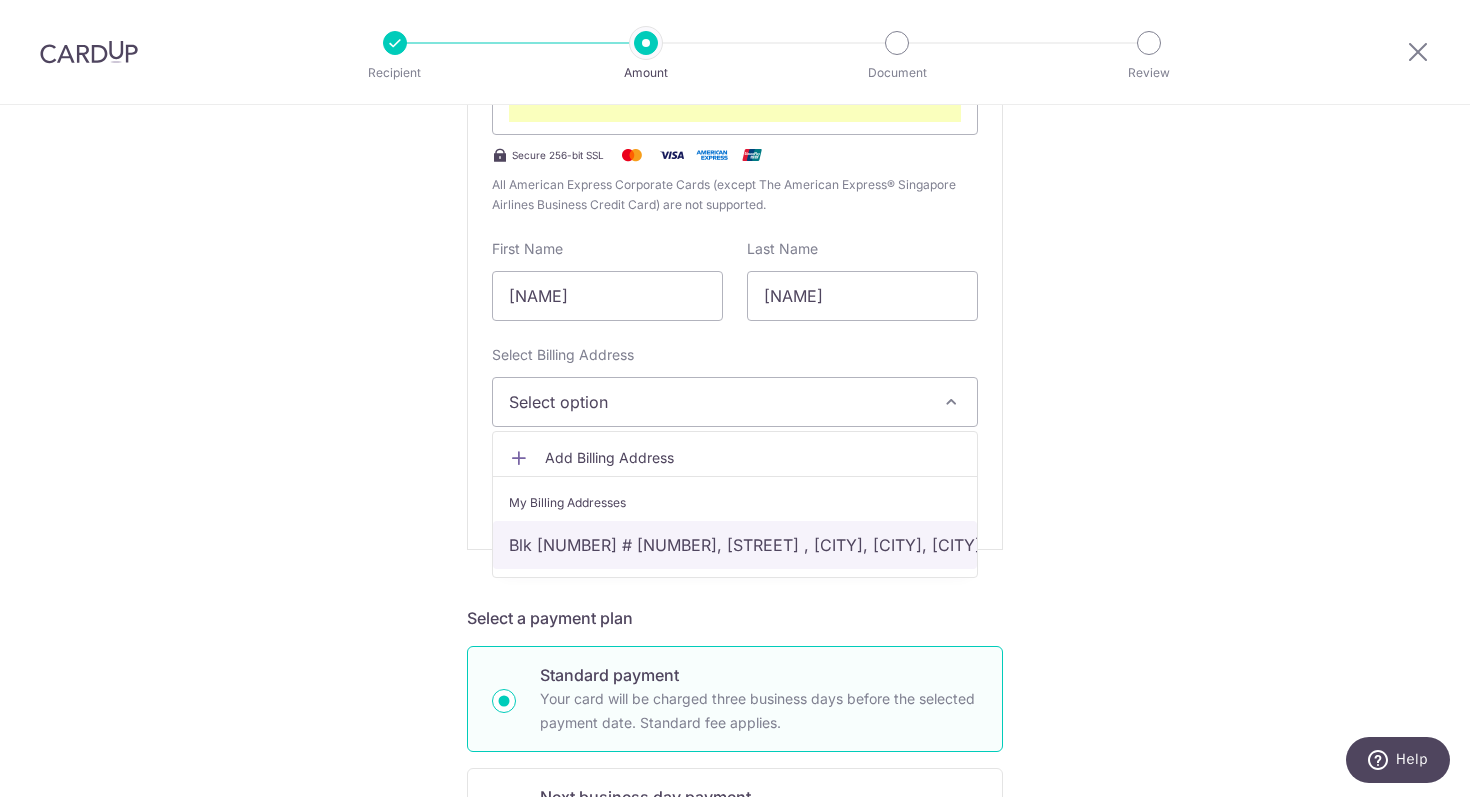 click on "Blk 684C #10-655, Edgedale Plains , Singapore, Singapore, Singapore-823684" at bounding box center (735, 545) 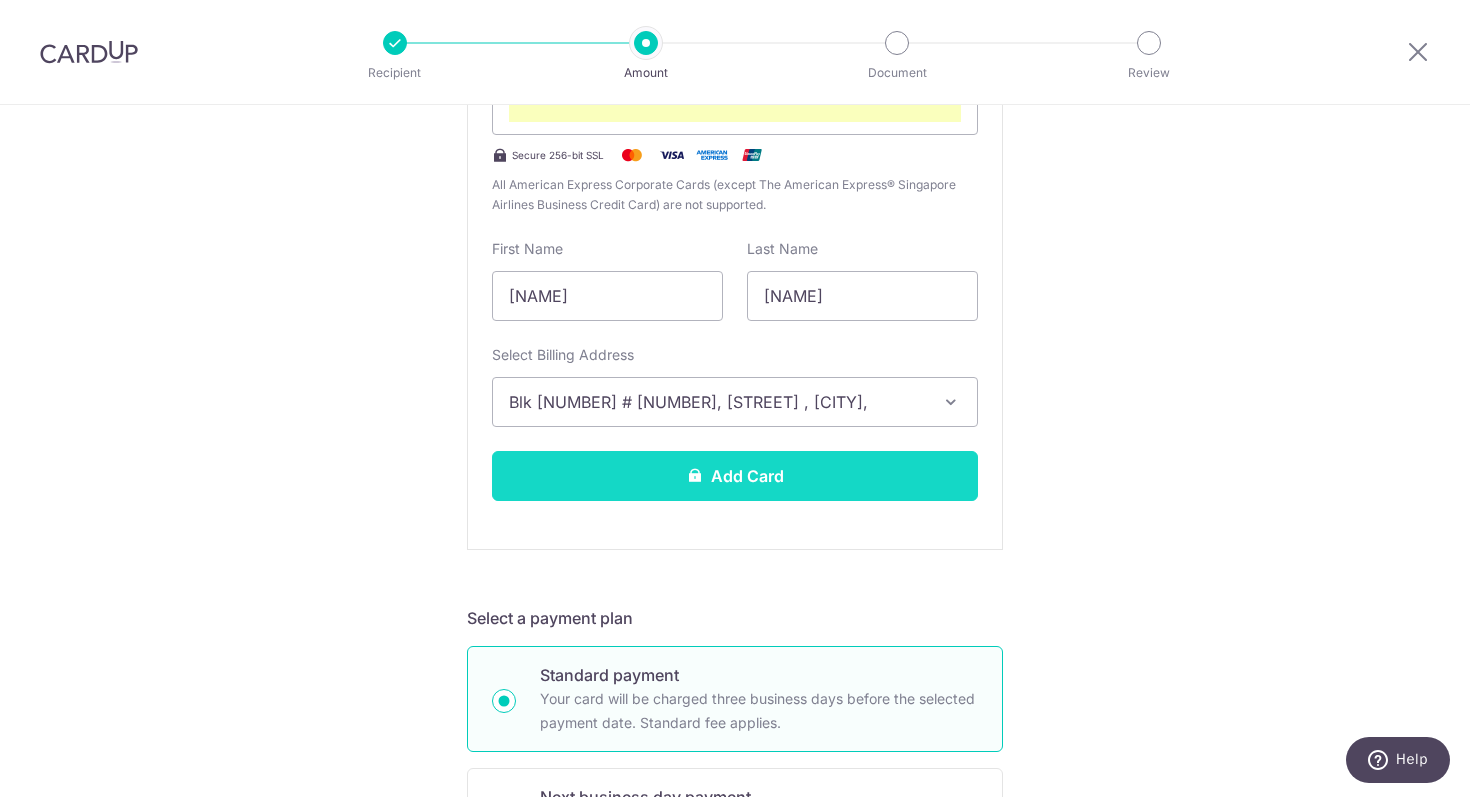 click on "Add Card" at bounding box center [735, 476] 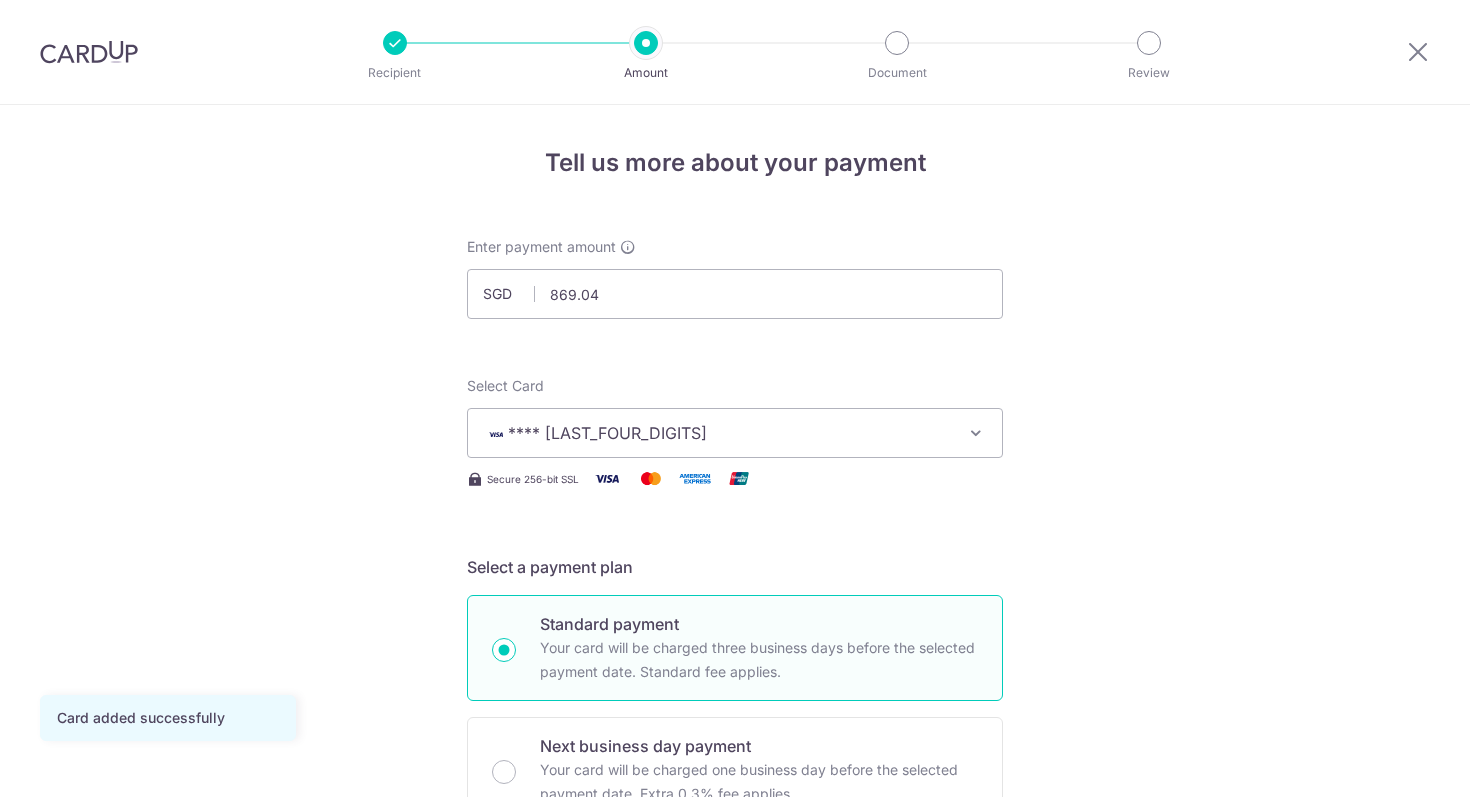 scroll, scrollTop: 0, scrollLeft: 0, axis: both 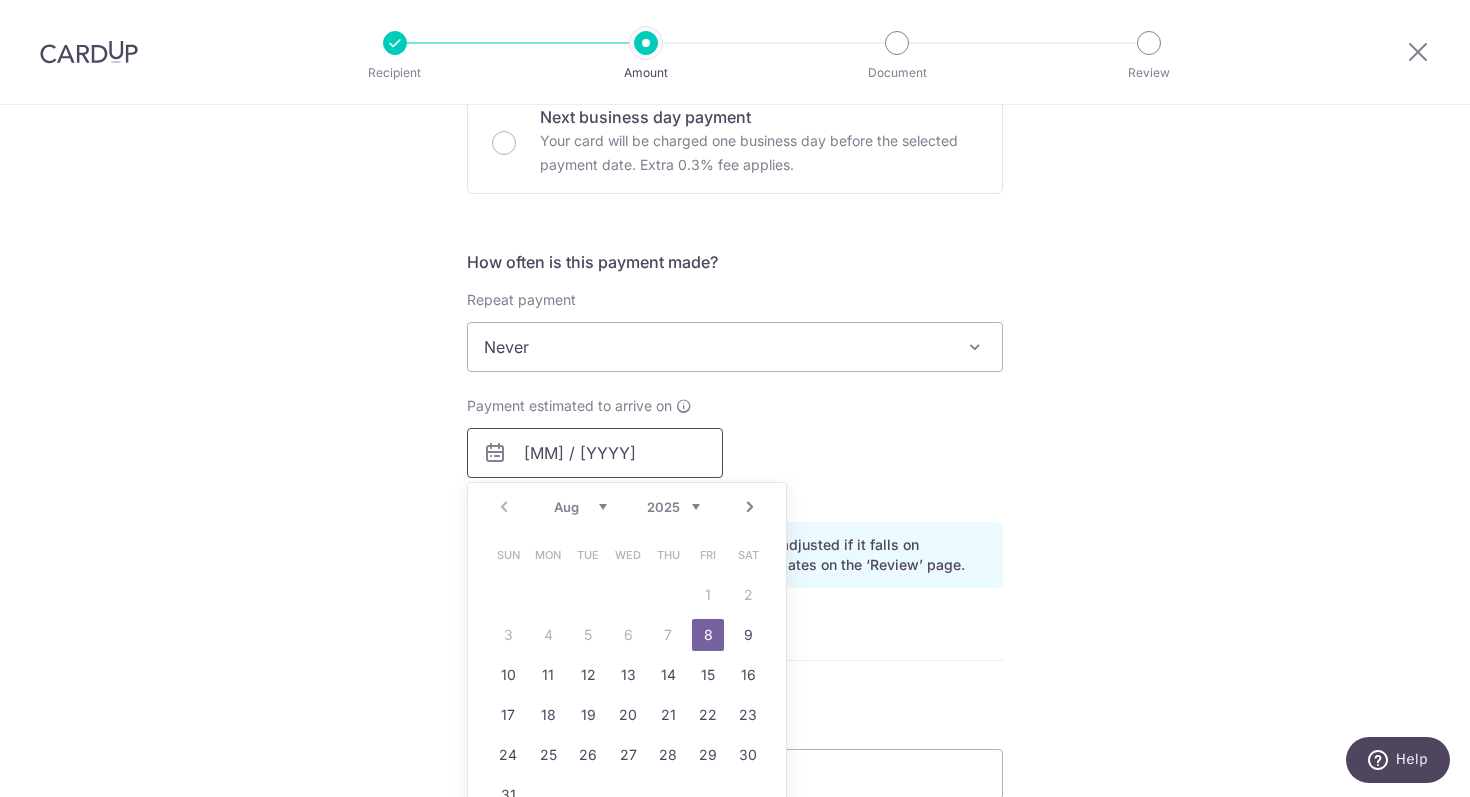 drag, startPoint x: 623, startPoint y: 460, endPoint x: 409, endPoint y: 456, distance: 214.03738 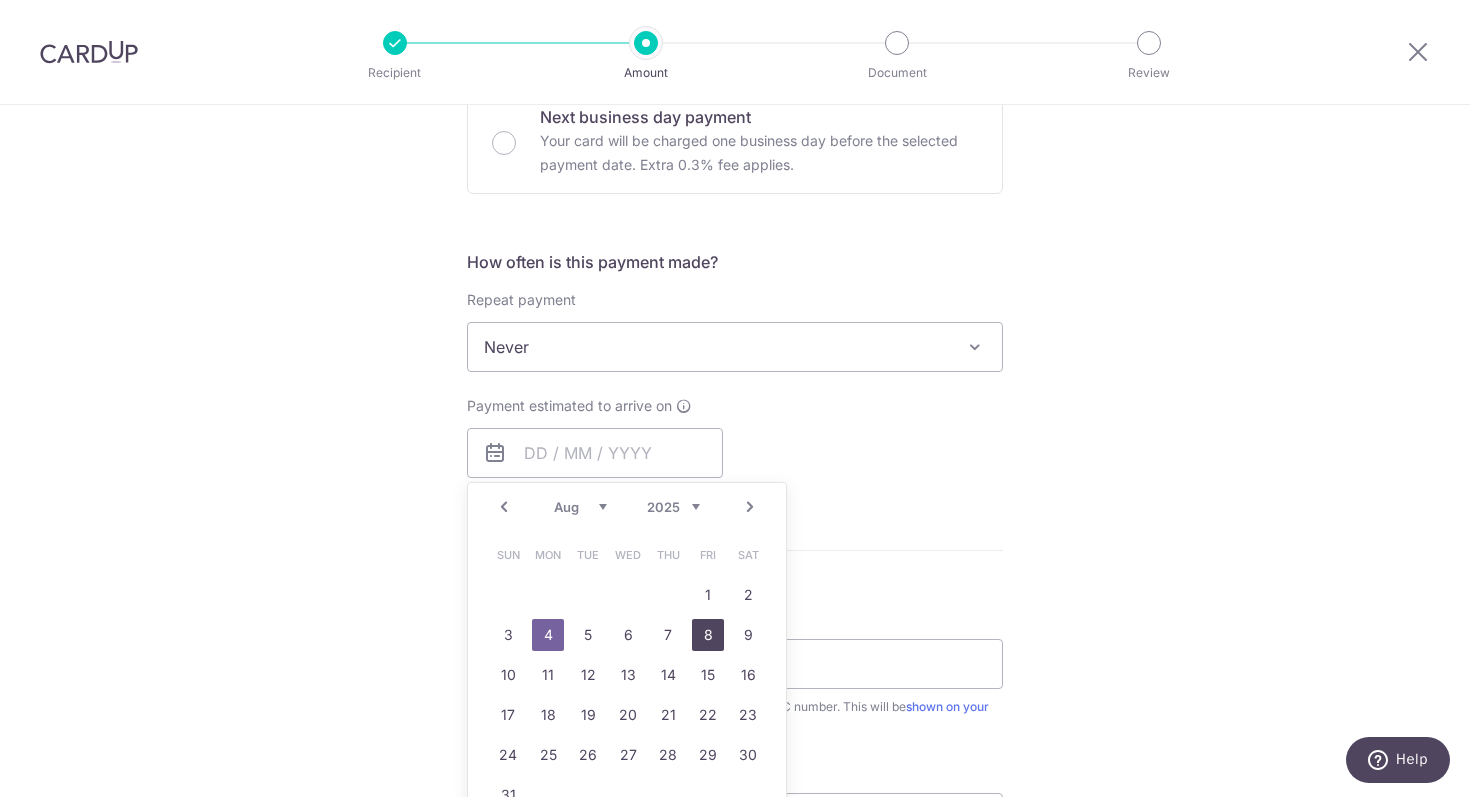 click on "8" at bounding box center [708, 635] 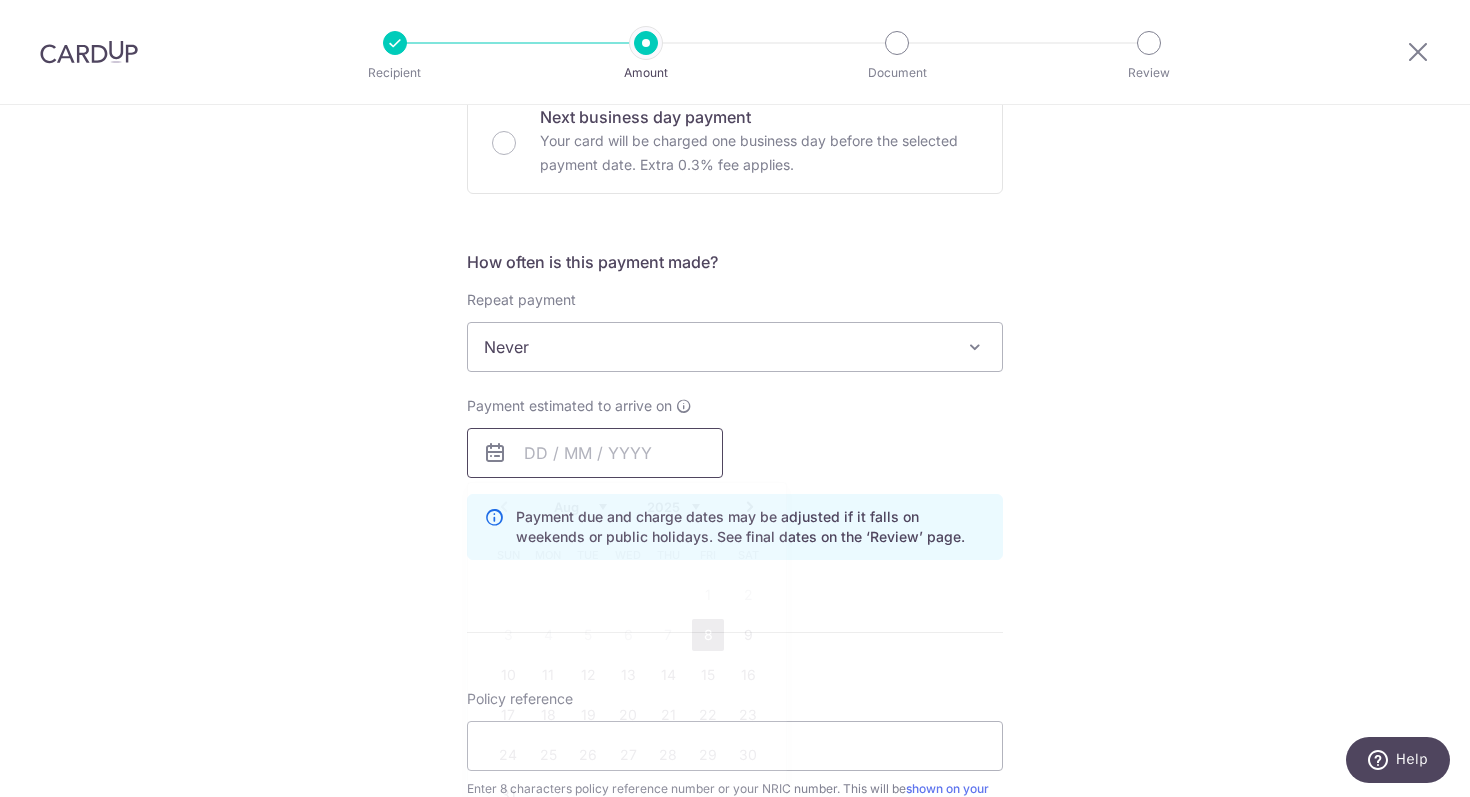 click at bounding box center [595, 453] 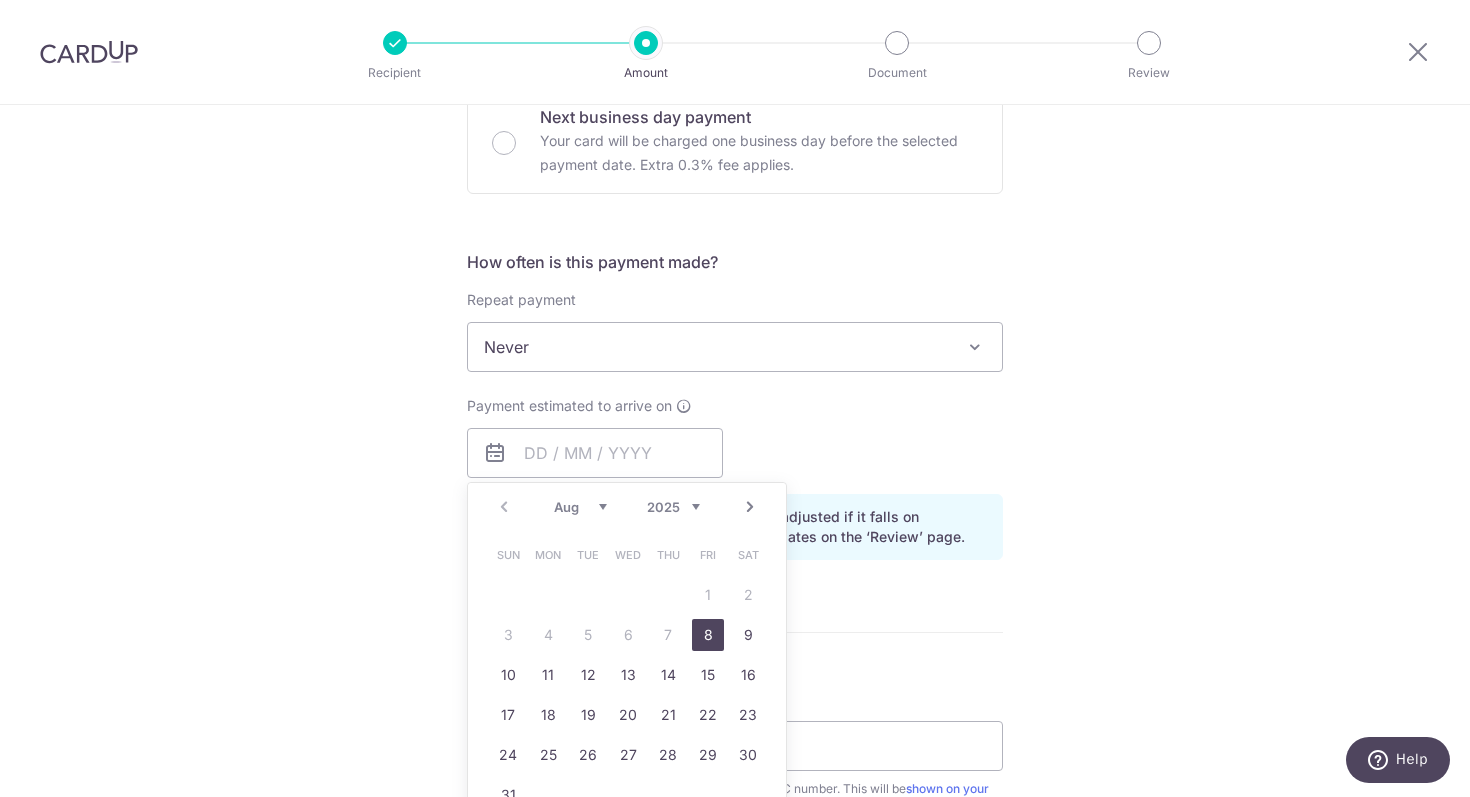 click on "8" at bounding box center (708, 635) 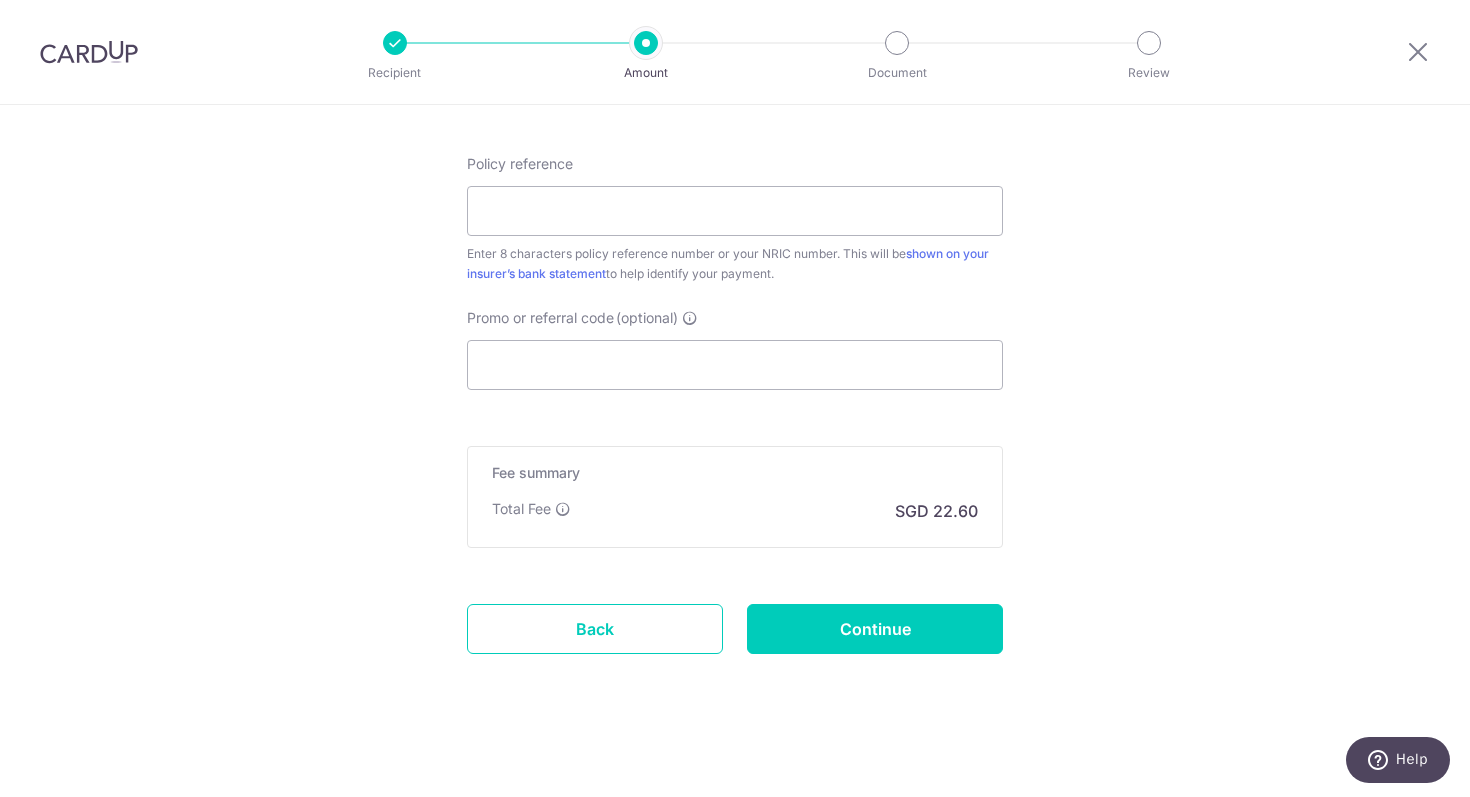 scroll, scrollTop: 1199, scrollLeft: 0, axis: vertical 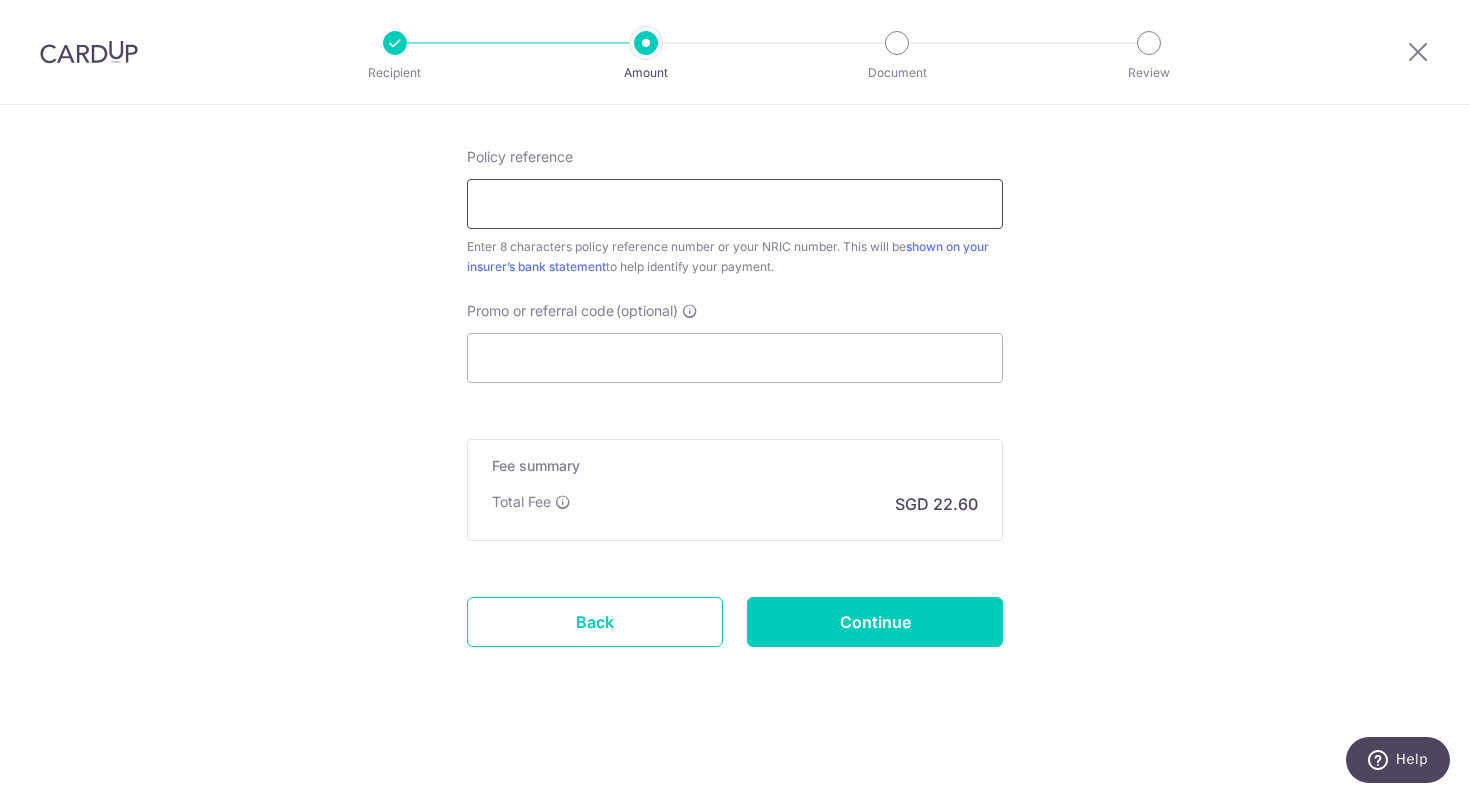 click on "Policy reference" at bounding box center [735, 204] 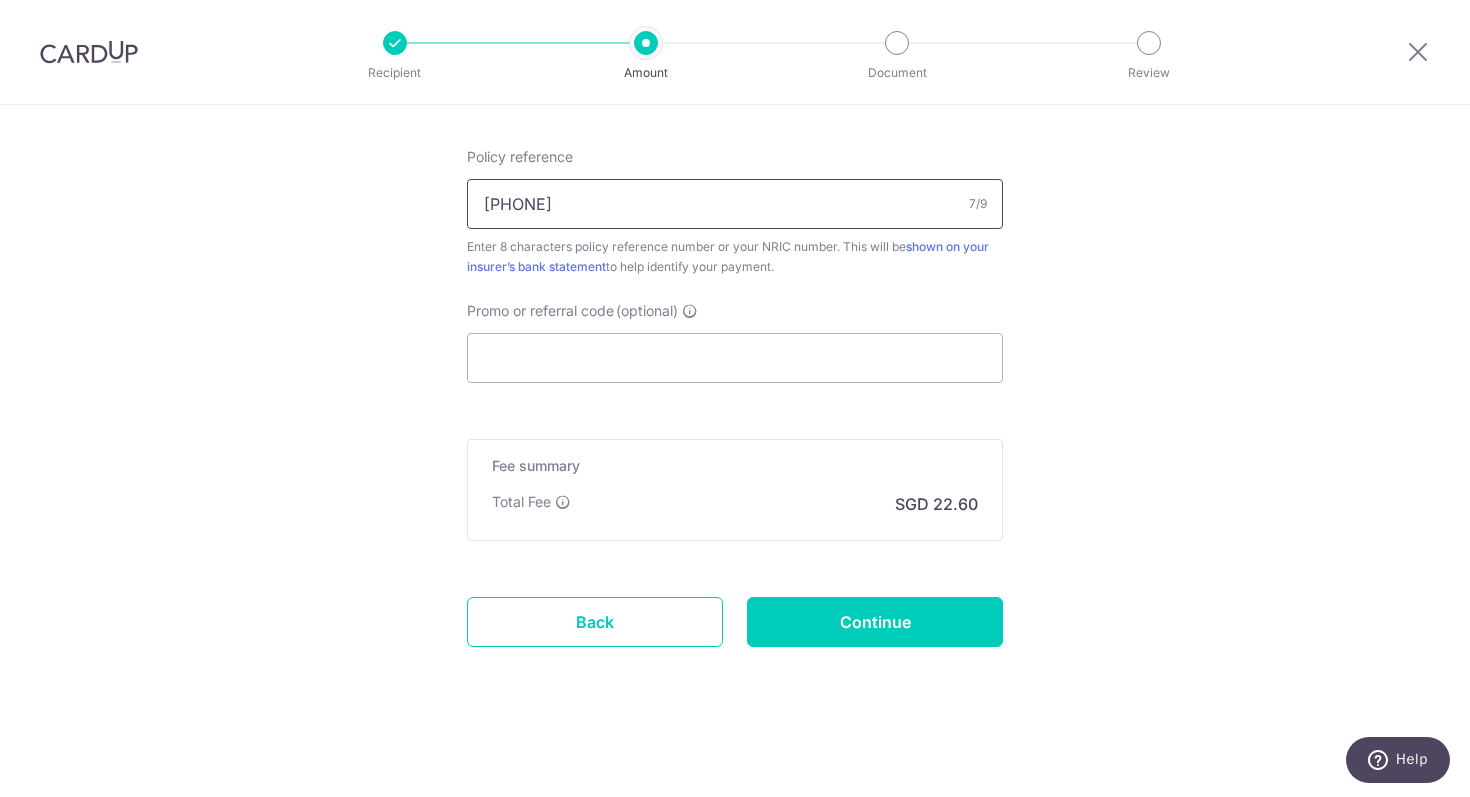 type on "3037850" 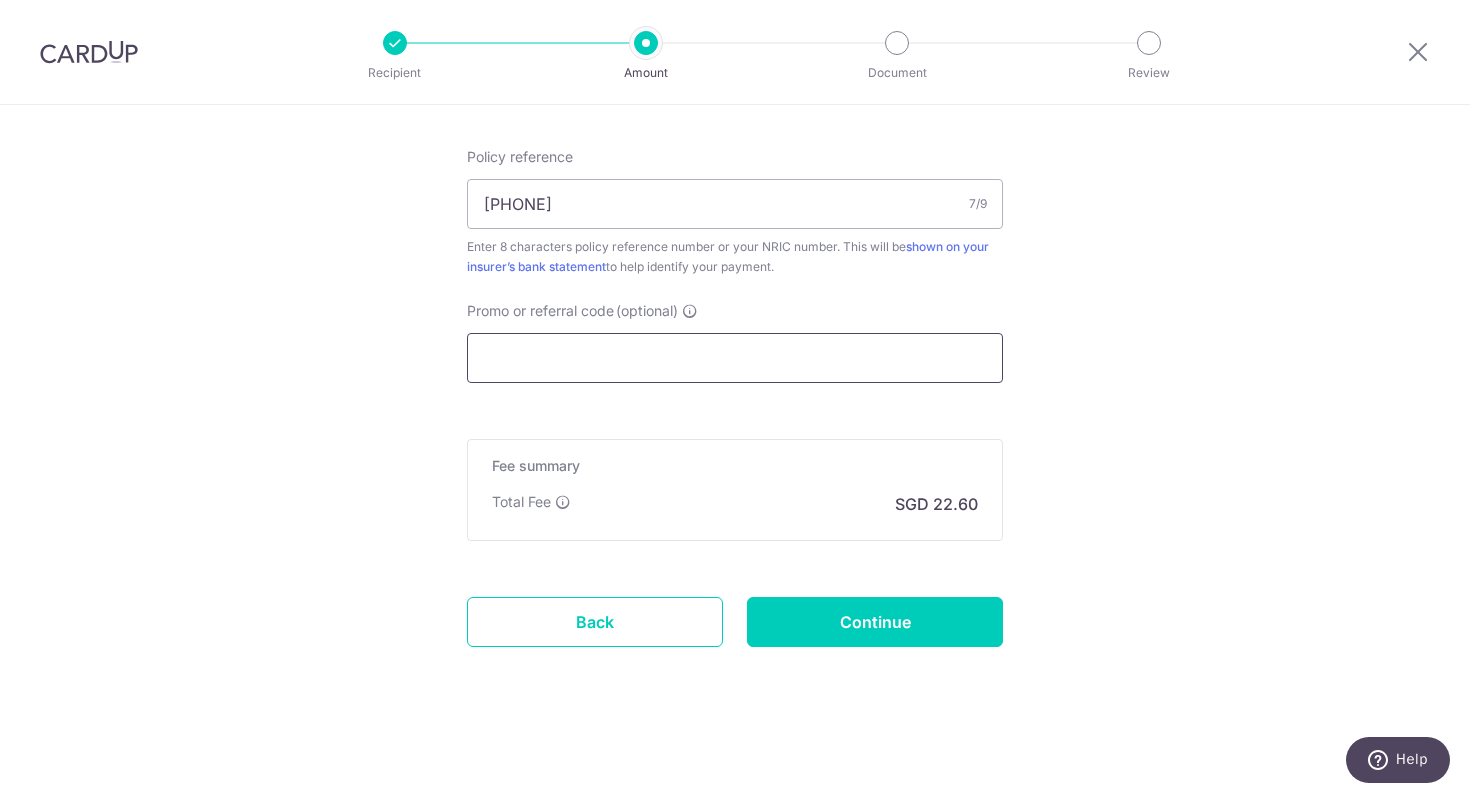click on "Promo or referral code
(optional)" at bounding box center (735, 358) 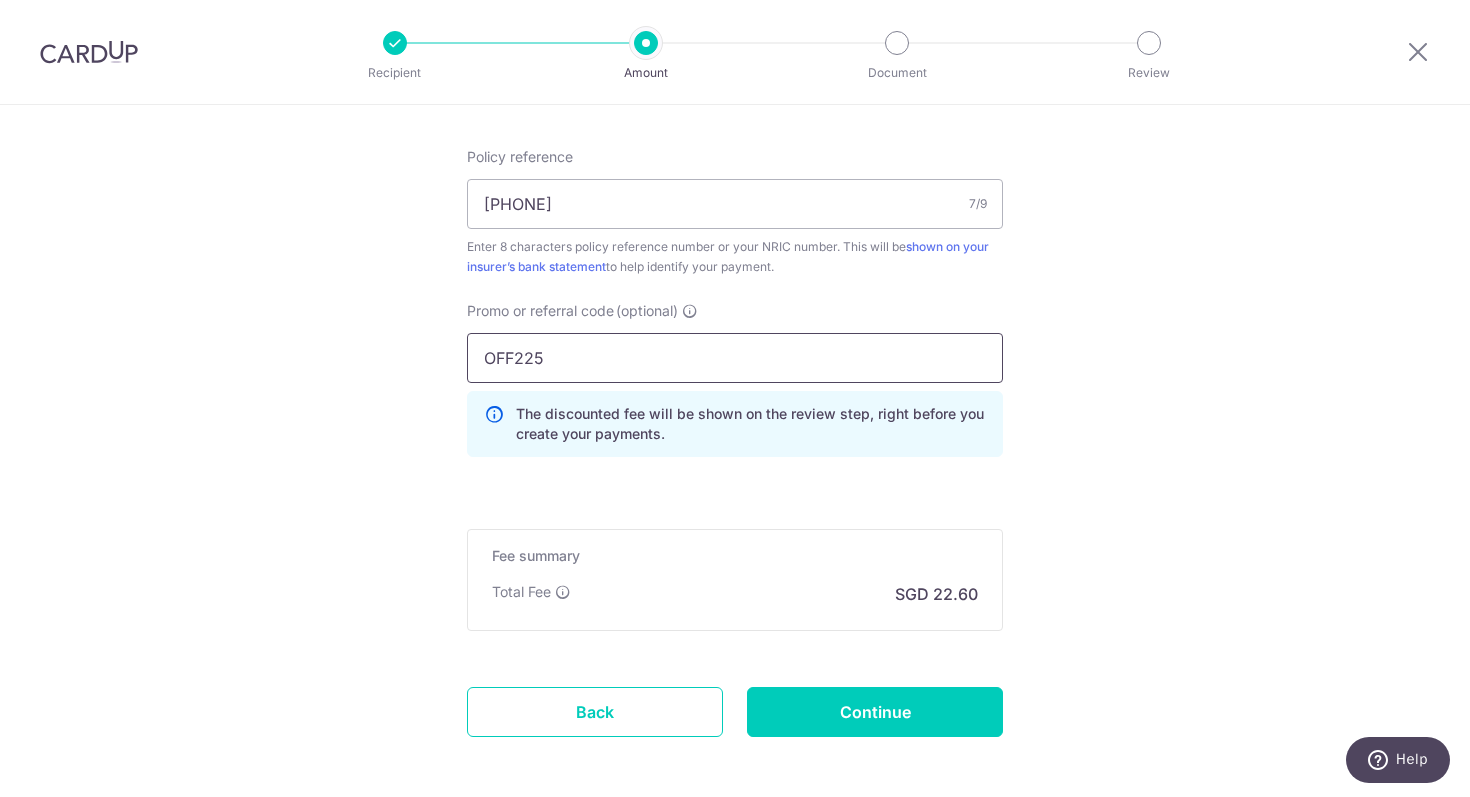 type on "OFF225" 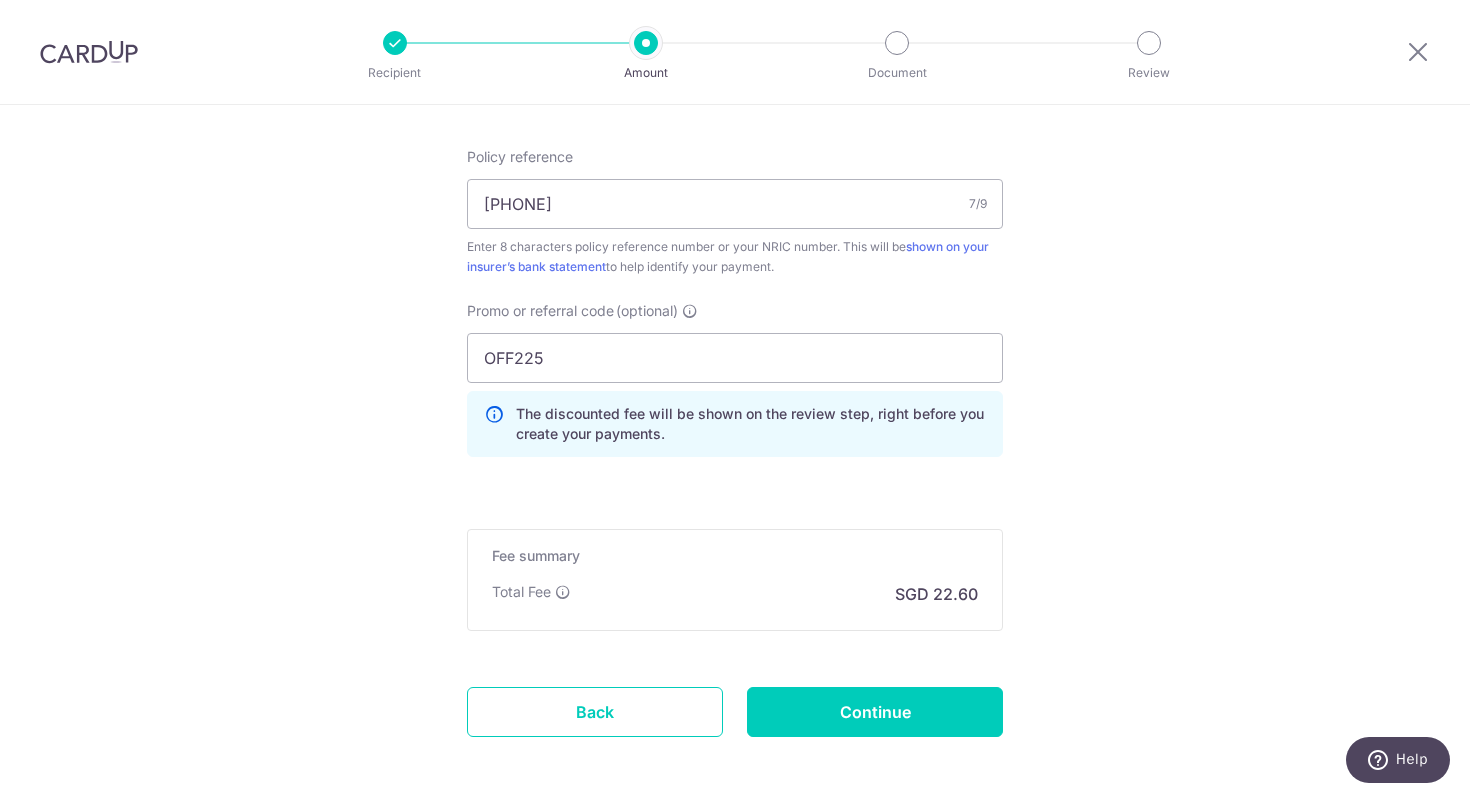 click on "Tell us more about your payment
Enter payment amount
SGD
869.04
869.04
Card added successfully
Select Card
**** 2308
Add credit card
Your Cards
**** 7199
**** 2308
Secure 256-bit SSL
Text
New card details
Card" at bounding box center (735, -104) 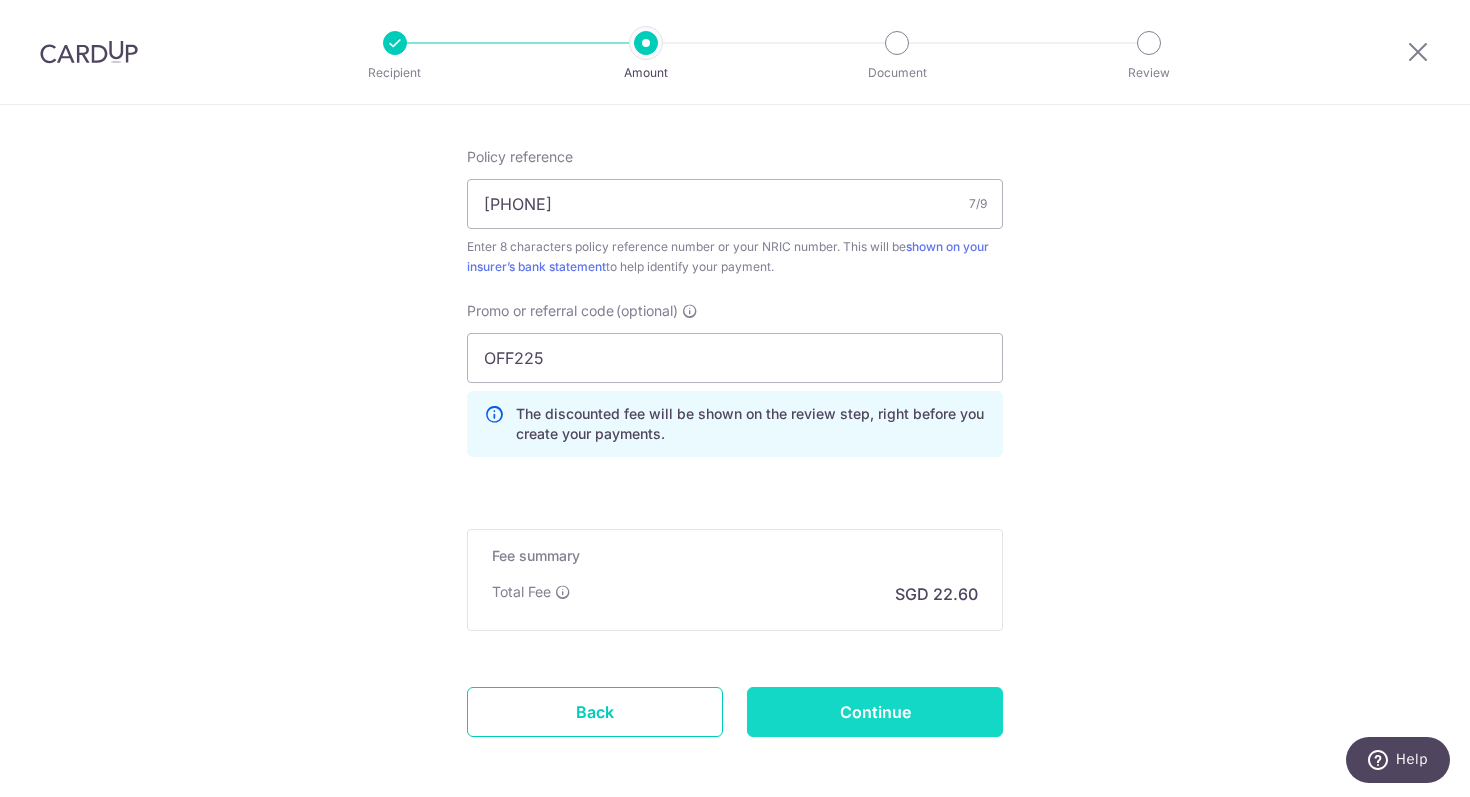 click on "Continue" at bounding box center (875, 712) 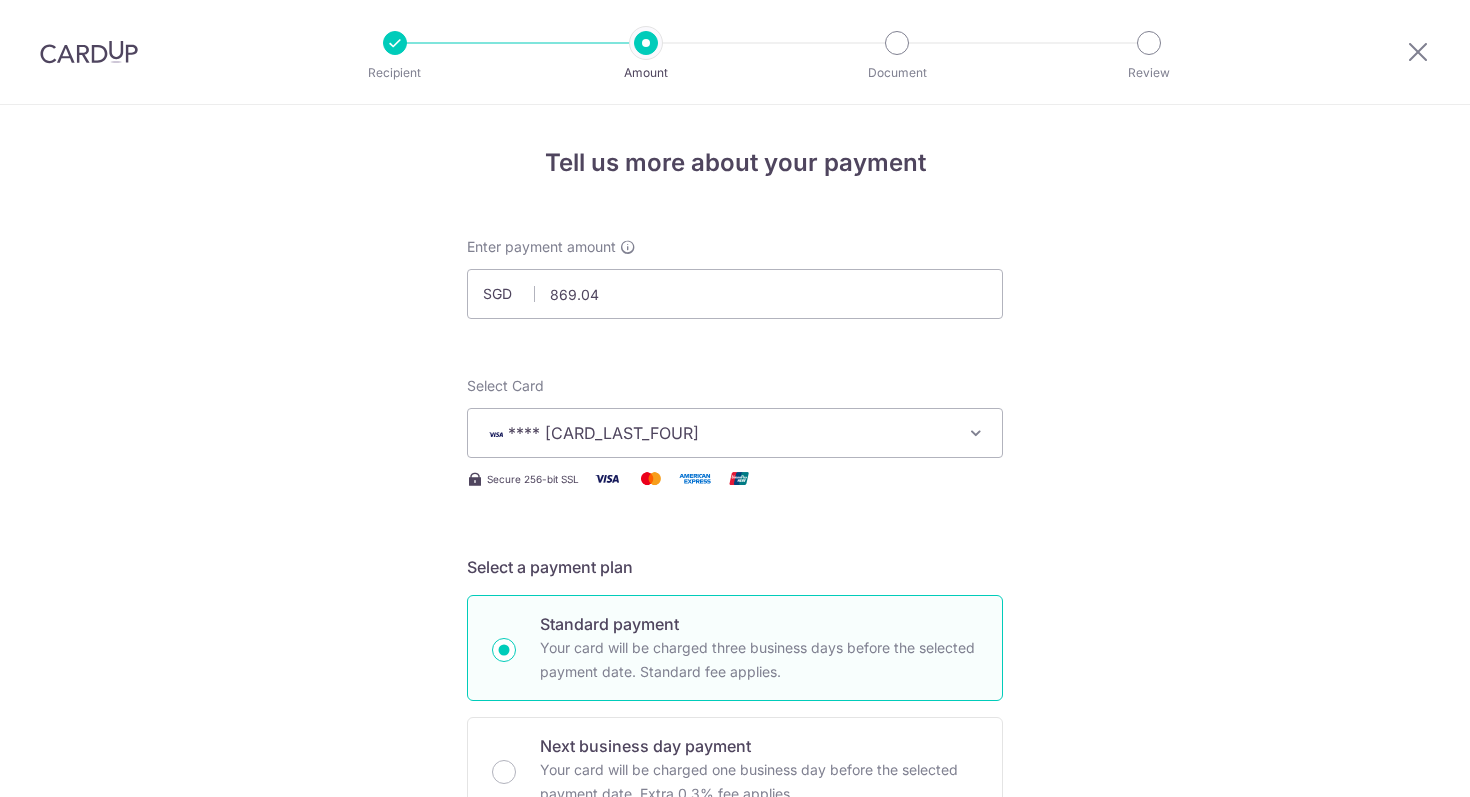 scroll, scrollTop: 0, scrollLeft: 0, axis: both 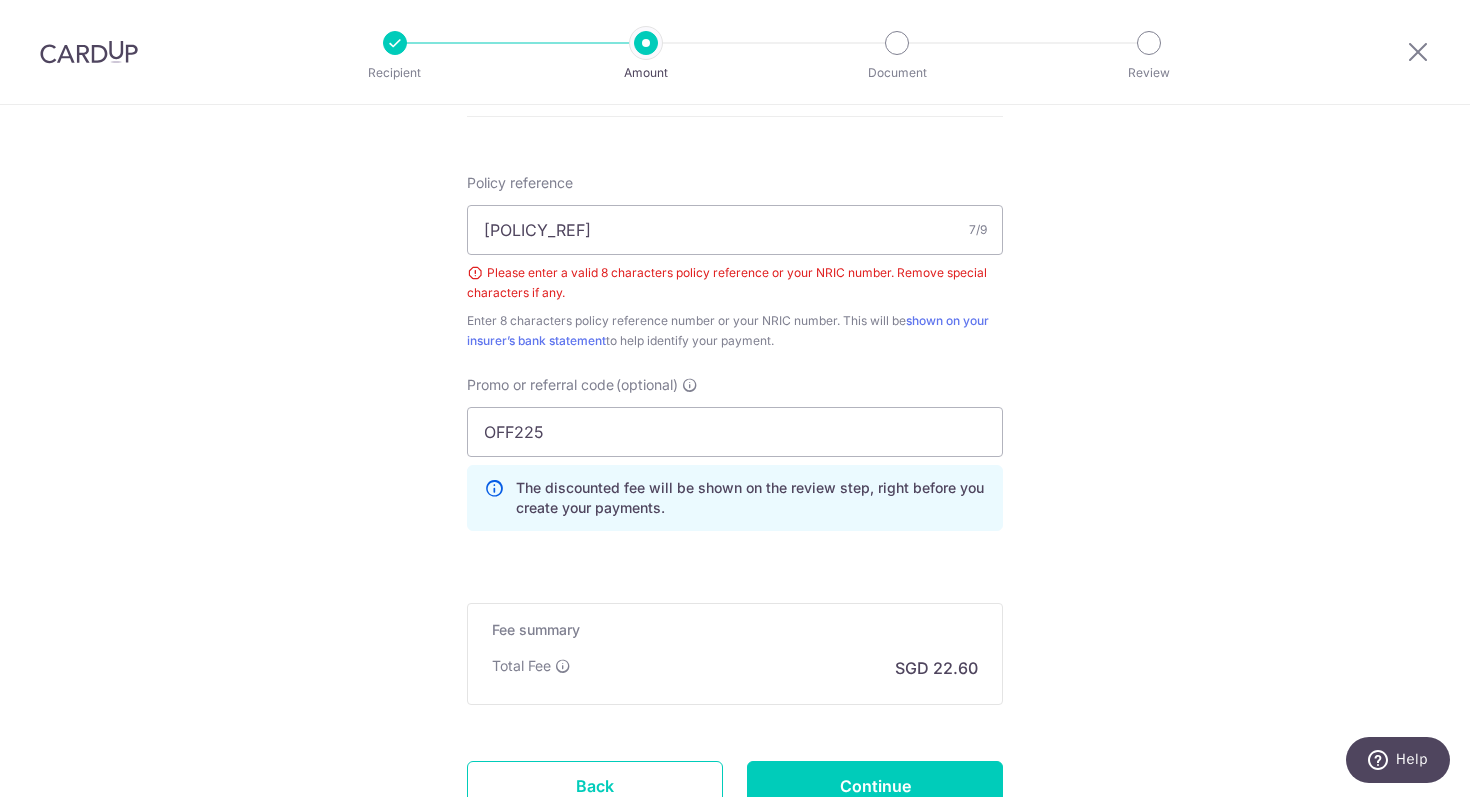 click on "Tell us more about your payment
Select Card
**** [CARD_LAST_FOUR]
Add credit card
Your Cards
**** [CARD_LAST_FOUR]
**** [CARD_LAST_FOUR]
Secure 256-bit SSL
Text
New card details
Card
Secure 256-bit SSL" at bounding box center [735, -54] 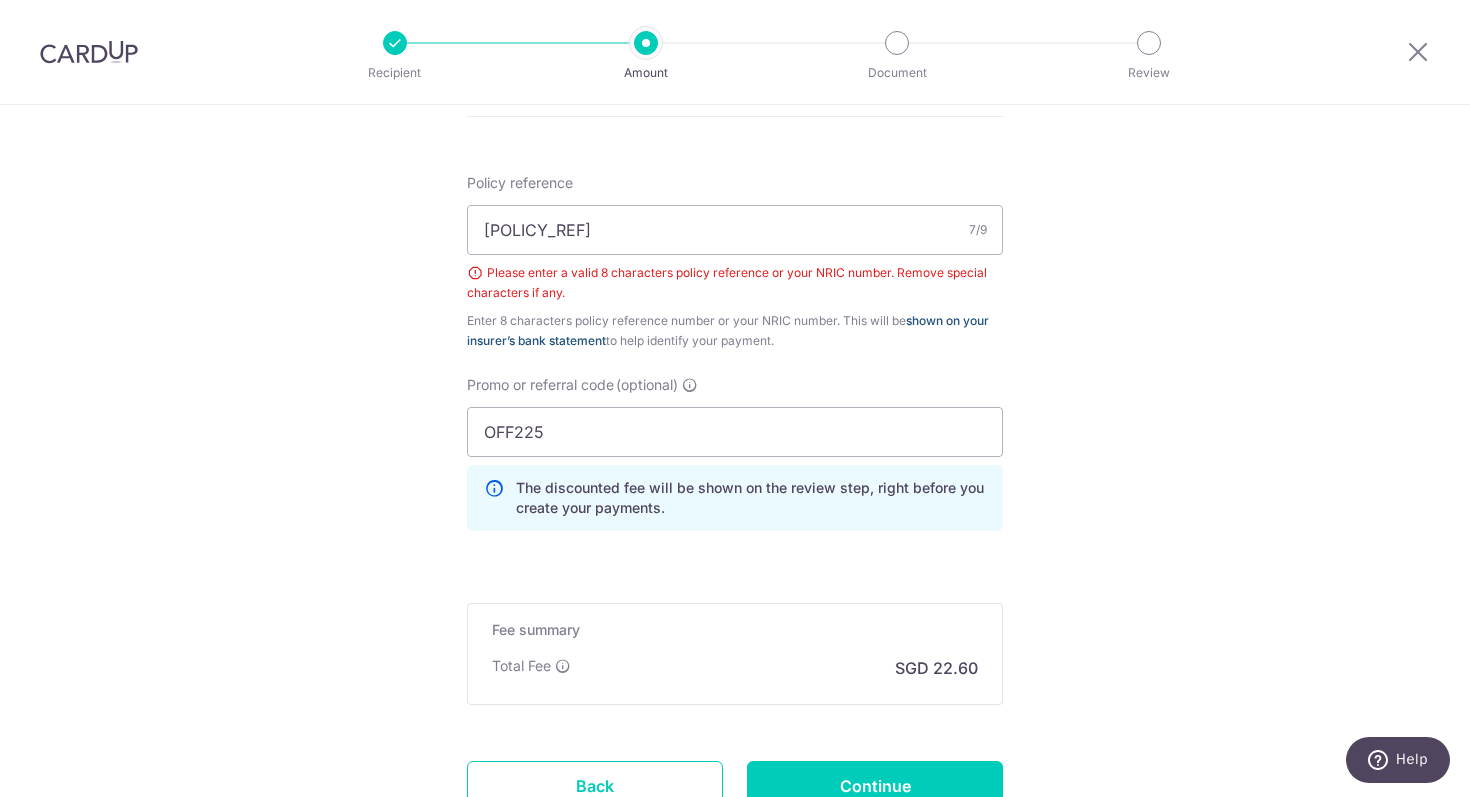 click on "shown on your insurer’s bank statement" at bounding box center (728, 330) 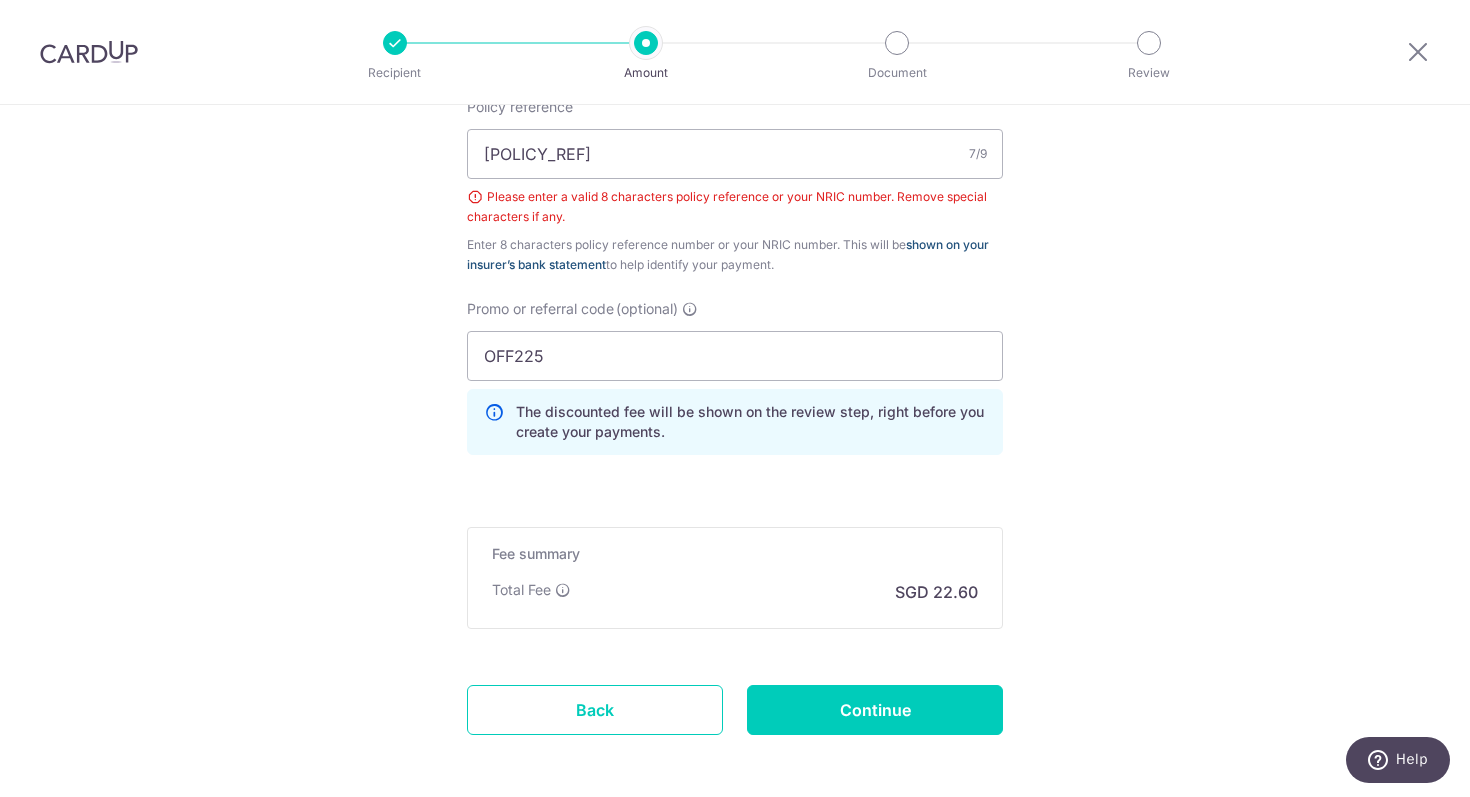 scroll, scrollTop: 1268, scrollLeft: 0, axis: vertical 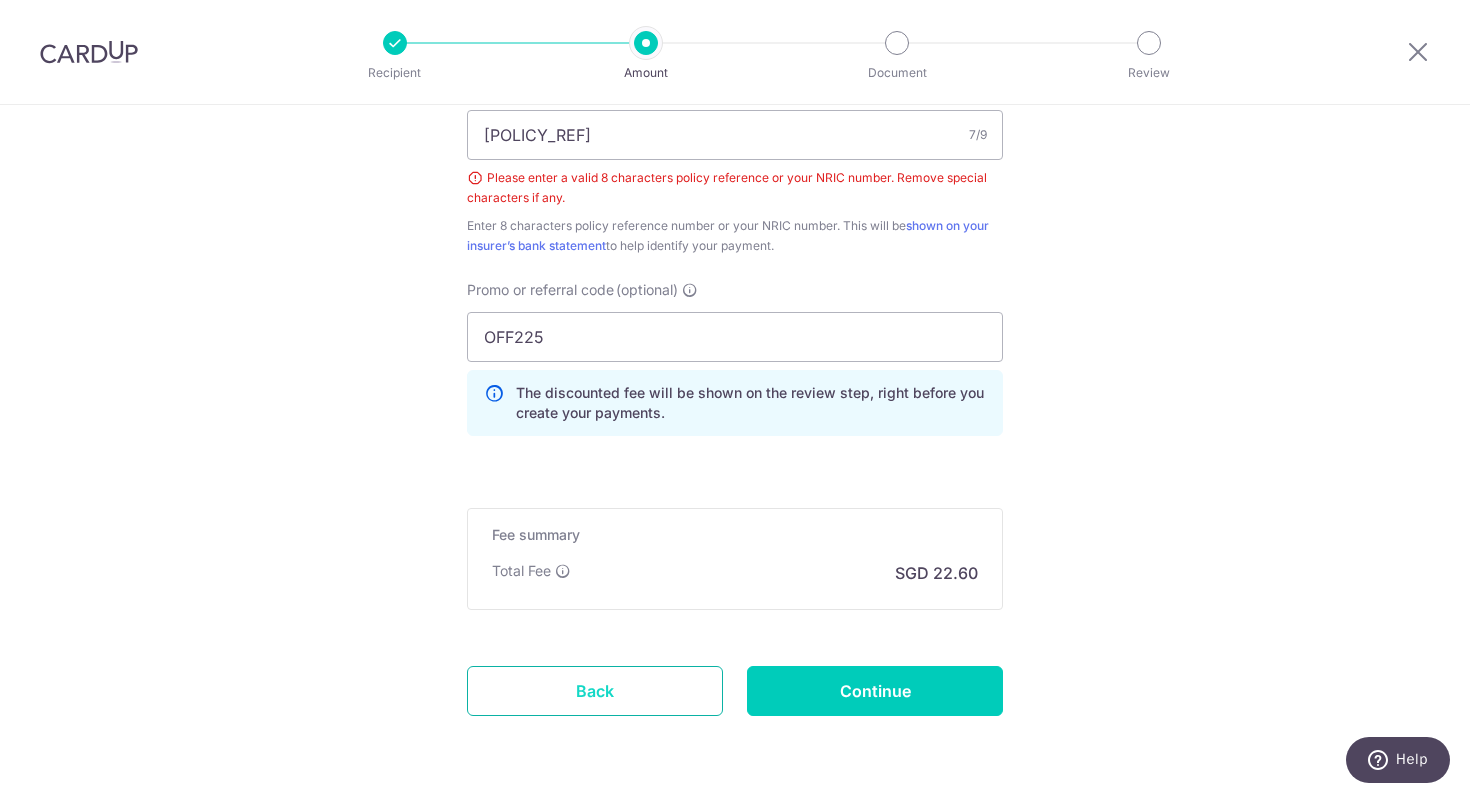 click on "Back" at bounding box center (595, 691) 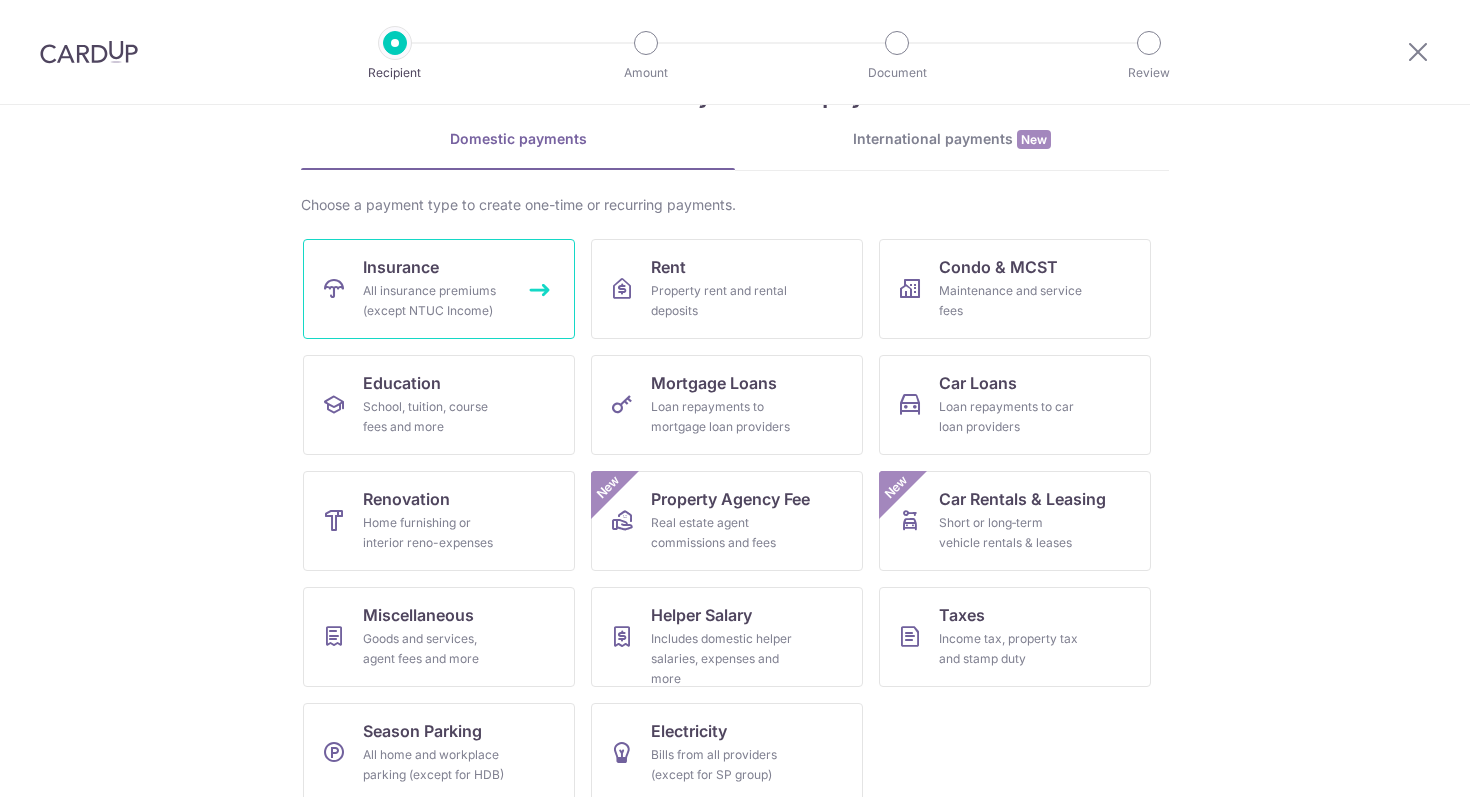 scroll, scrollTop: 98, scrollLeft: 0, axis: vertical 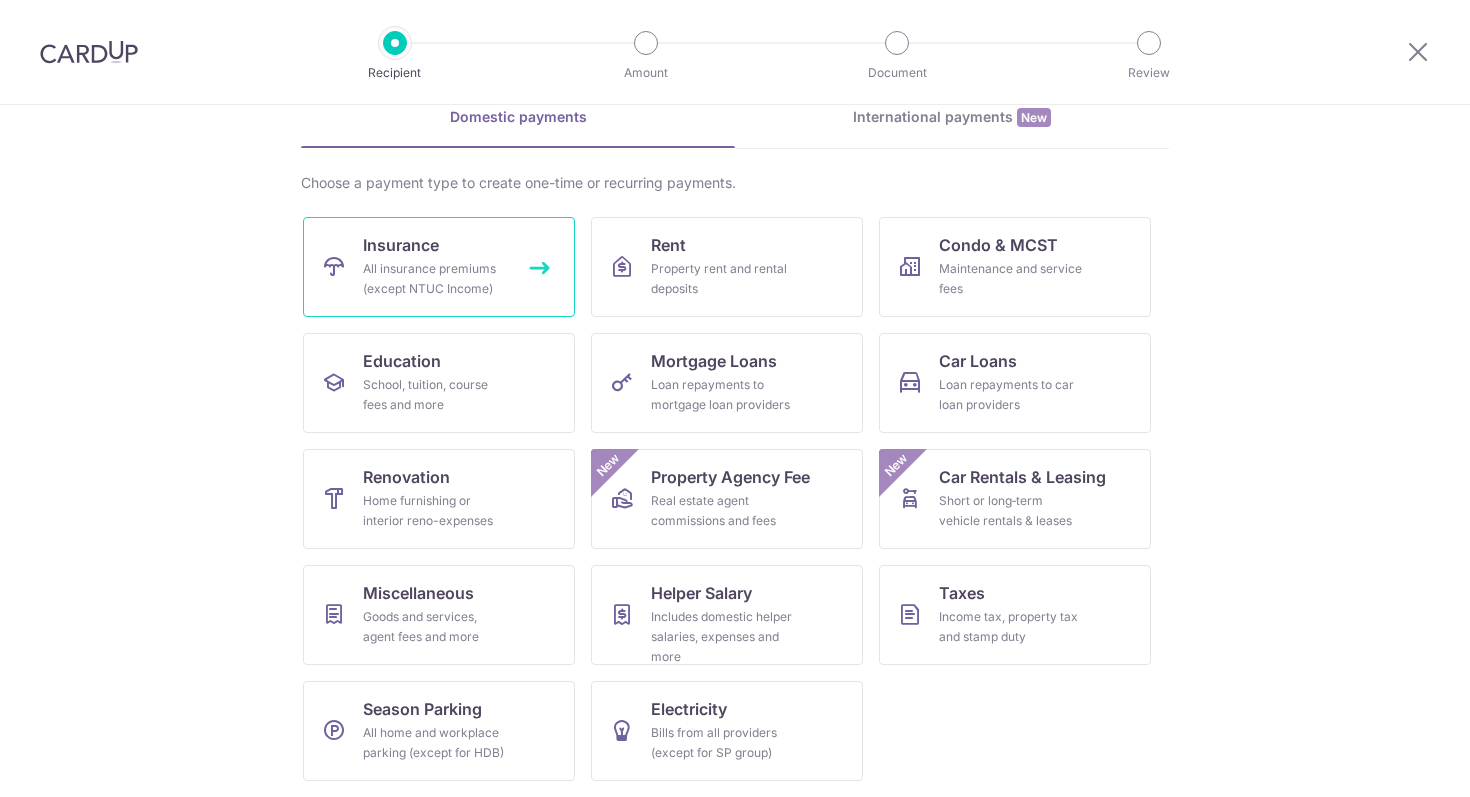 click on "Insurance All insurance premiums (except NTUC Income)" at bounding box center [439, 267] 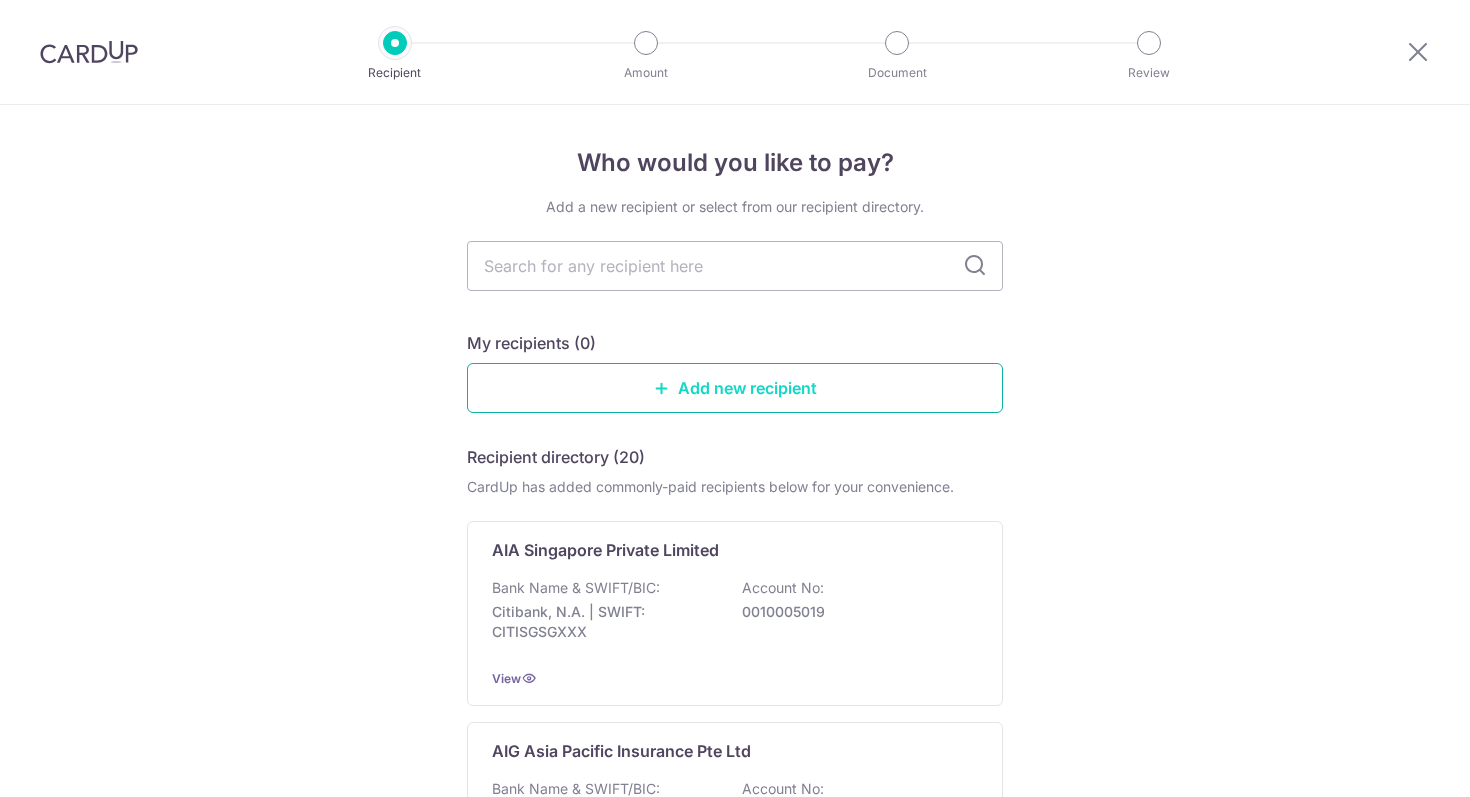 scroll, scrollTop: 0, scrollLeft: 0, axis: both 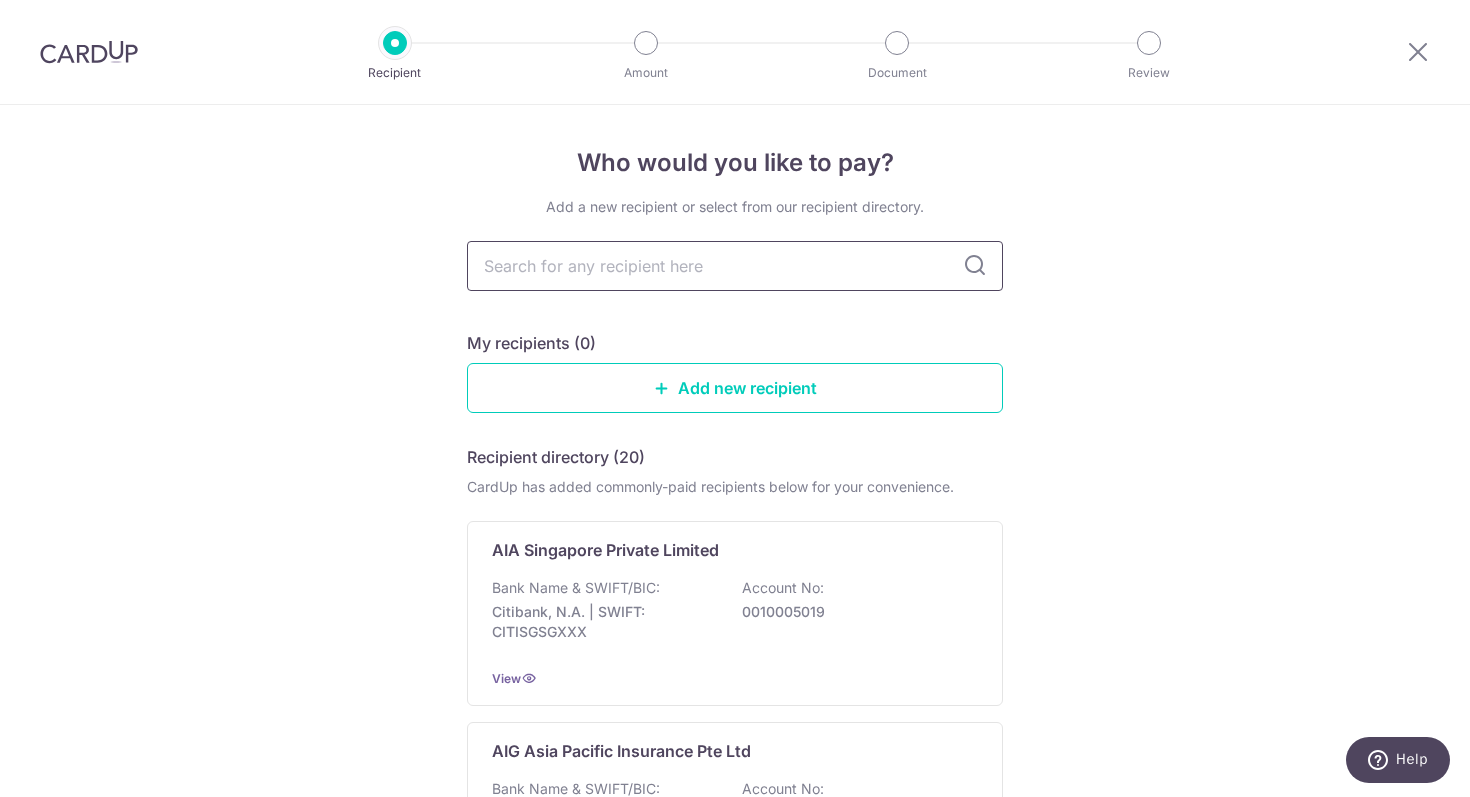 click at bounding box center [735, 266] 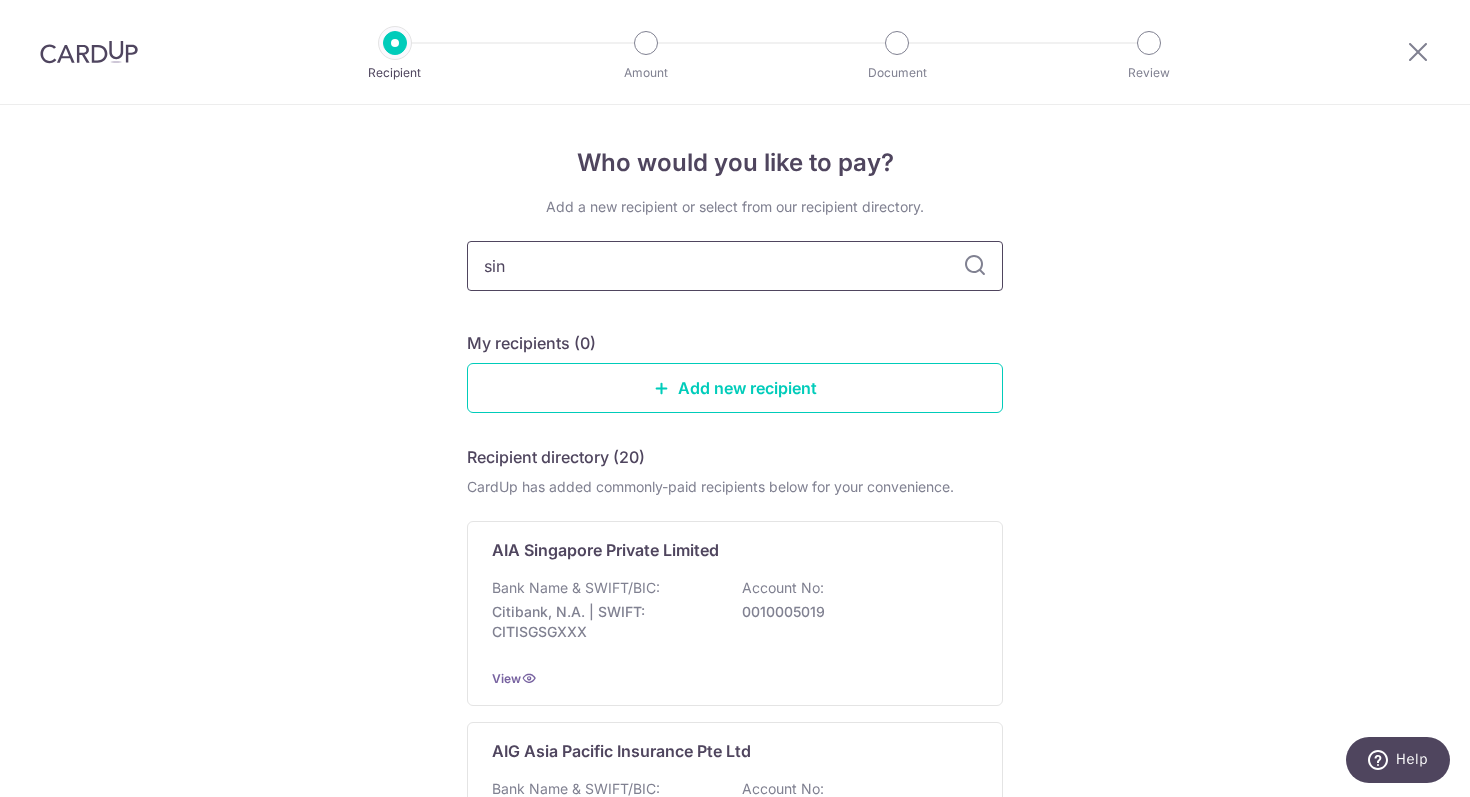 type on "sing" 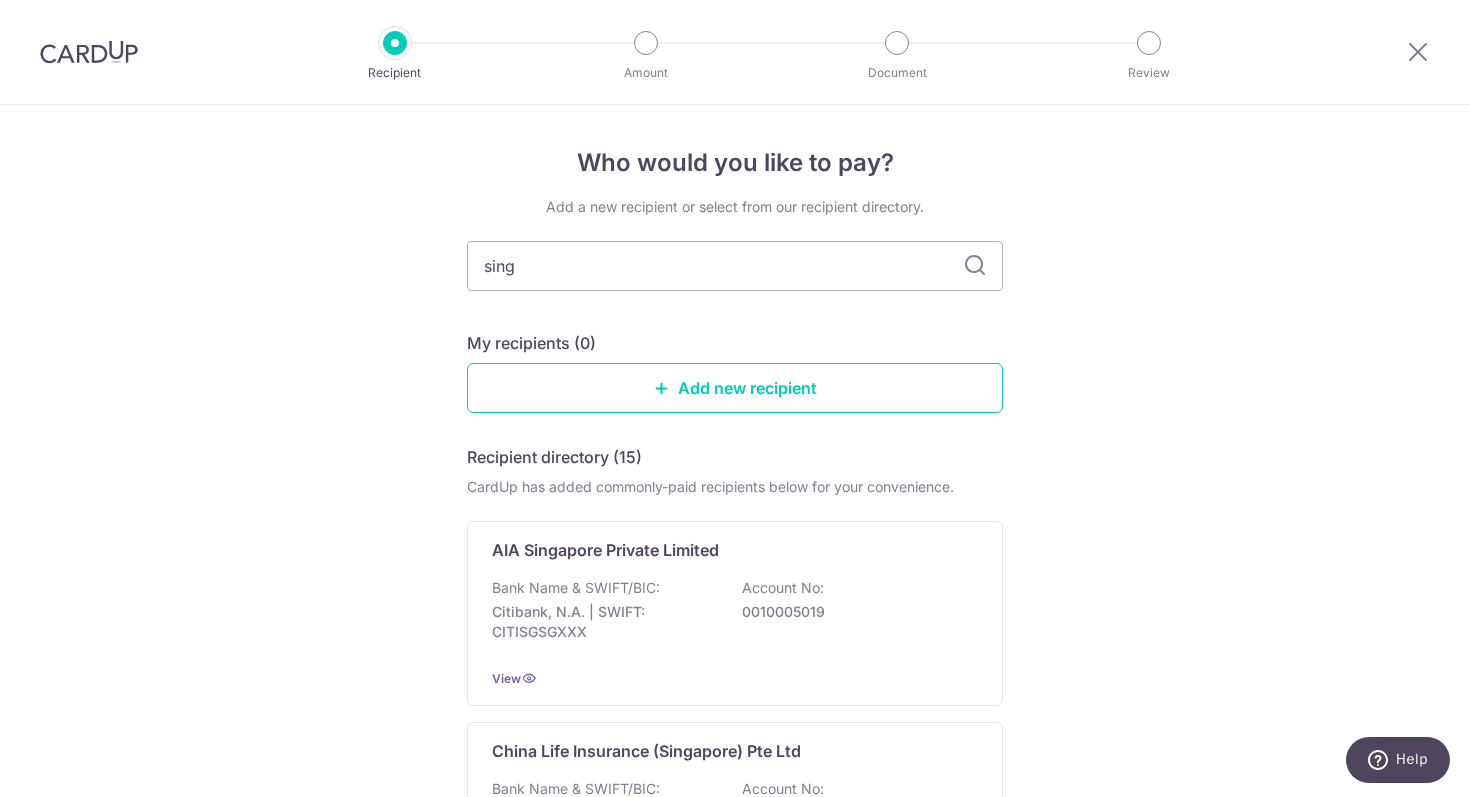 type on "singl" 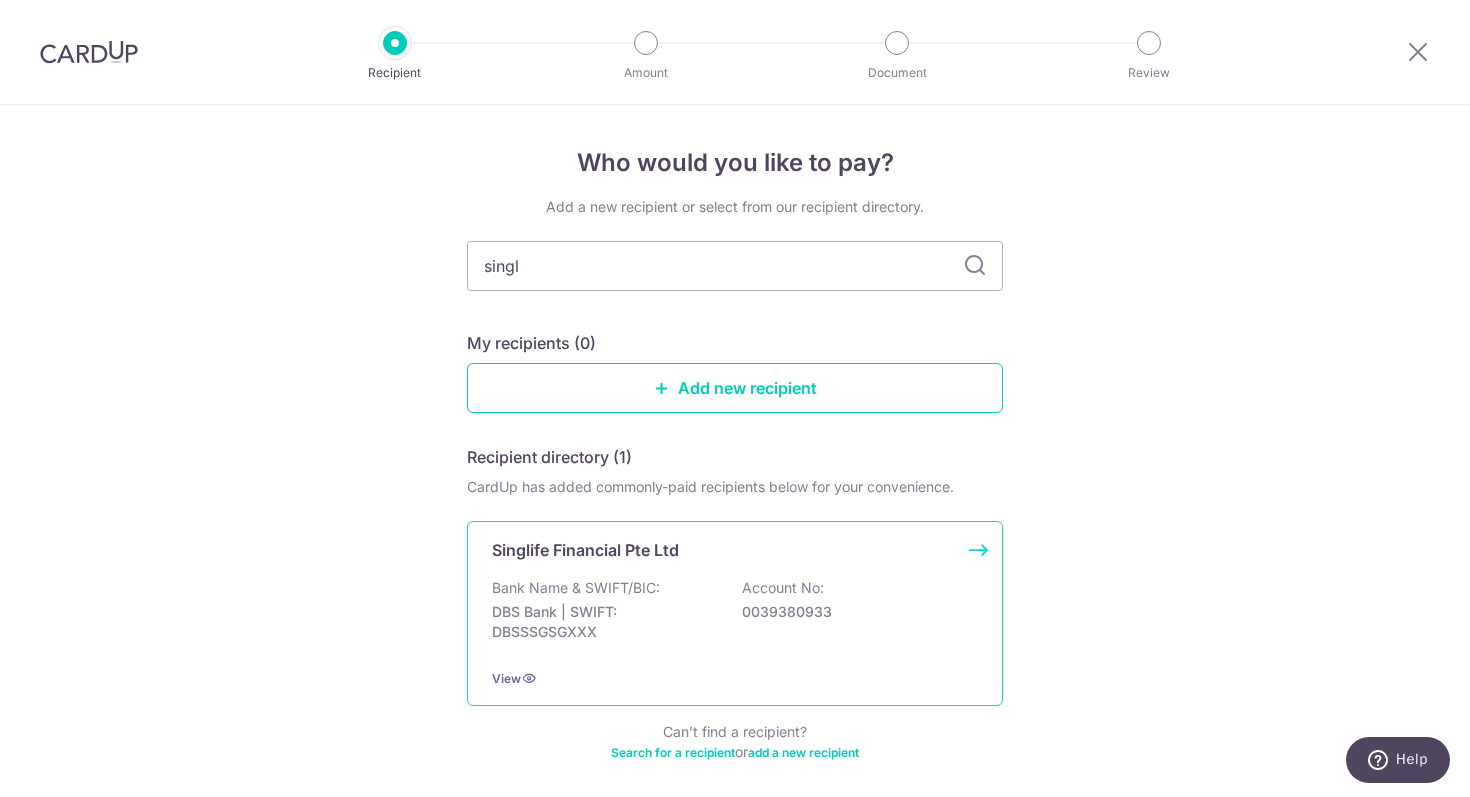 click on "DBS Bank | SWIFT: DBSSSGSGXXX" at bounding box center [604, 622] 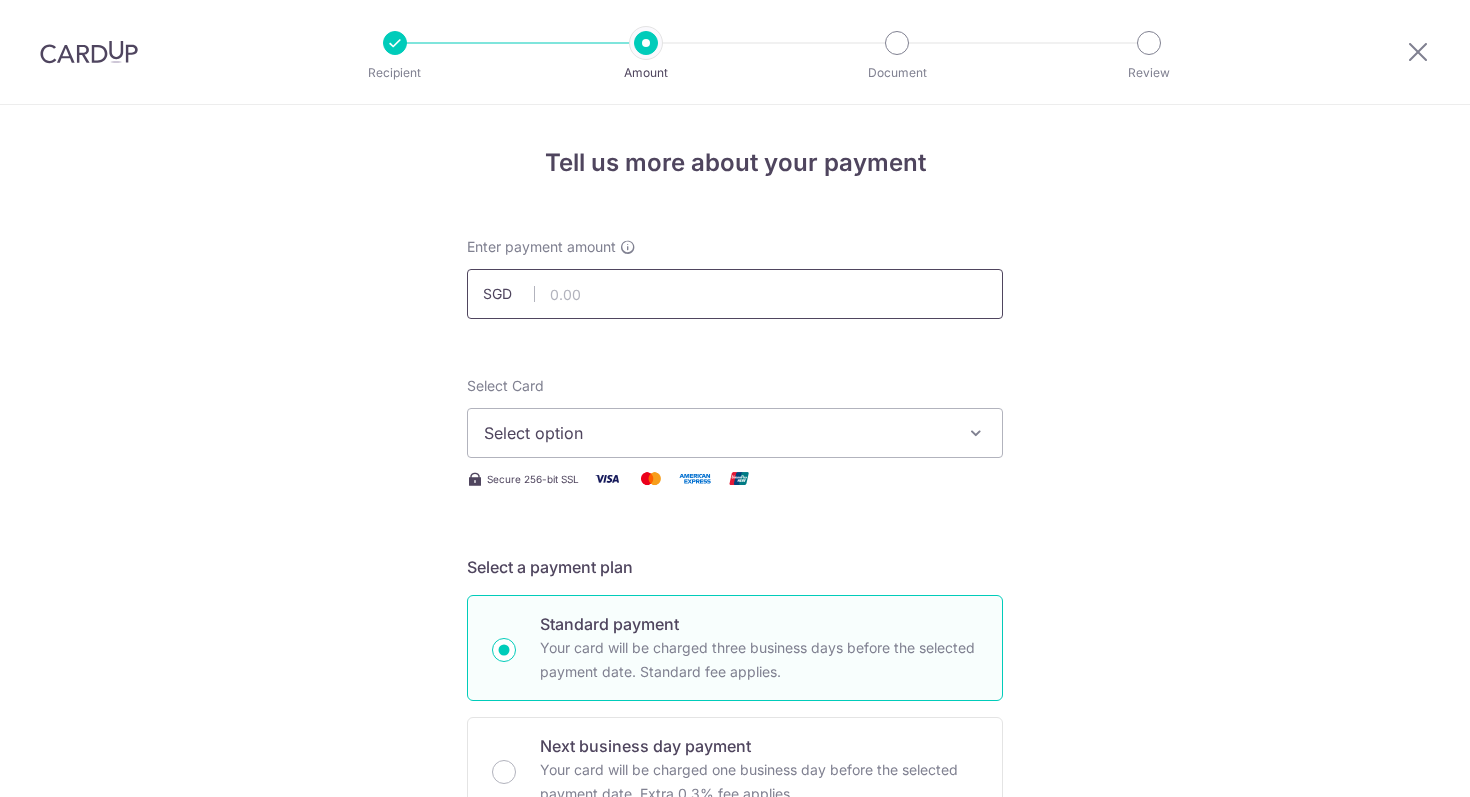 scroll, scrollTop: 0, scrollLeft: 0, axis: both 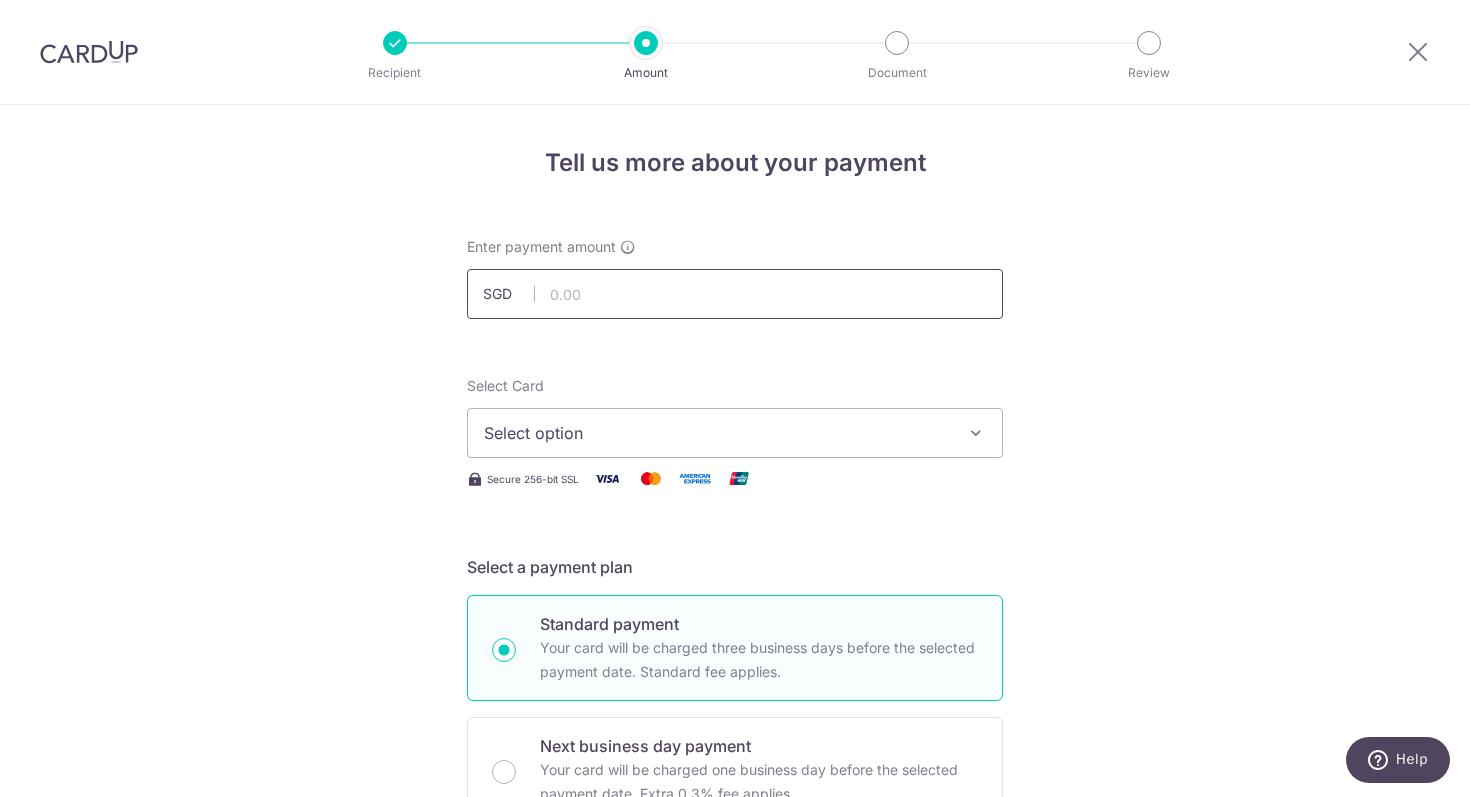 click at bounding box center (735, 294) 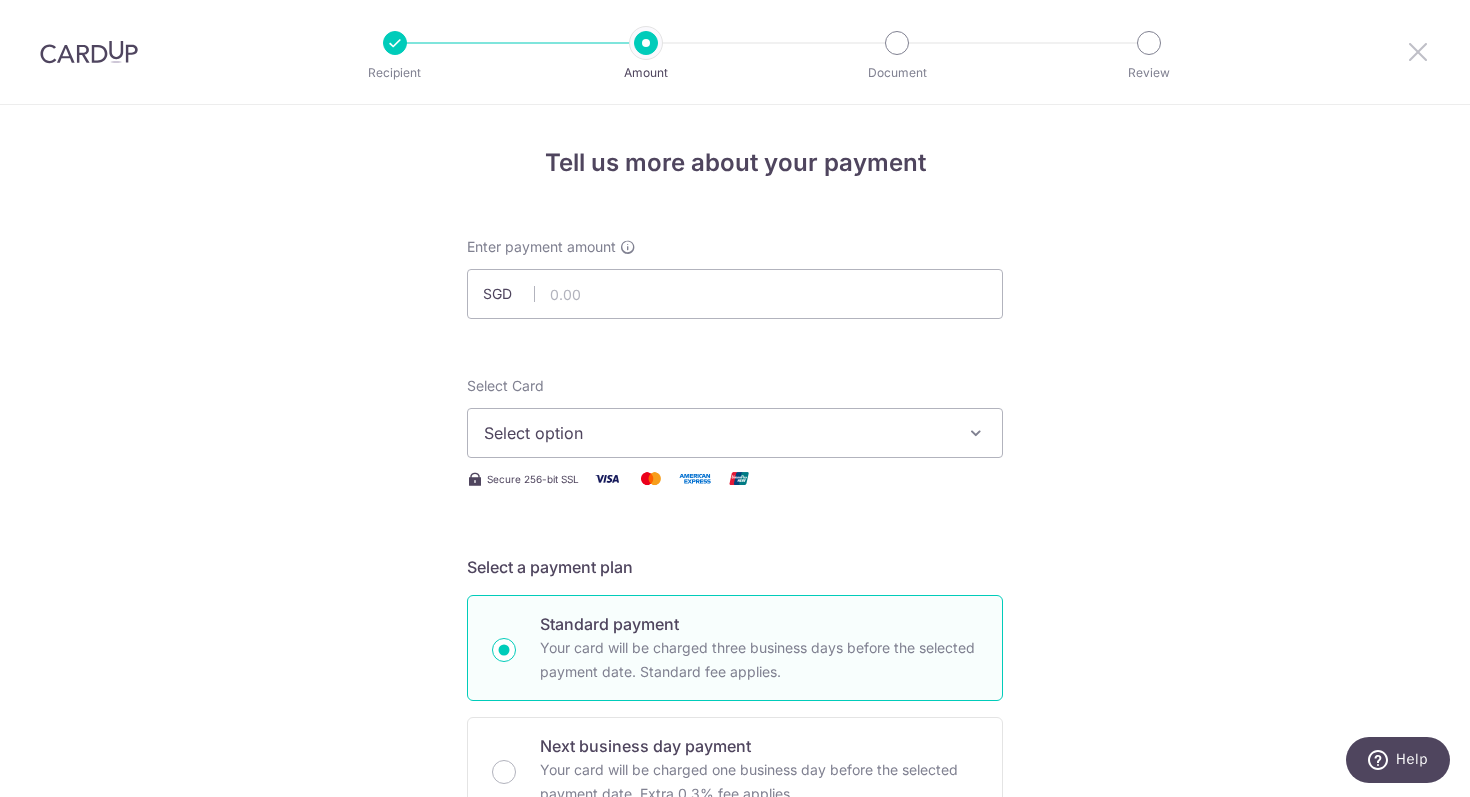 click at bounding box center [1418, 51] 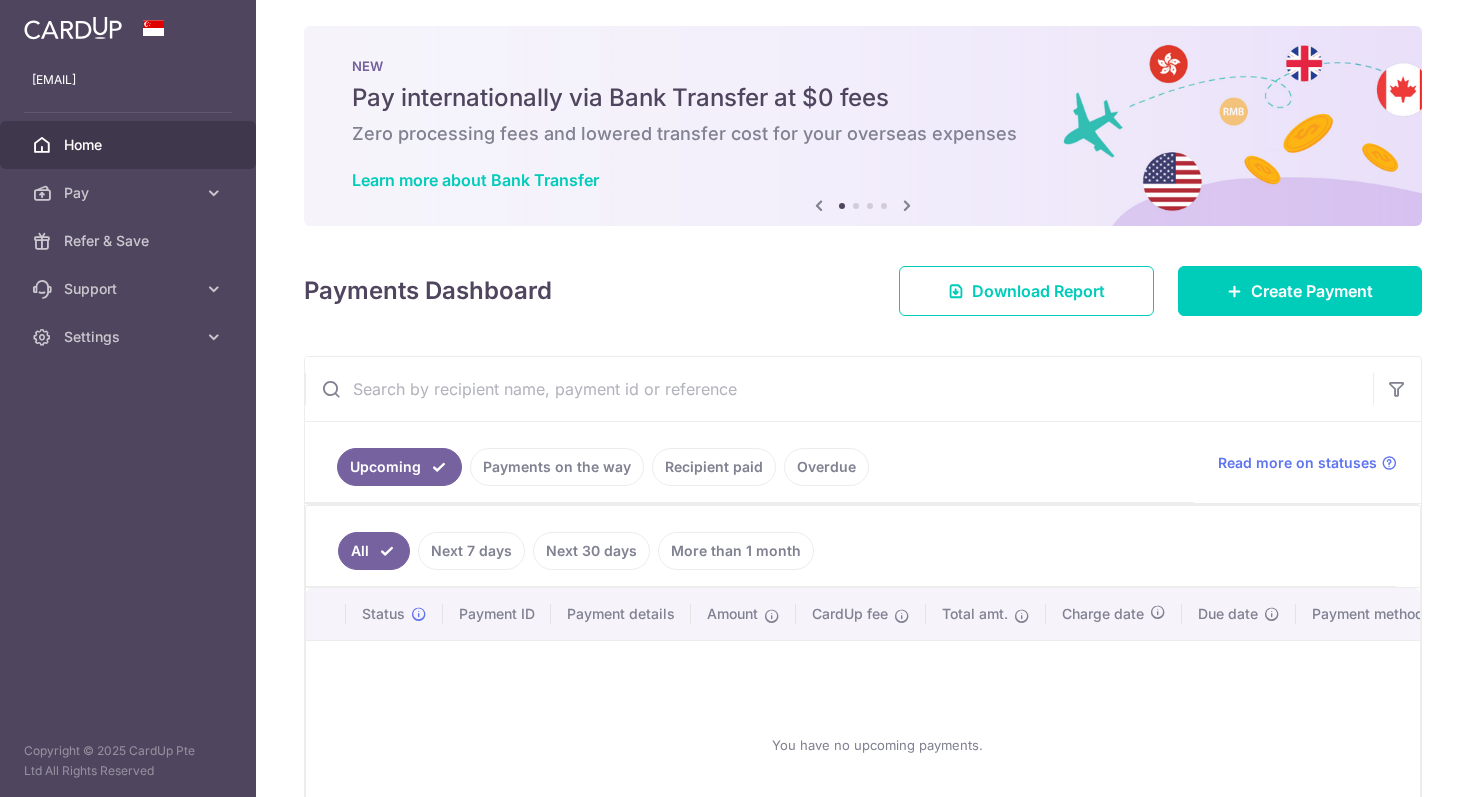 scroll, scrollTop: 8, scrollLeft: 0, axis: vertical 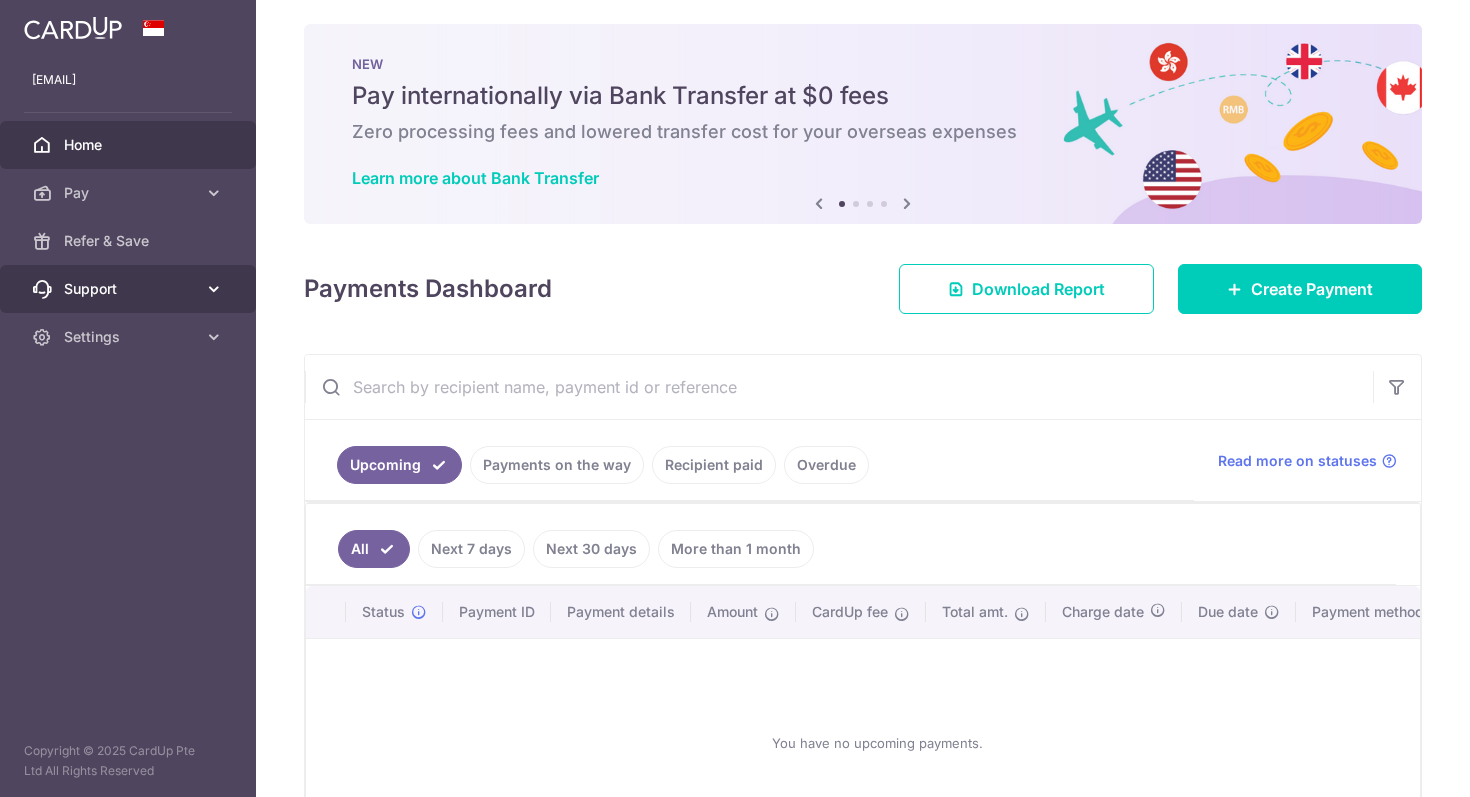 click on "Support" at bounding box center (128, 289) 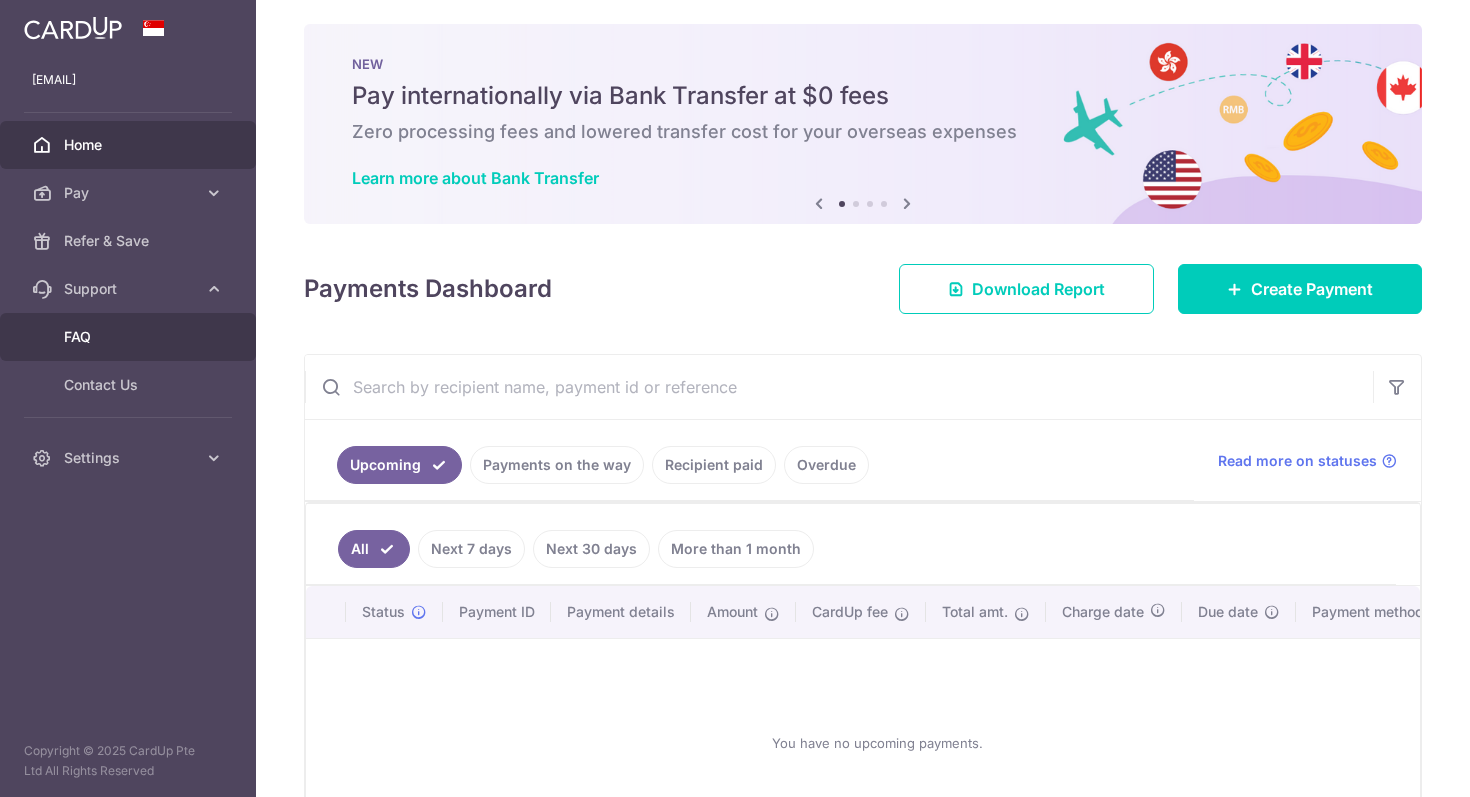 click on "FAQ" at bounding box center [130, 337] 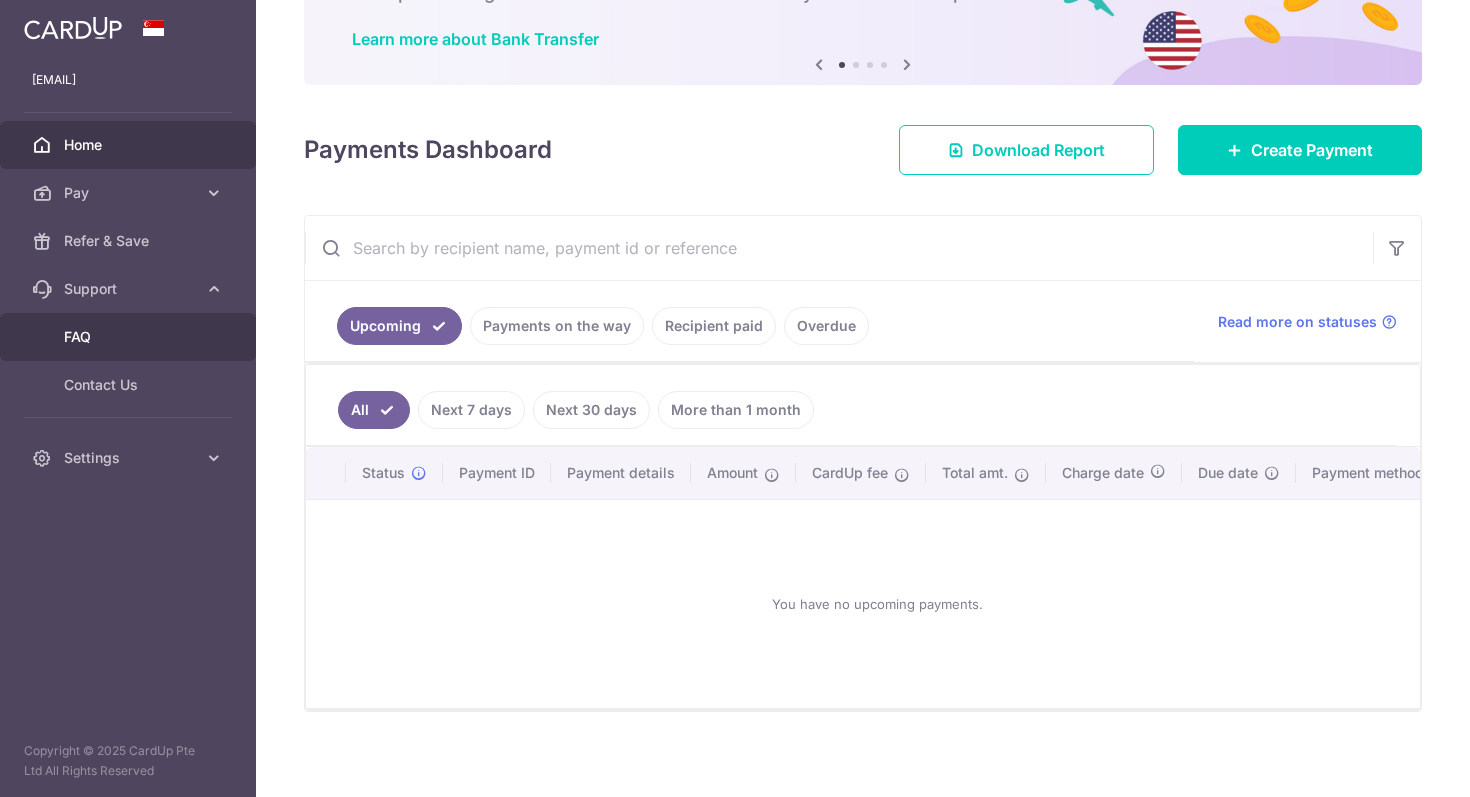 scroll, scrollTop: 156, scrollLeft: 0, axis: vertical 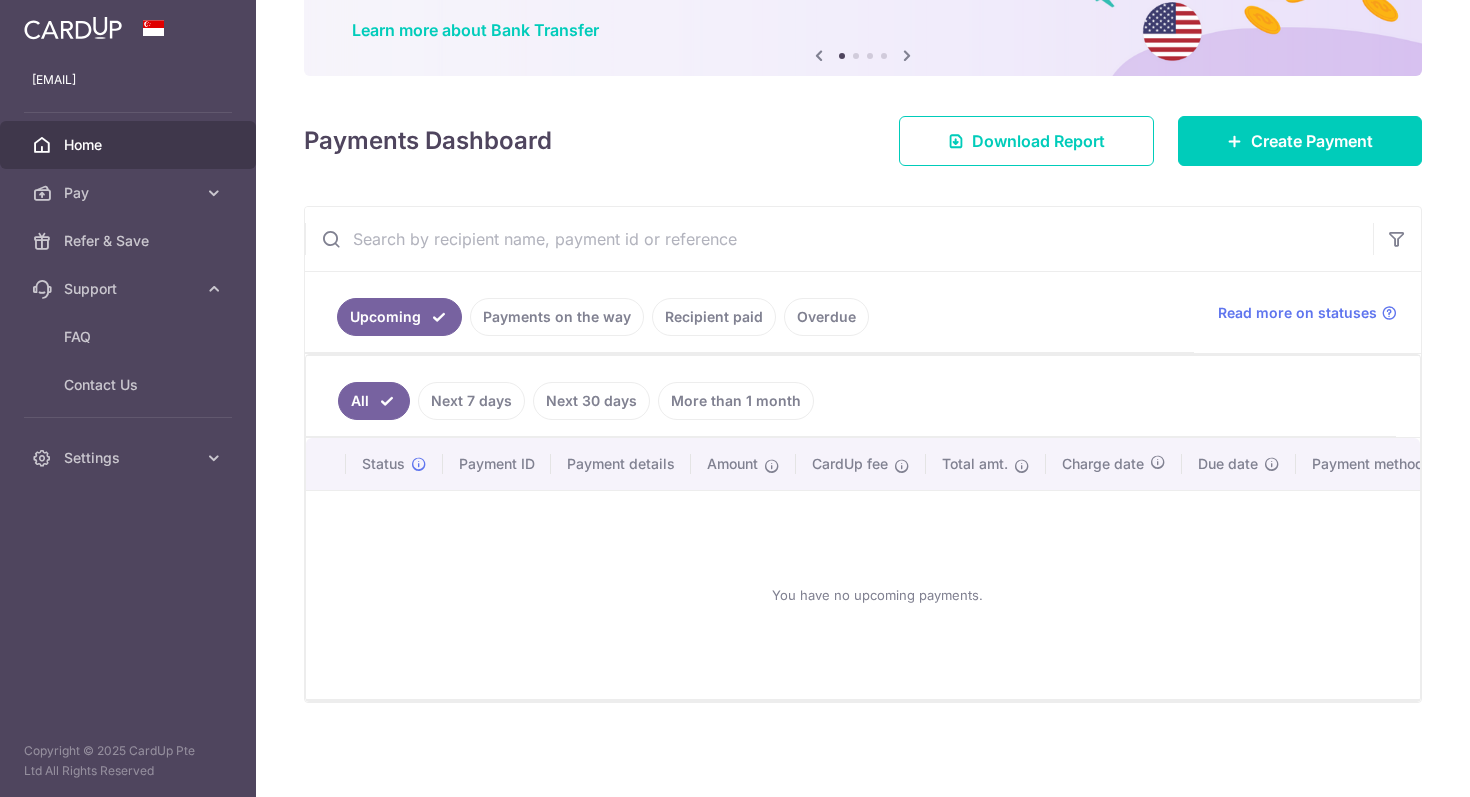 click on "Home" at bounding box center [130, 145] 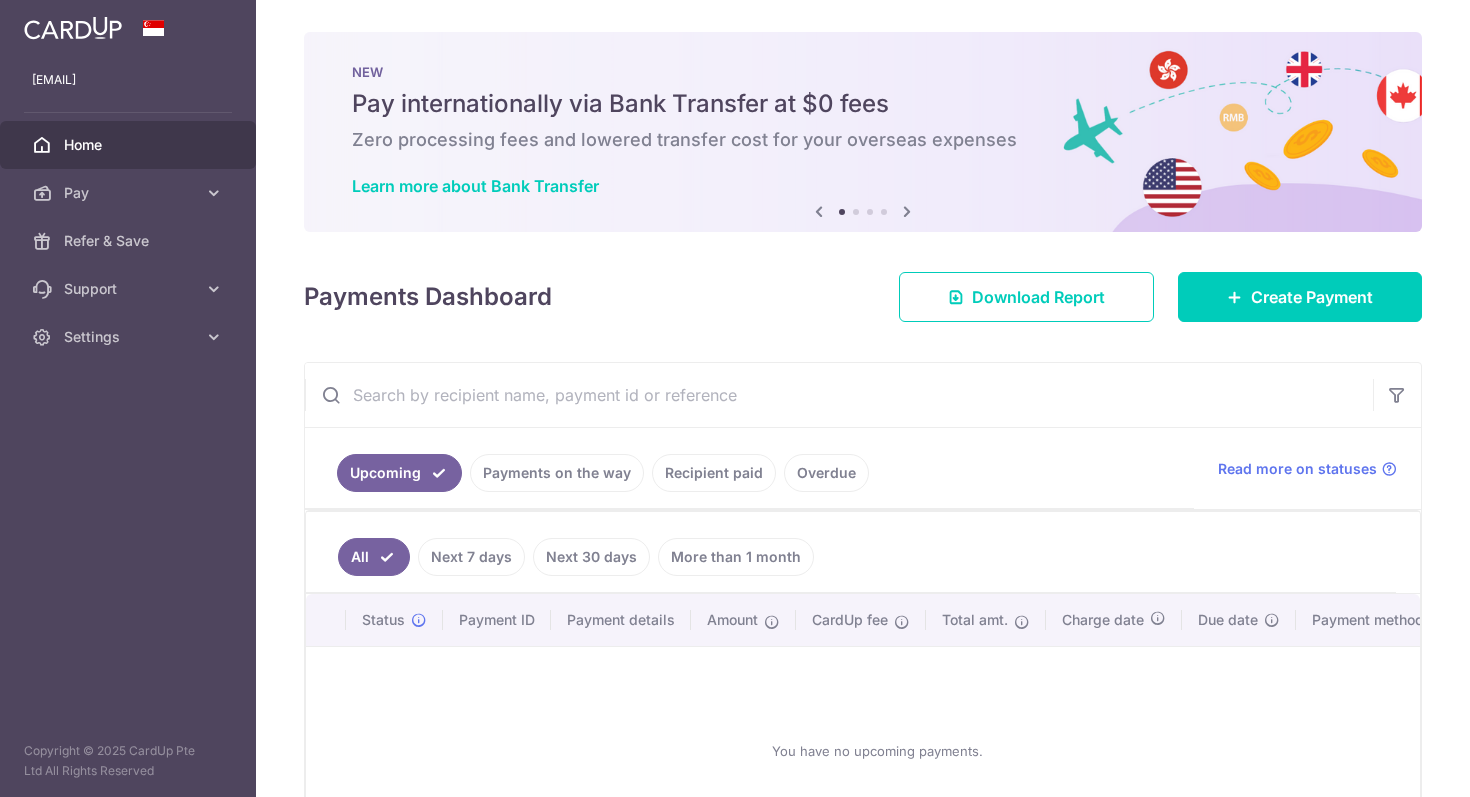 scroll, scrollTop: 0, scrollLeft: 0, axis: both 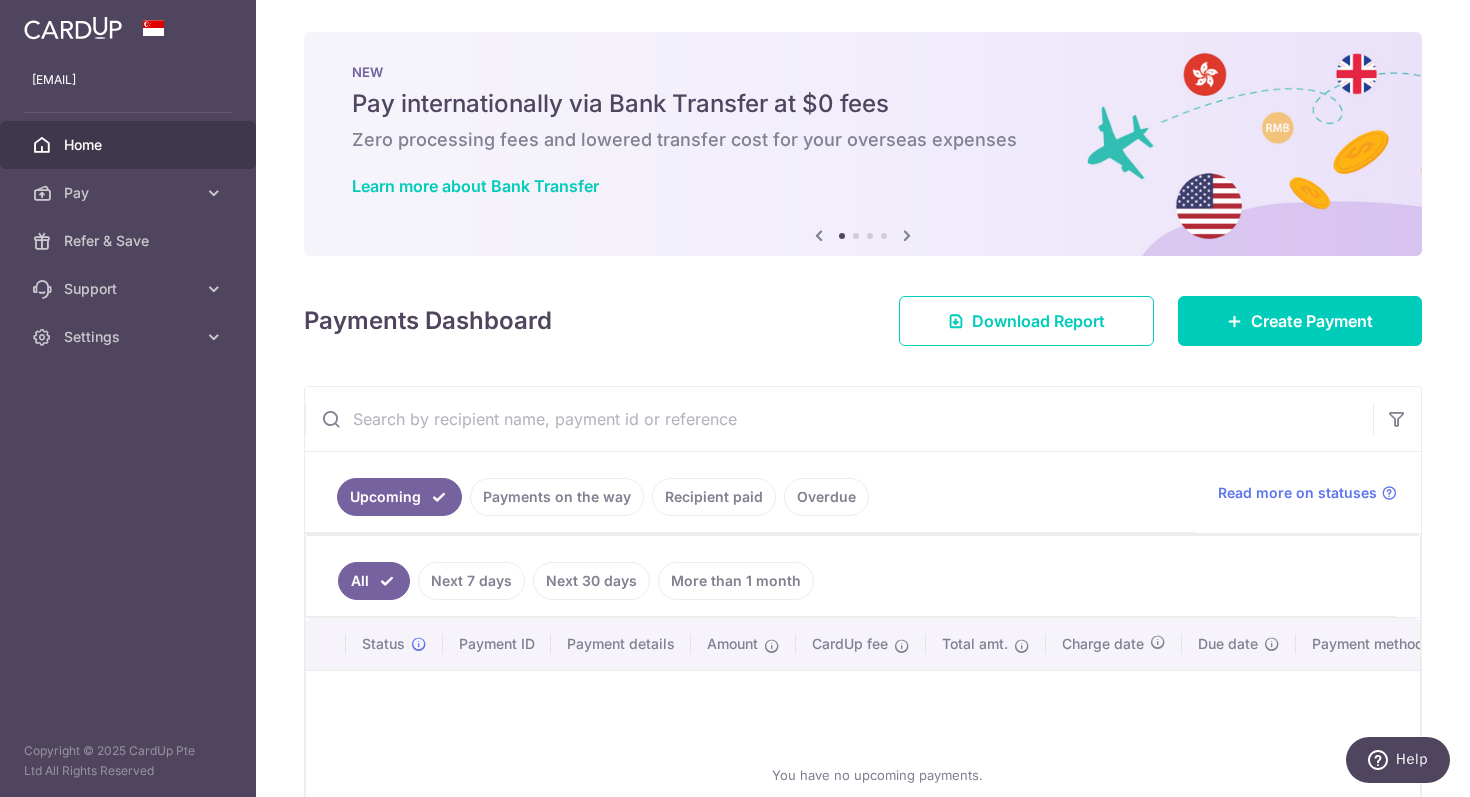 click on "Recipient paid" at bounding box center [714, 497] 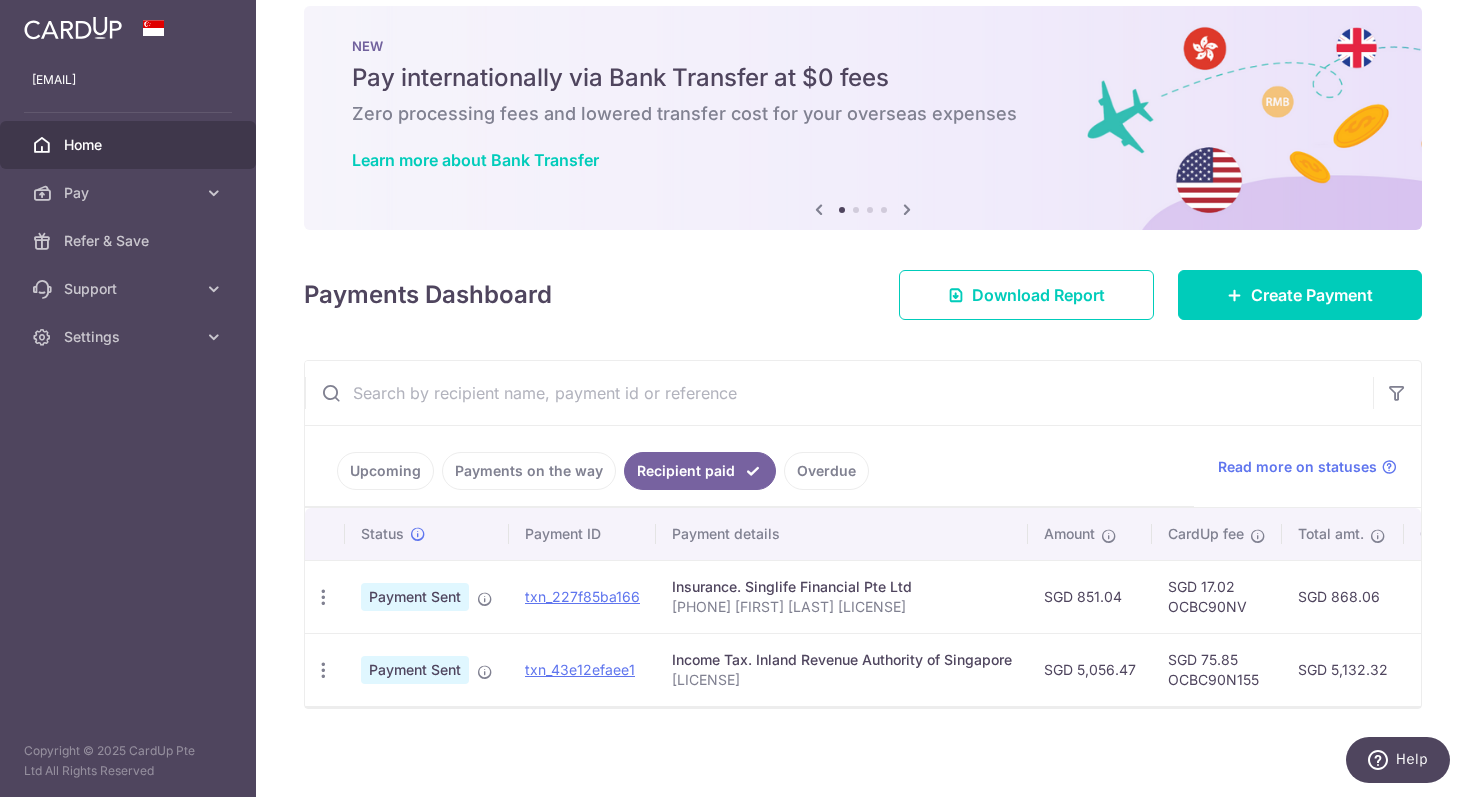 scroll, scrollTop: 32, scrollLeft: 0, axis: vertical 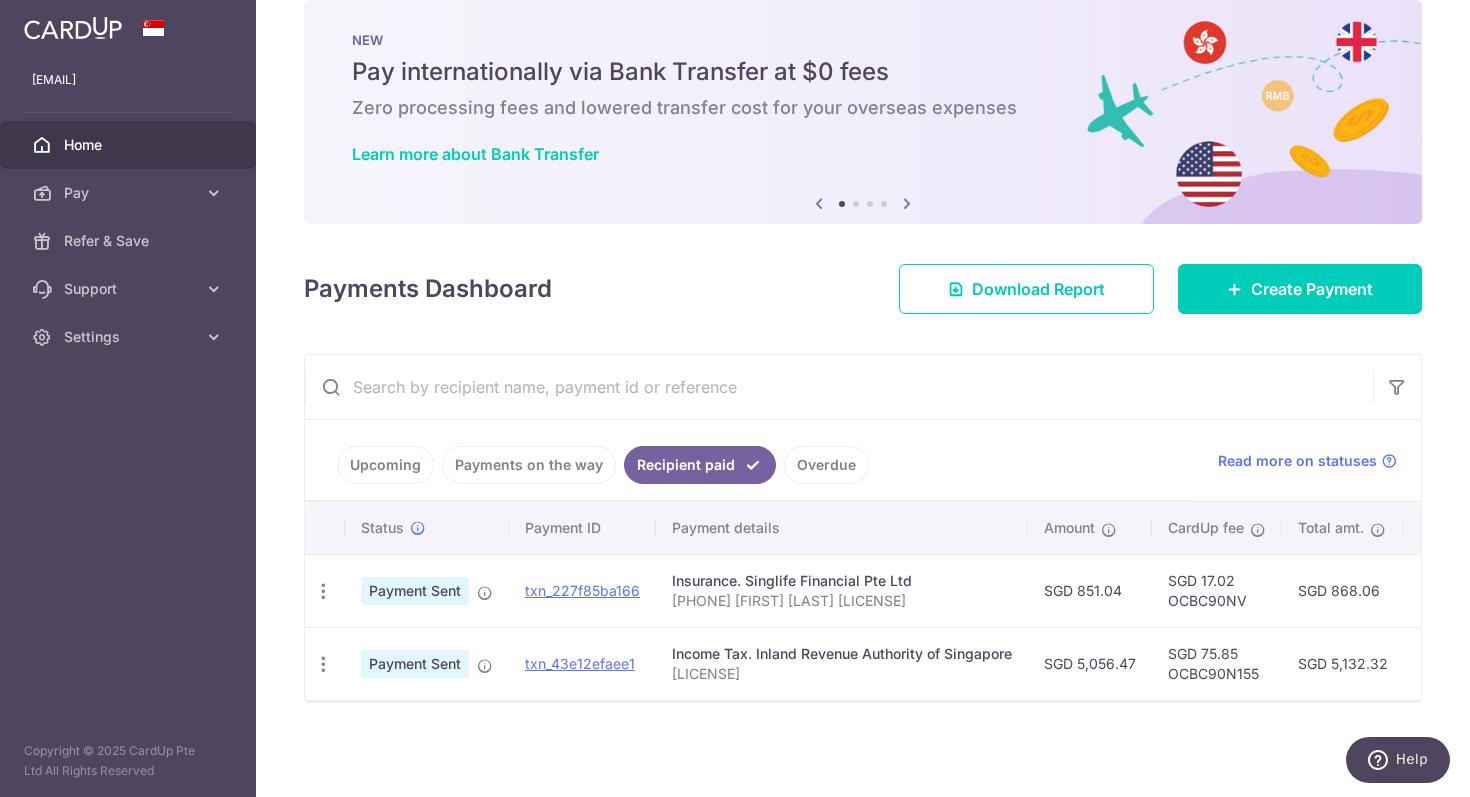 click on "06863037850 Jensen Seah S8429783F" at bounding box center (842, 601) 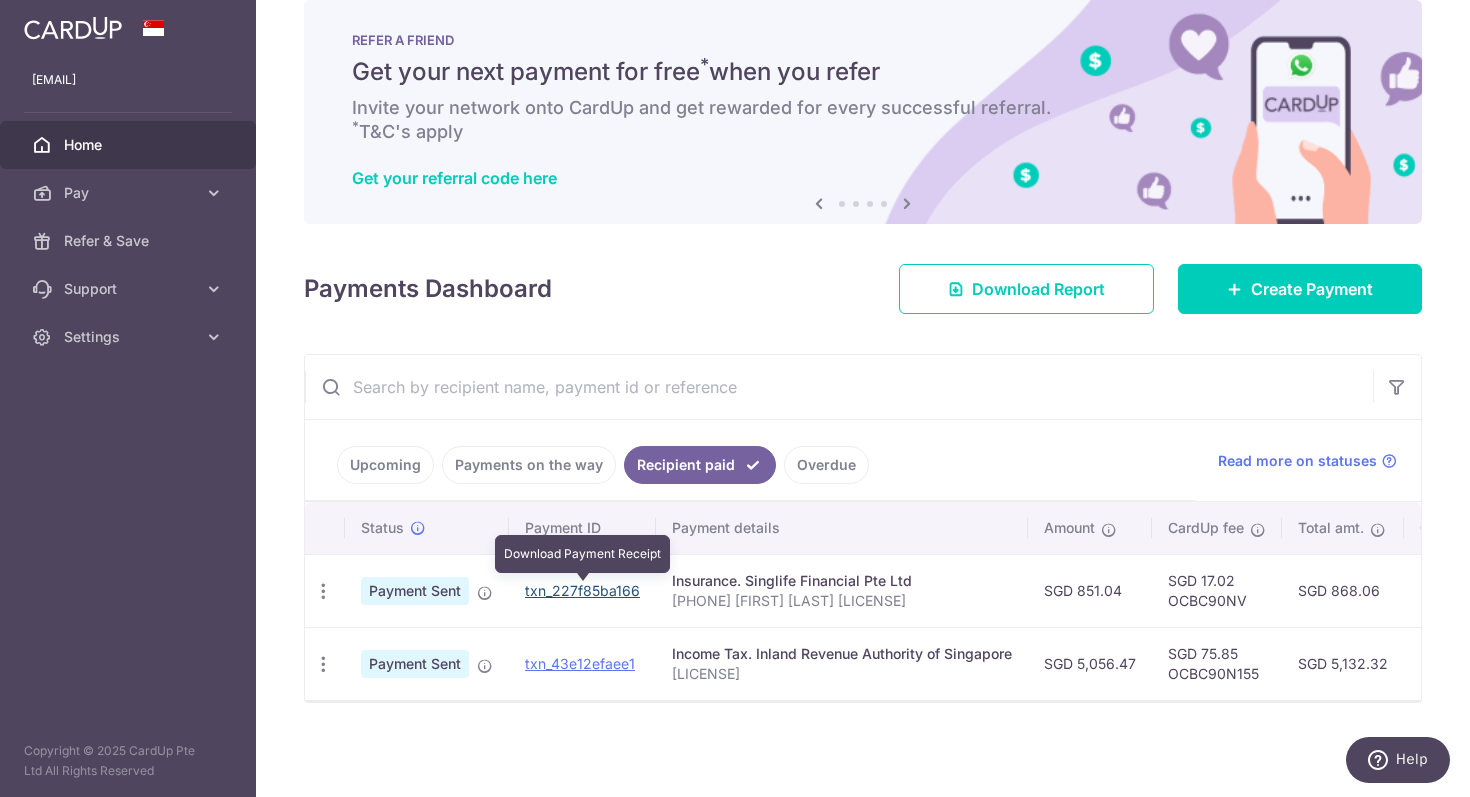click on "txn_227f85ba166" at bounding box center (582, 590) 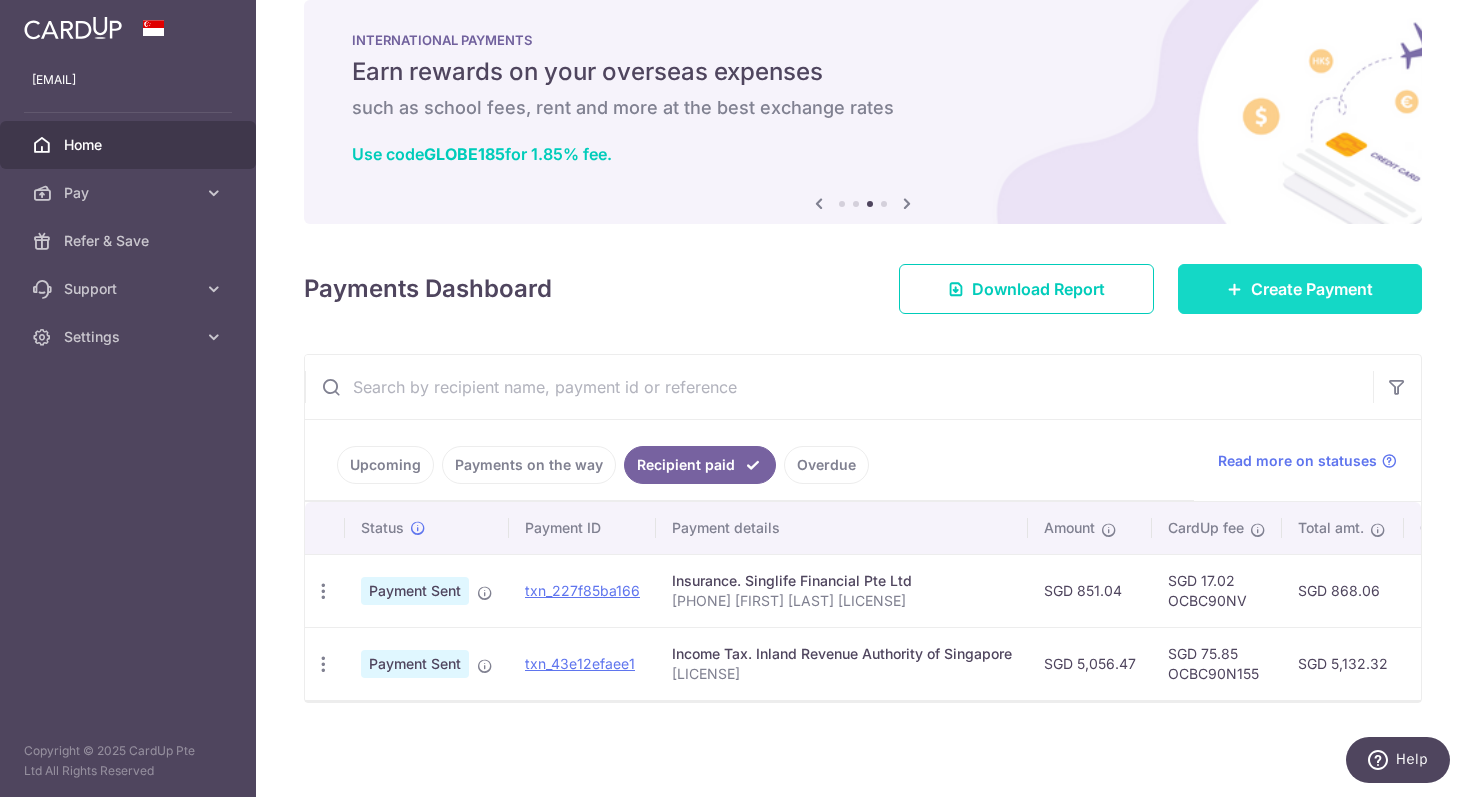 click on "Create Payment" at bounding box center (1312, 289) 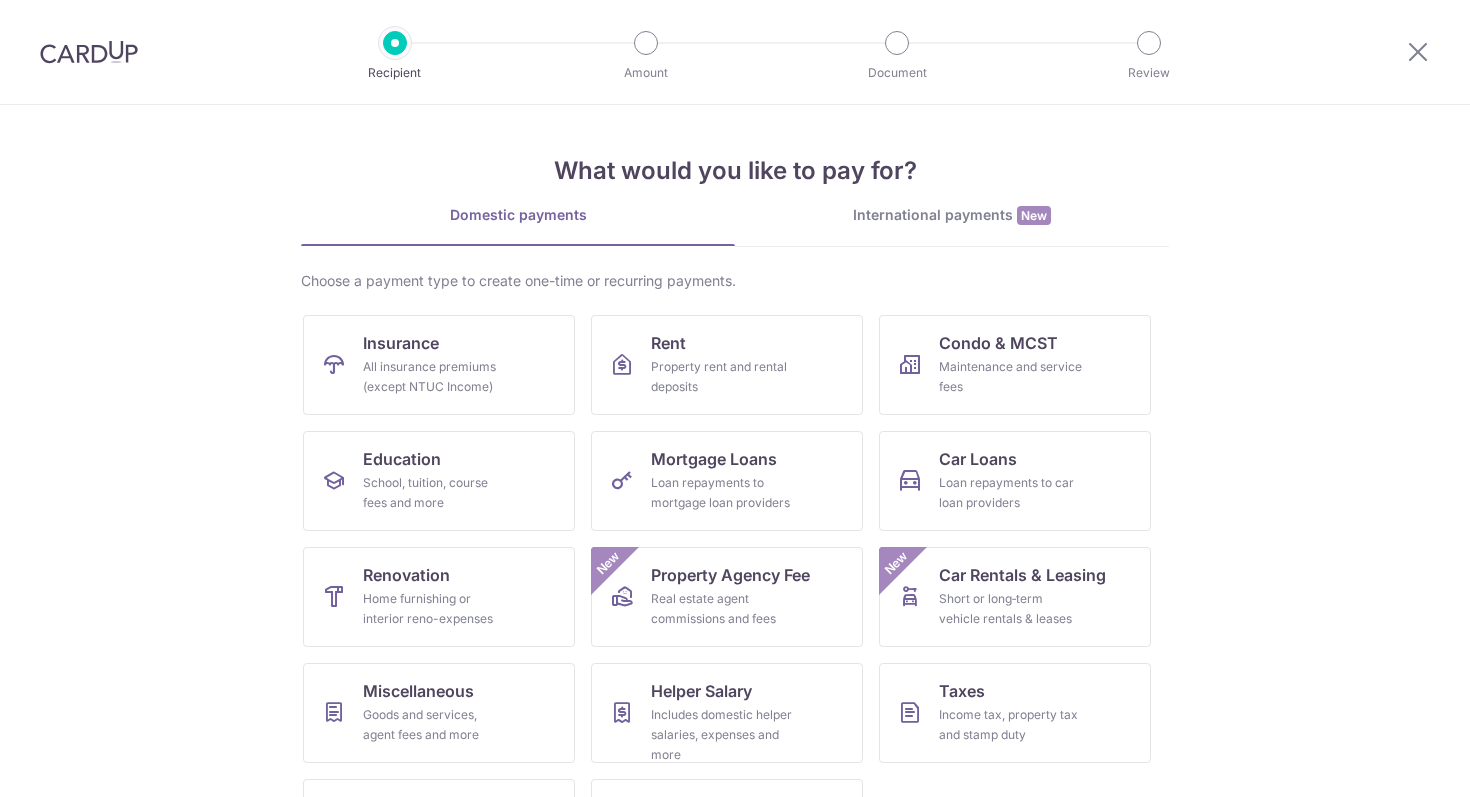 scroll, scrollTop: 0, scrollLeft: 0, axis: both 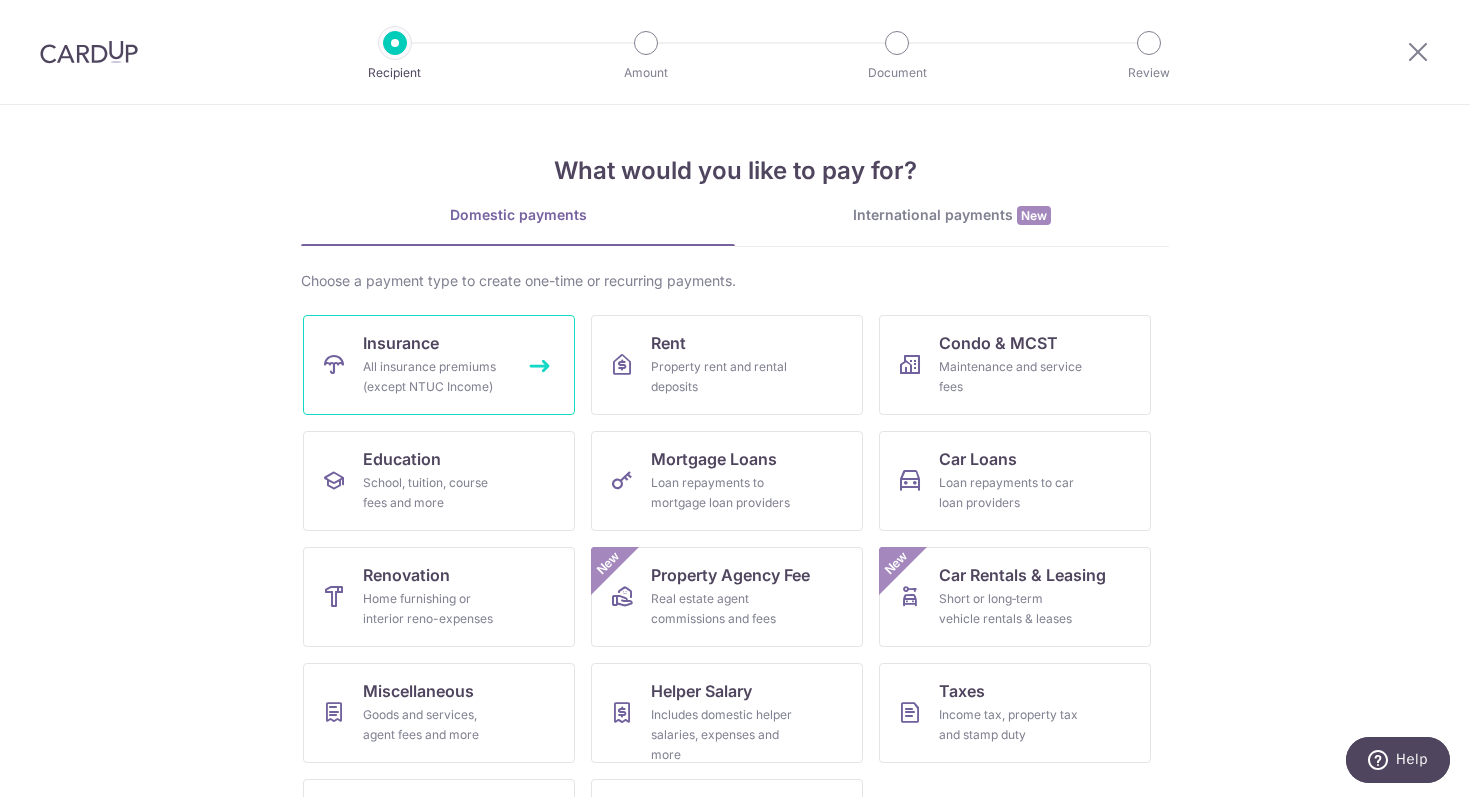 click on "All insurance premiums (except NTUC Income)" at bounding box center (435, 377) 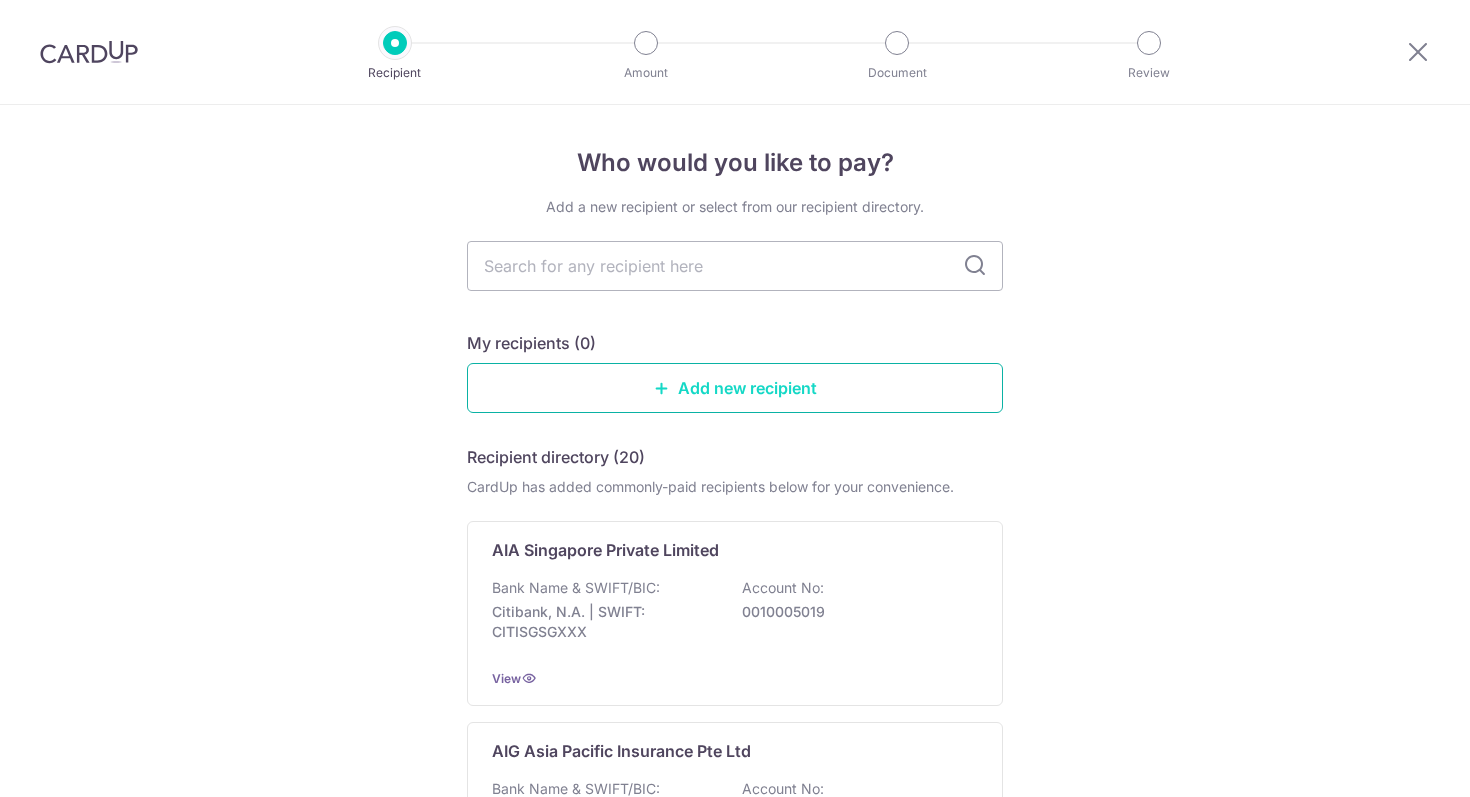 scroll, scrollTop: 0, scrollLeft: 0, axis: both 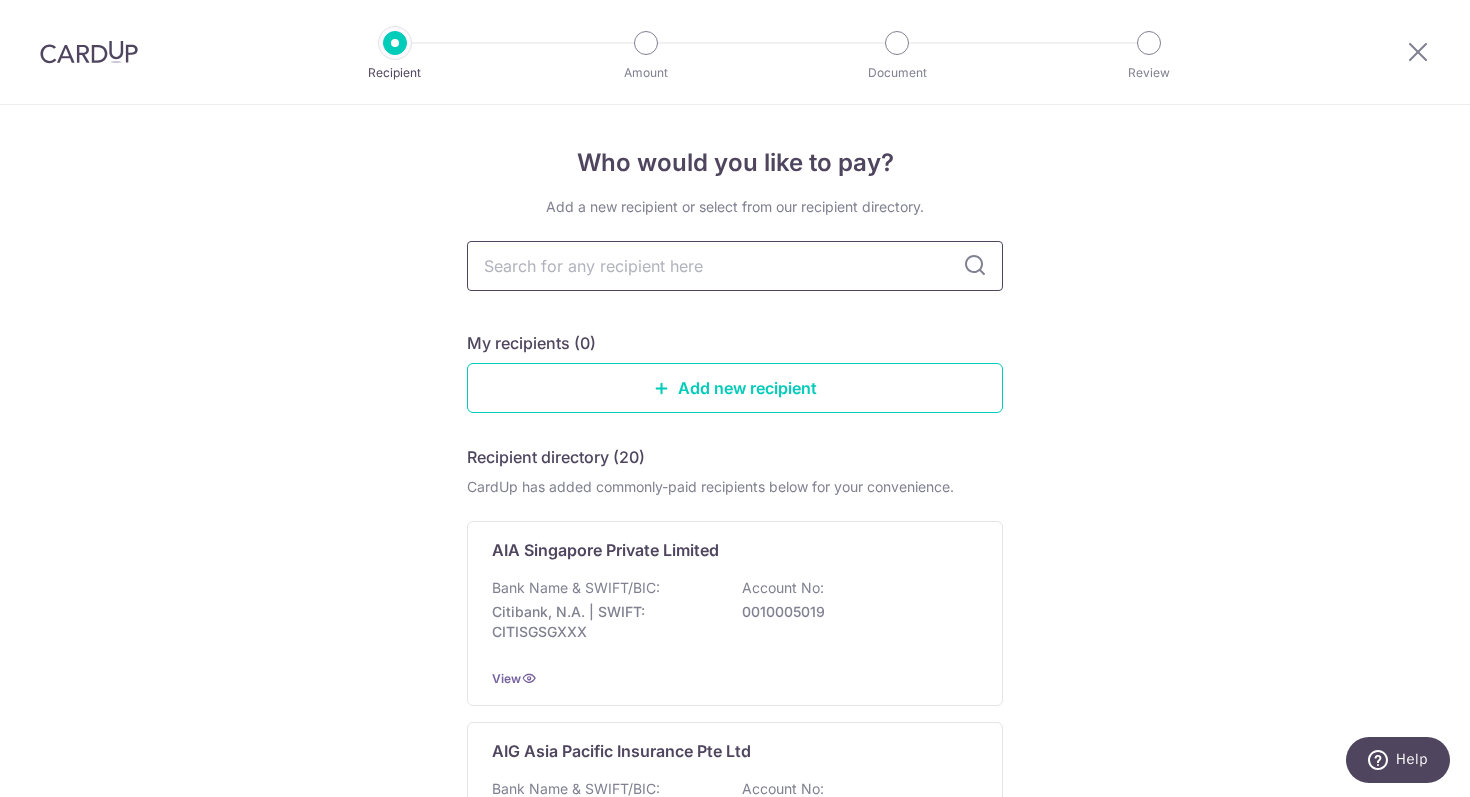 click at bounding box center (735, 266) 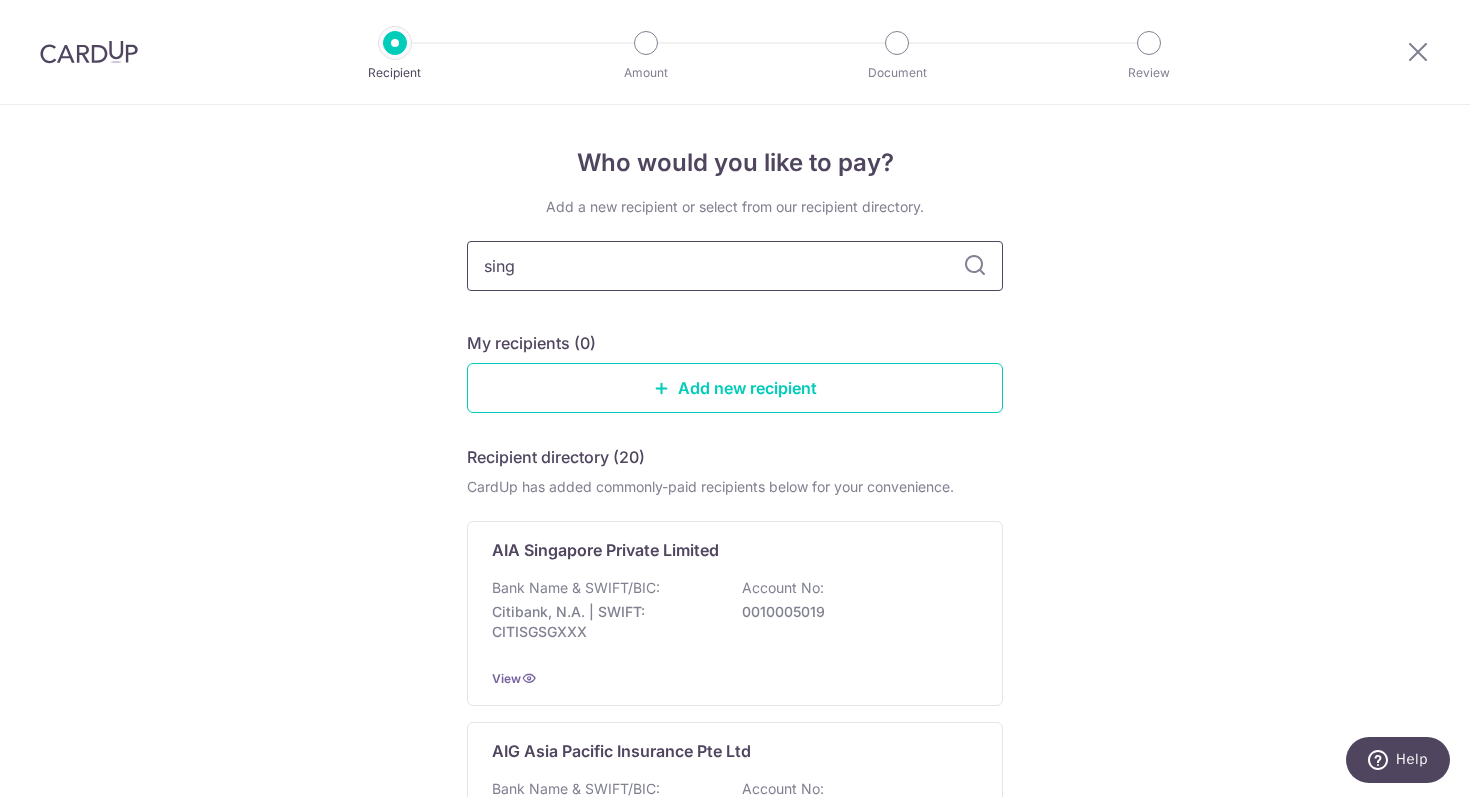 type on "singl" 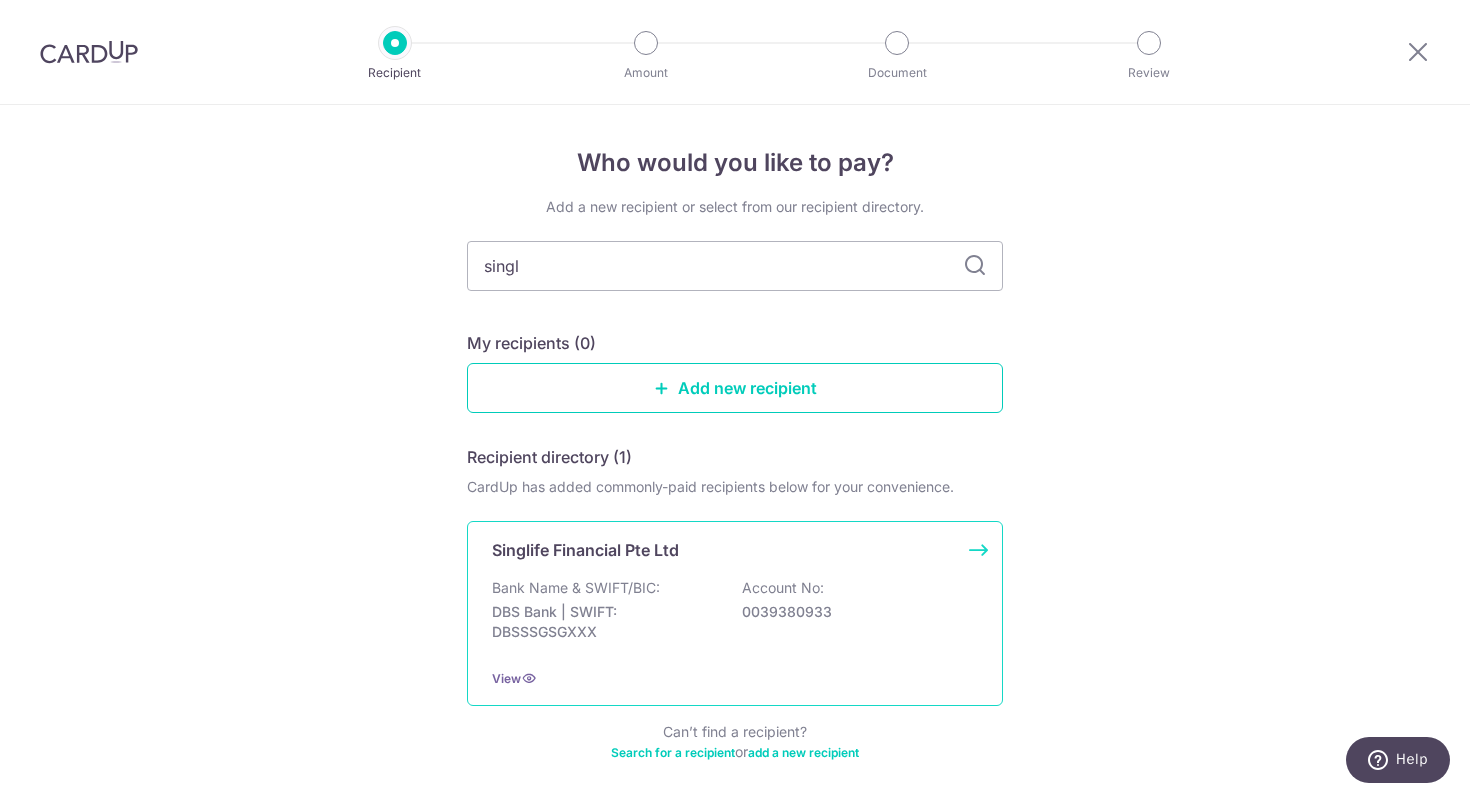 click on "Bank Name & SWIFT/BIC:
DBS Bank | SWIFT: DBSSSGSGXXX
Account No:
0039380933" at bounding box center (735, 615) 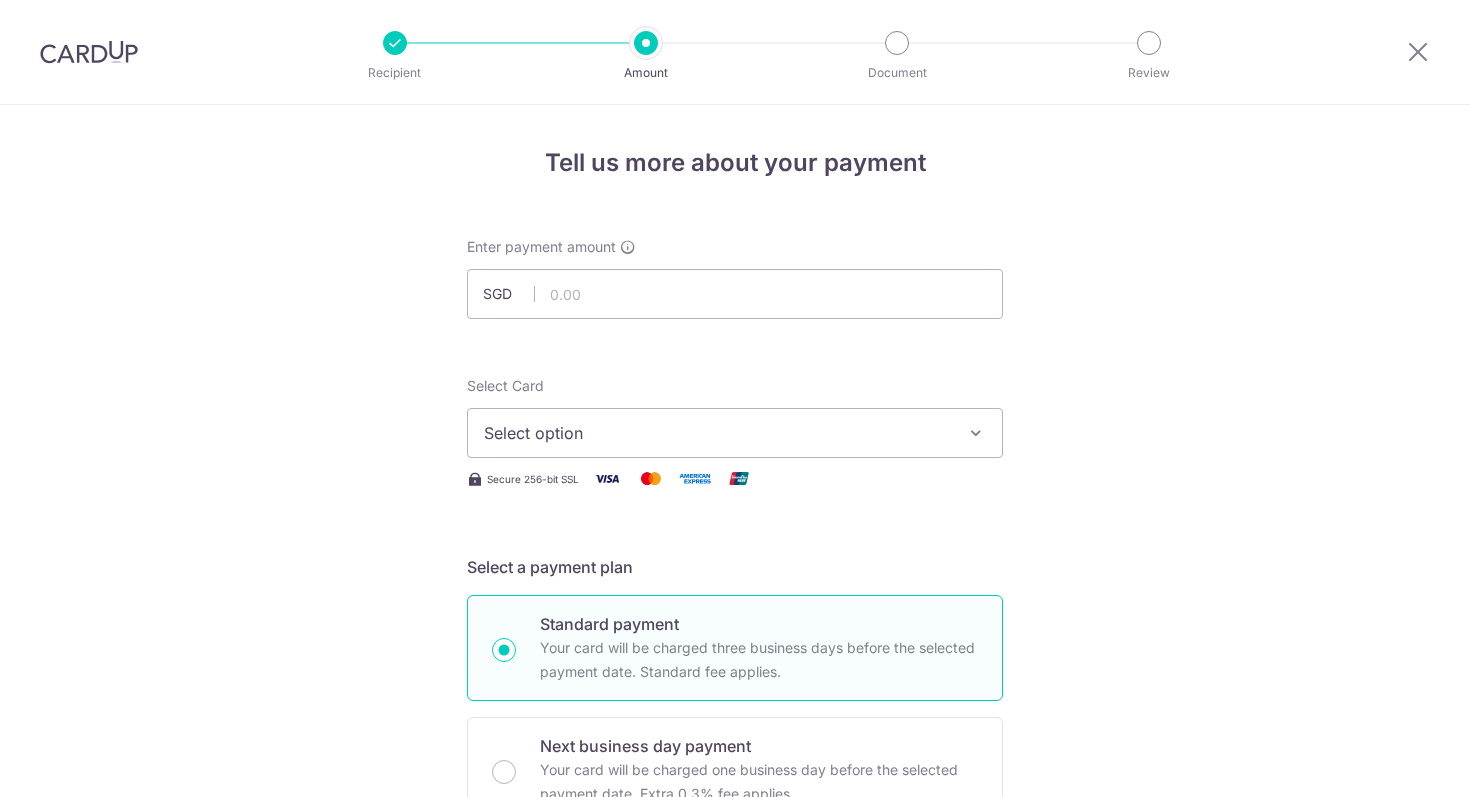 scroll, scrollTop: 0, scrollLeft: 0, axis: both 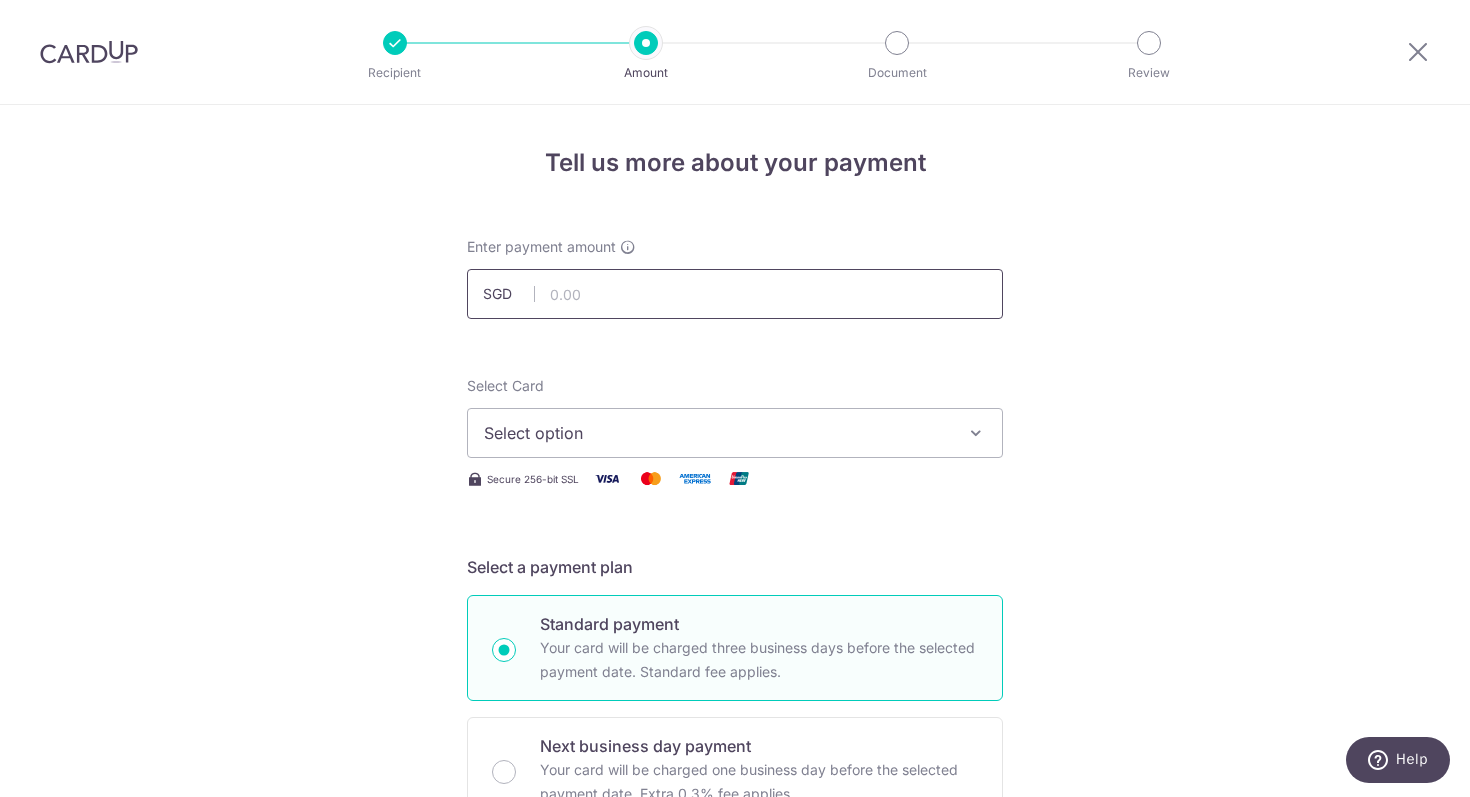 click at bounding box center (735, 294) 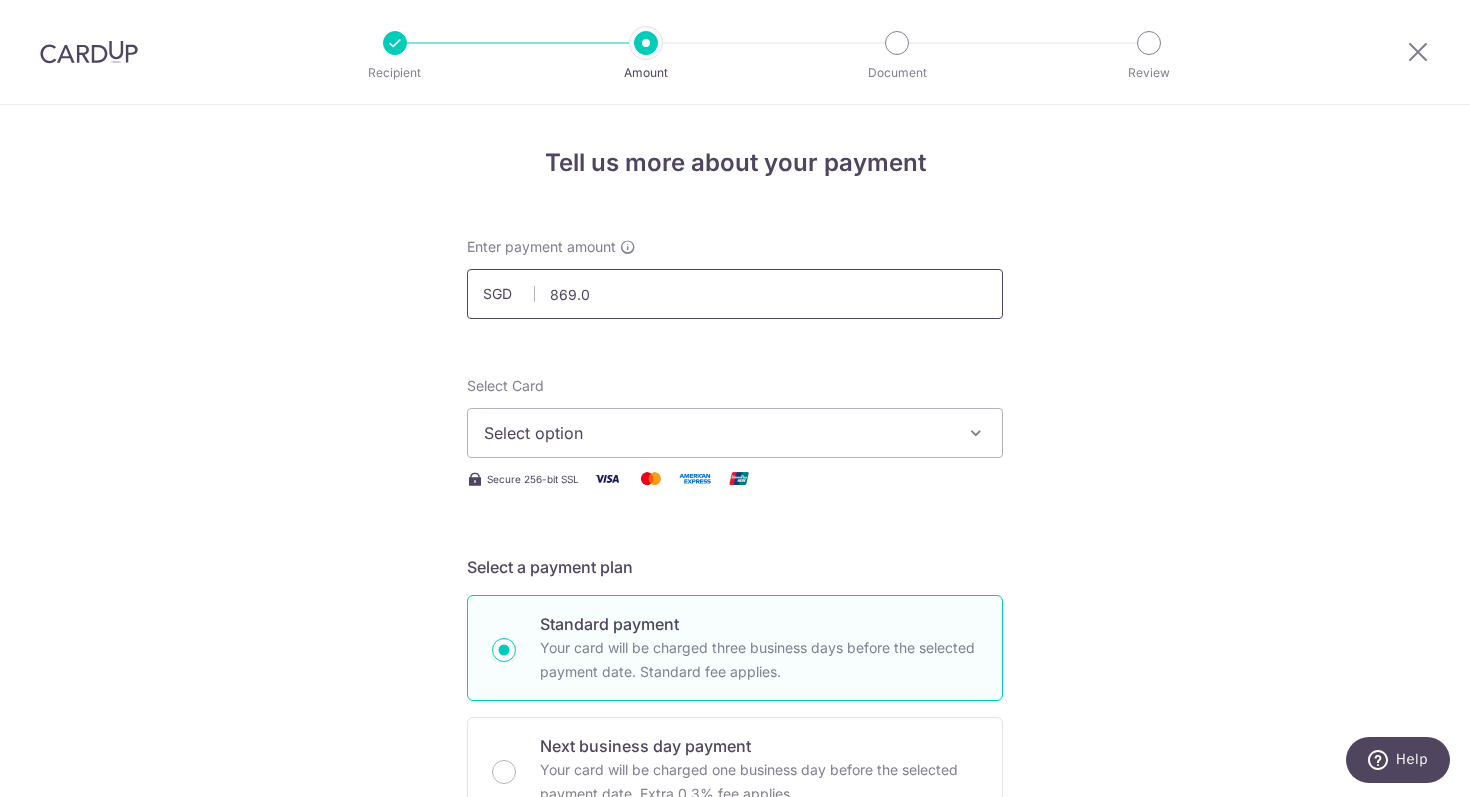 type on "869.04" 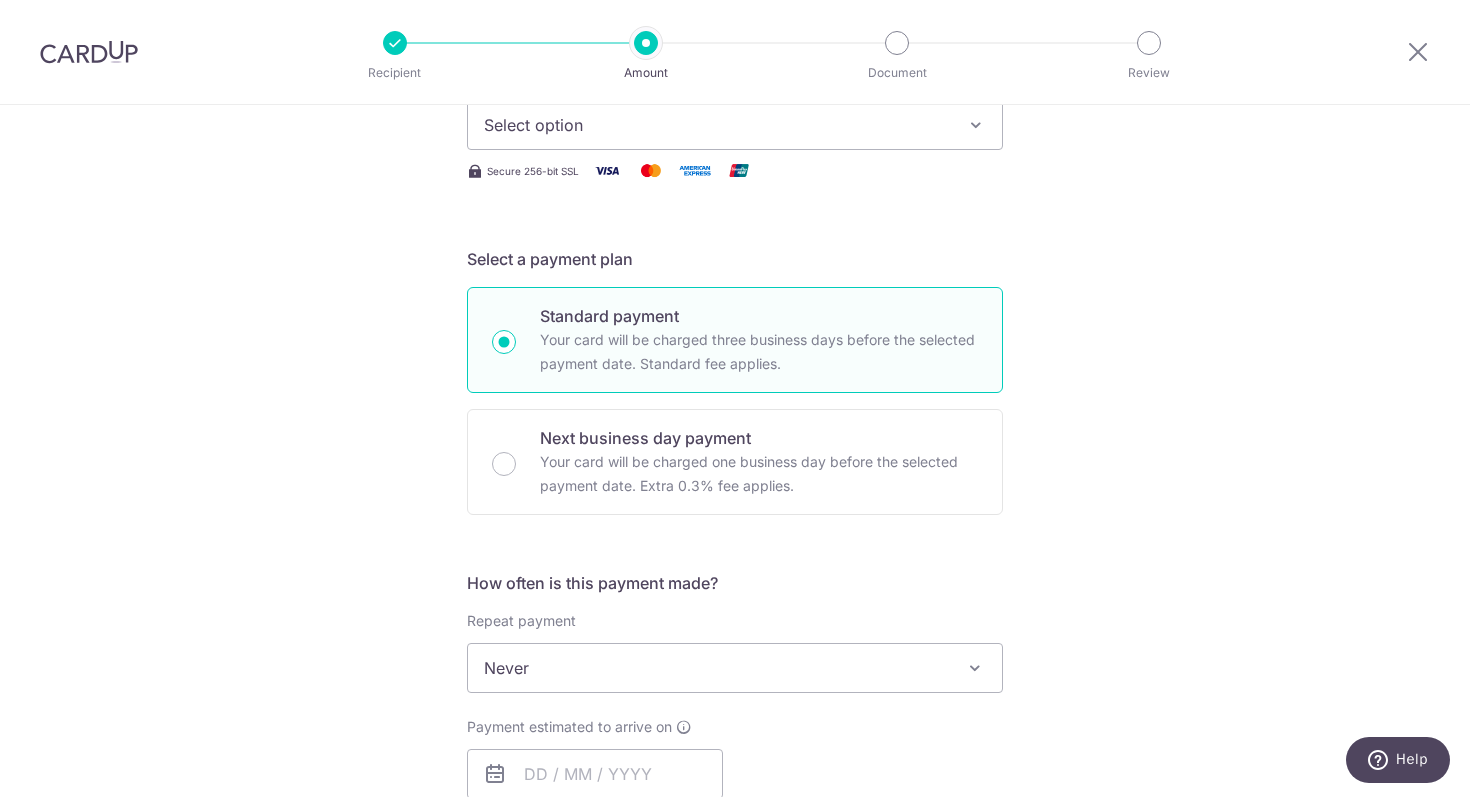 scroll, scrollTop: 324, scrollLeft: 0, axis: vertical 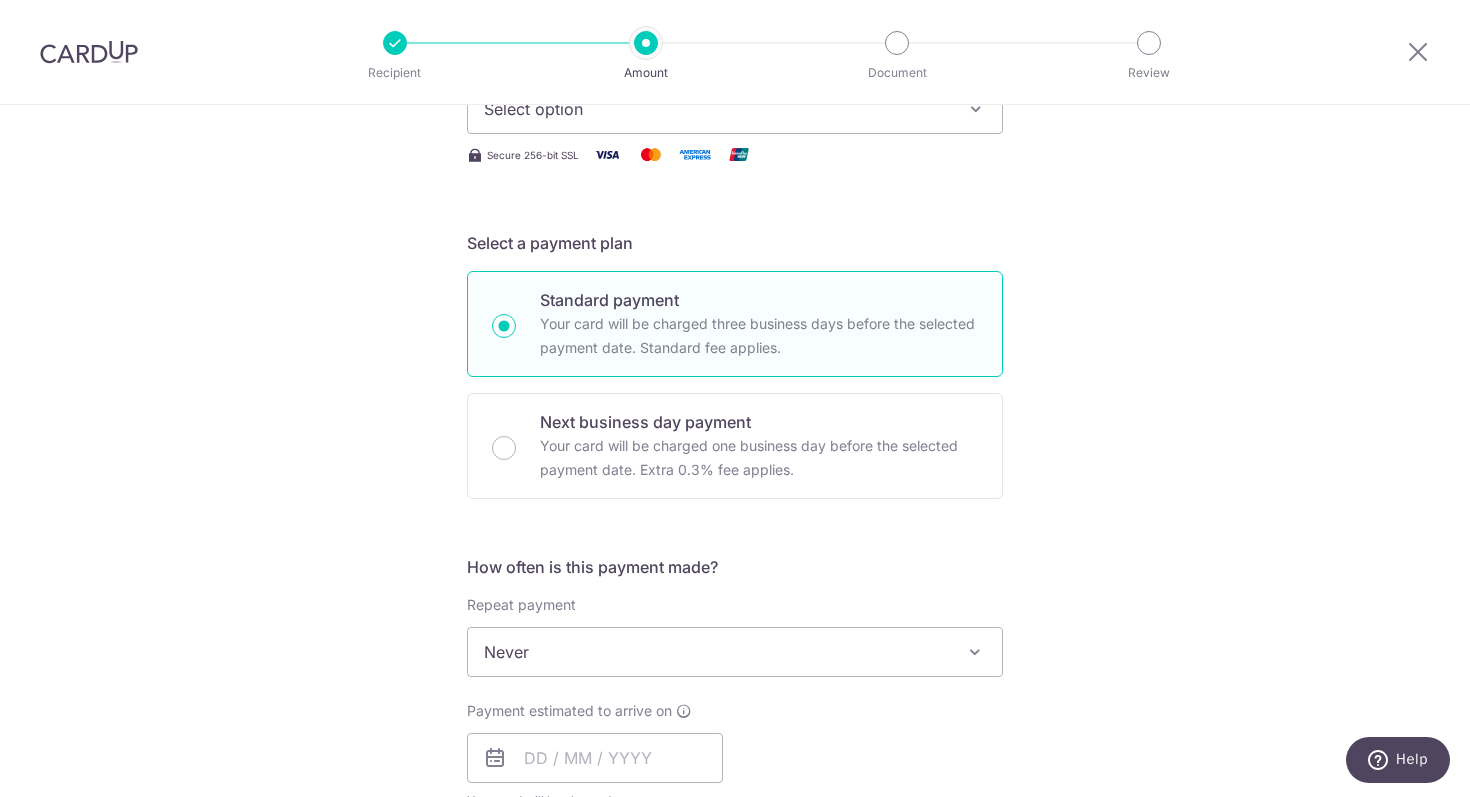 click on "Select option" at bounding box center [735, 109] 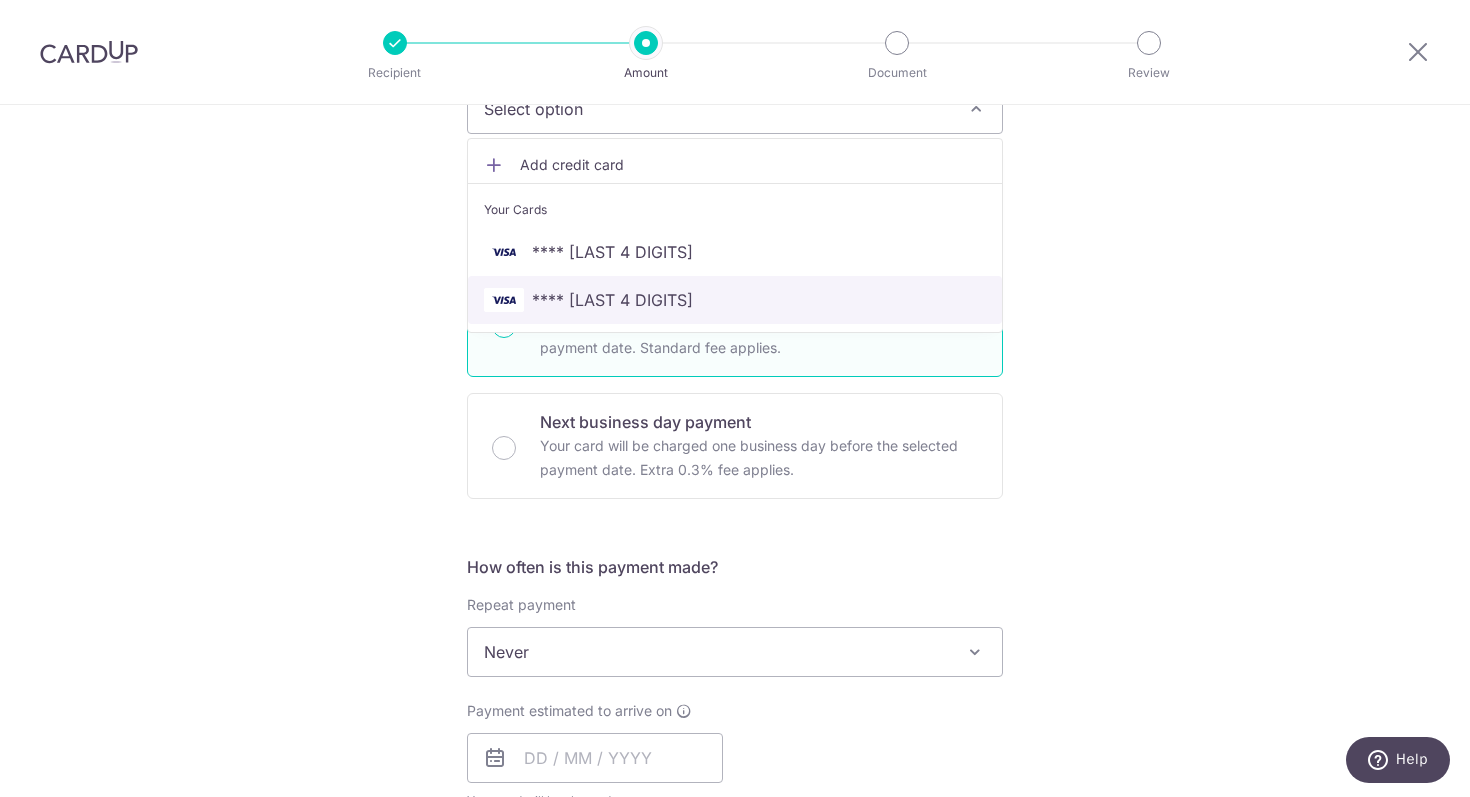 click on "**** 2308" at bounding box center [612, 300] 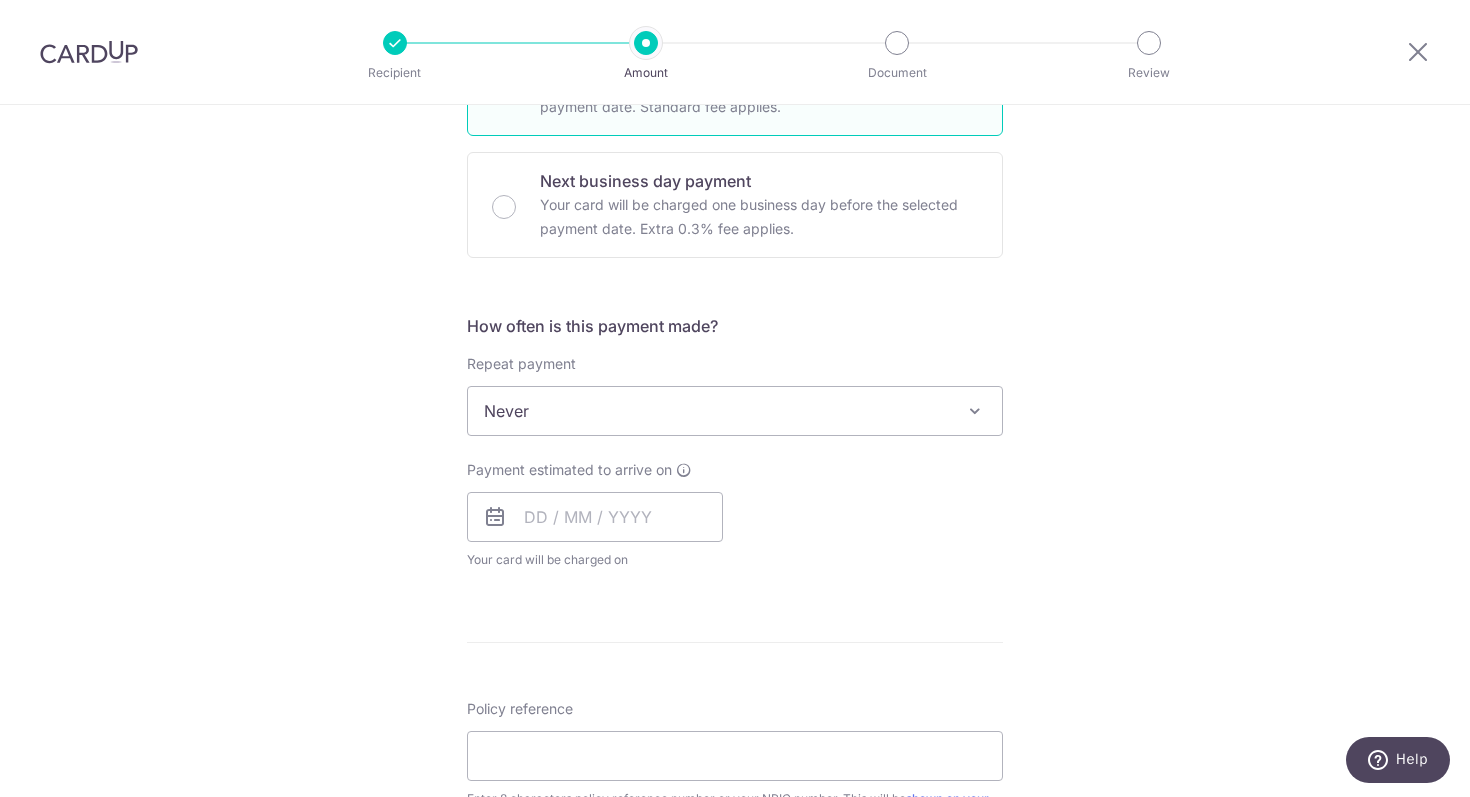 scroll, scrollTop: 575, scrollLeft: 0, axis: vertical 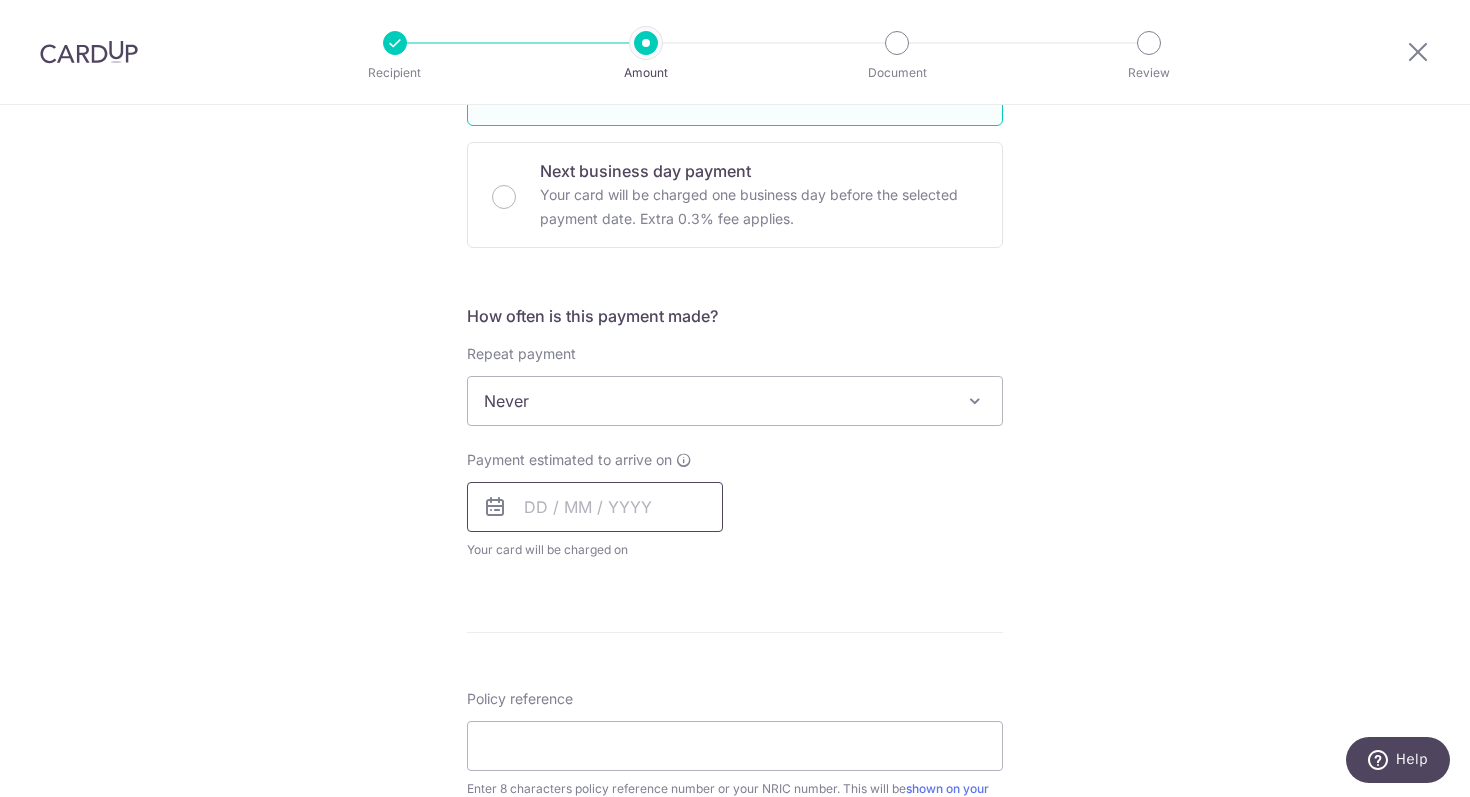 click at bounding box center (595, 507) 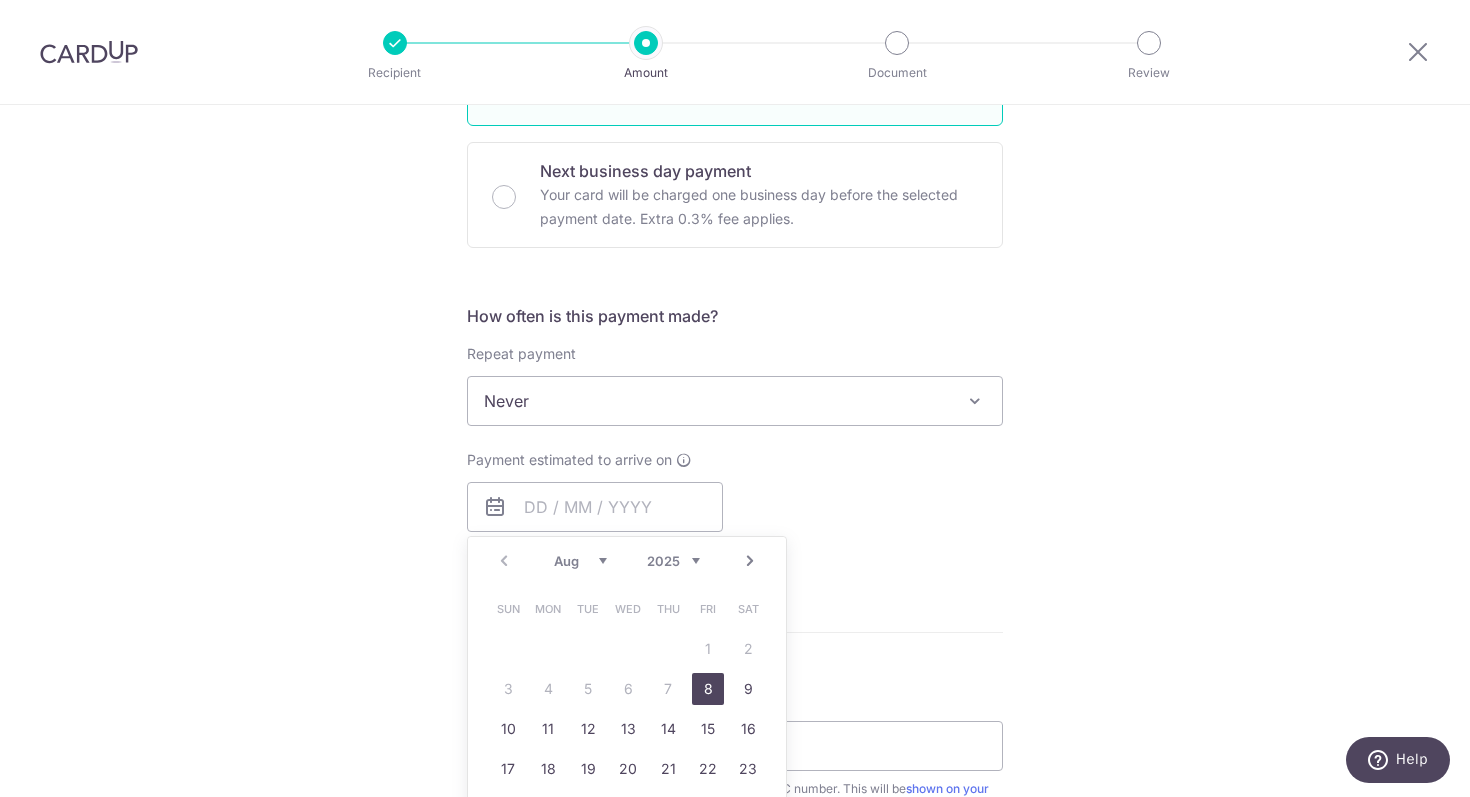 click on "8" at bounding box center (708, 689) 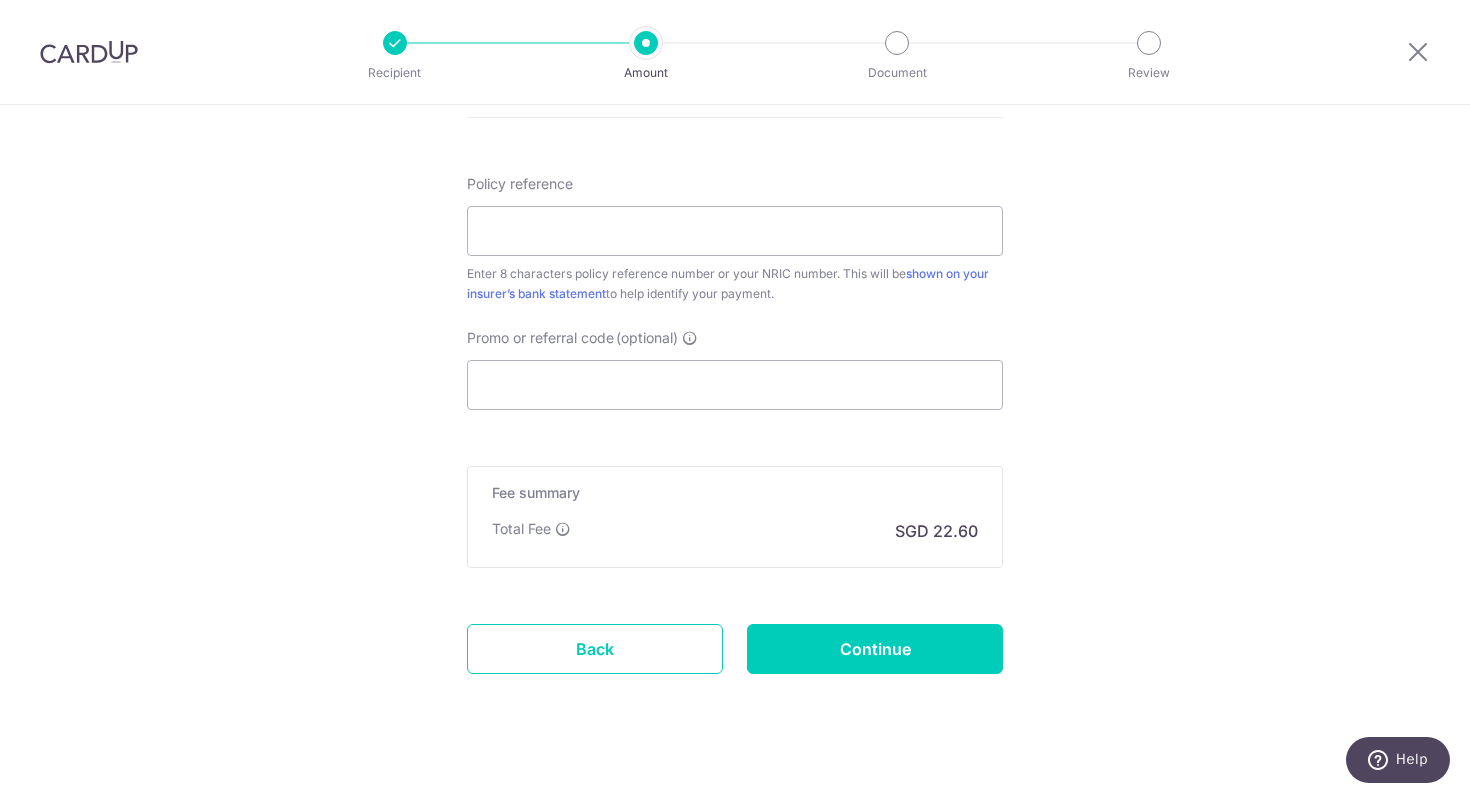 scroll, scrollTop: 1199, scrollLeft: 0, axis: vertical 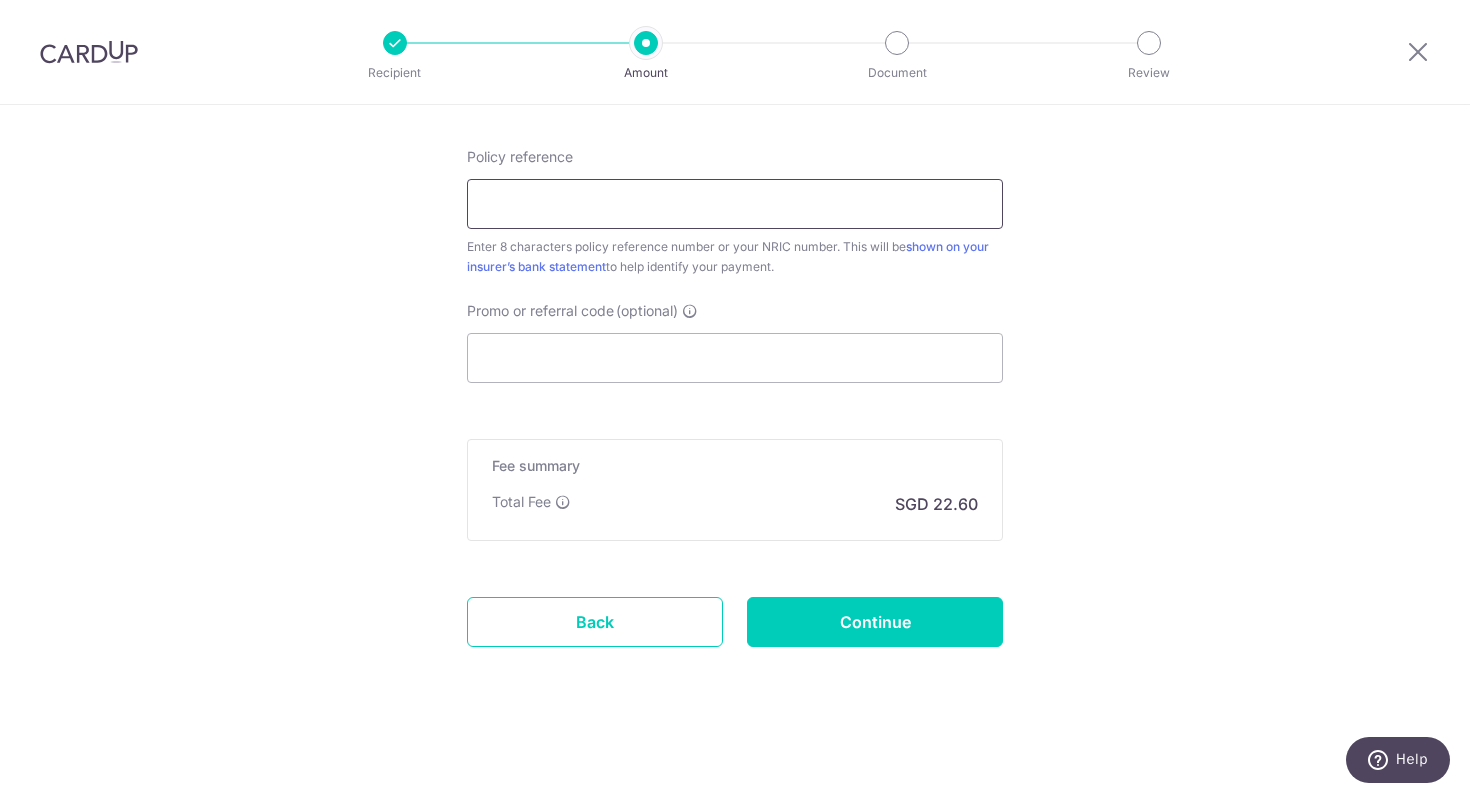 click on "Policy reference" at bounding box center [735, 204] 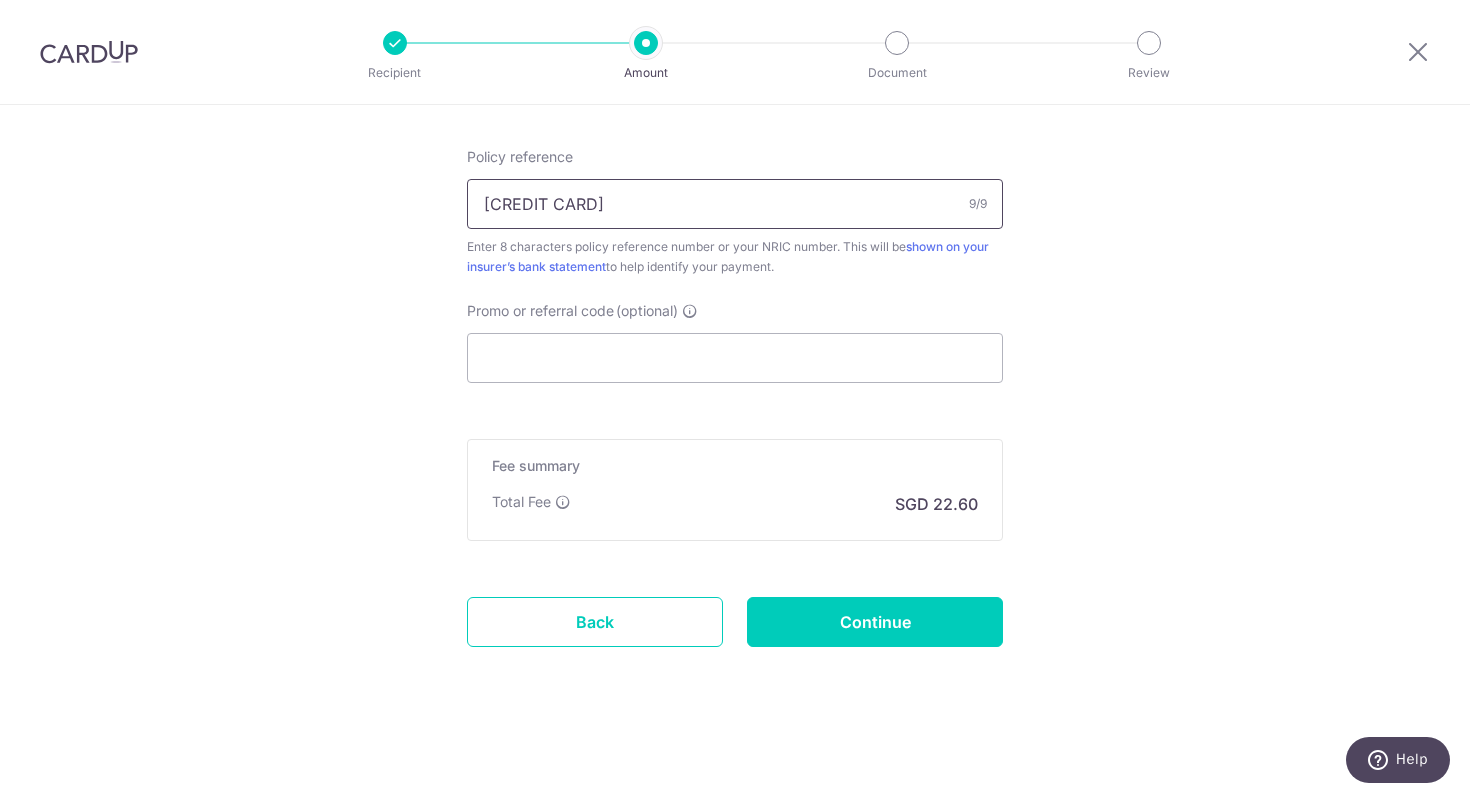 type on "[PASSPORT]" 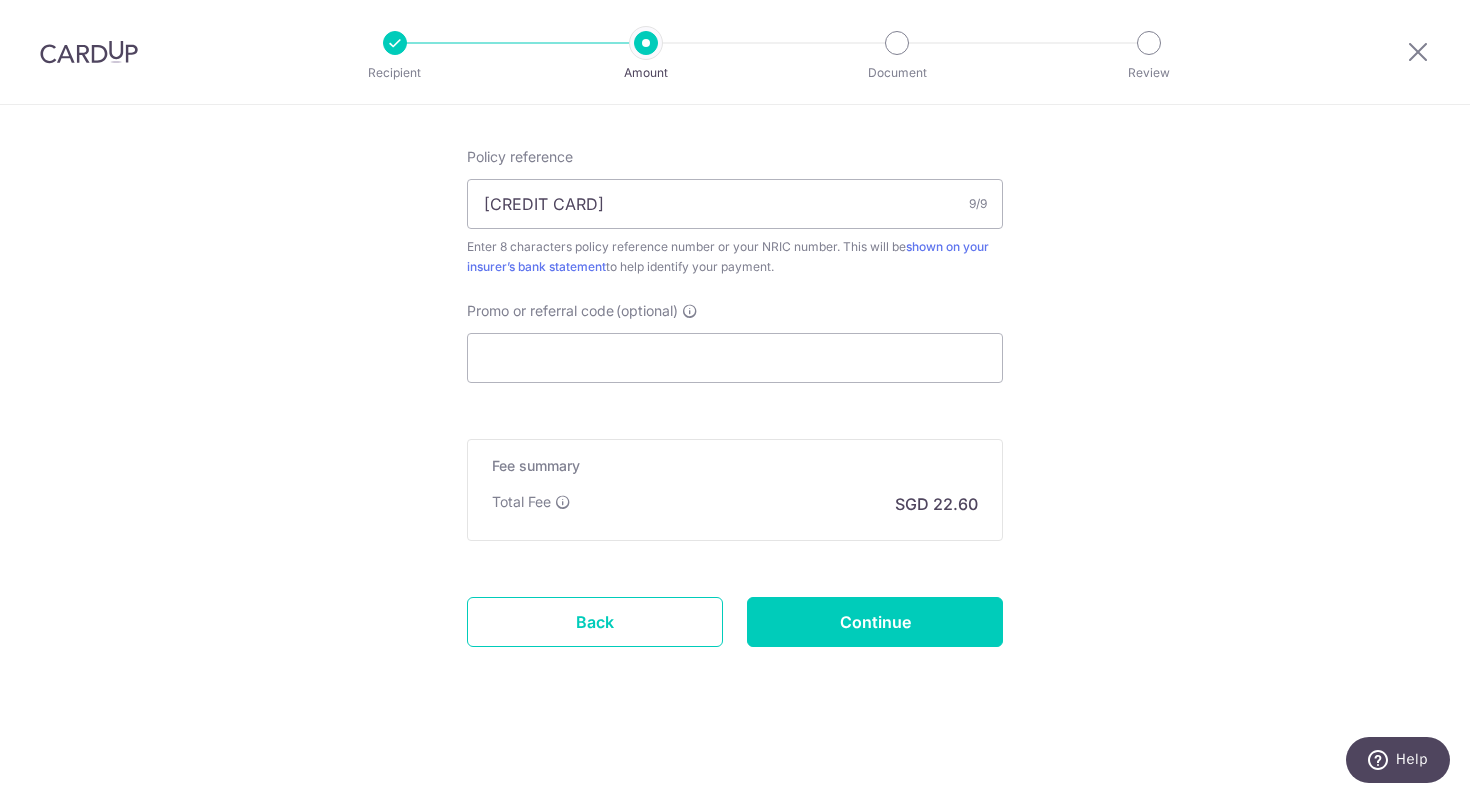 click on "Tell us more about your payment
Enter payment amount
SGD
869.04
869.04
Select Card
**** 2308
Add credit card
Your Cards
**** 7199
**** 2308
Secure 256-bit SSL
Text
New card details
Card
Secure 256-bit SSL" at bounding box center (735, -149) 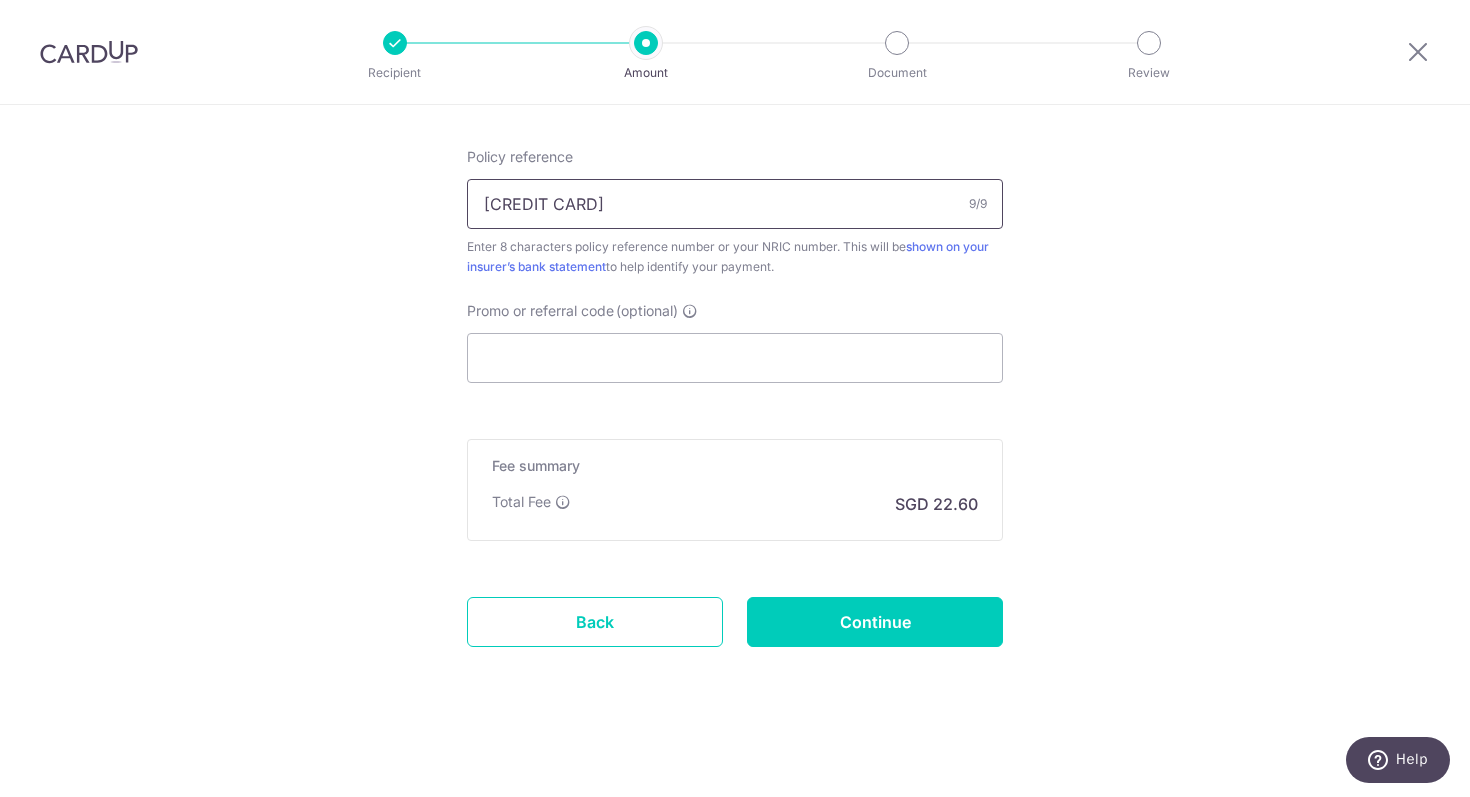 click on "[PASSPORT]" at bounding box center [735, 204] 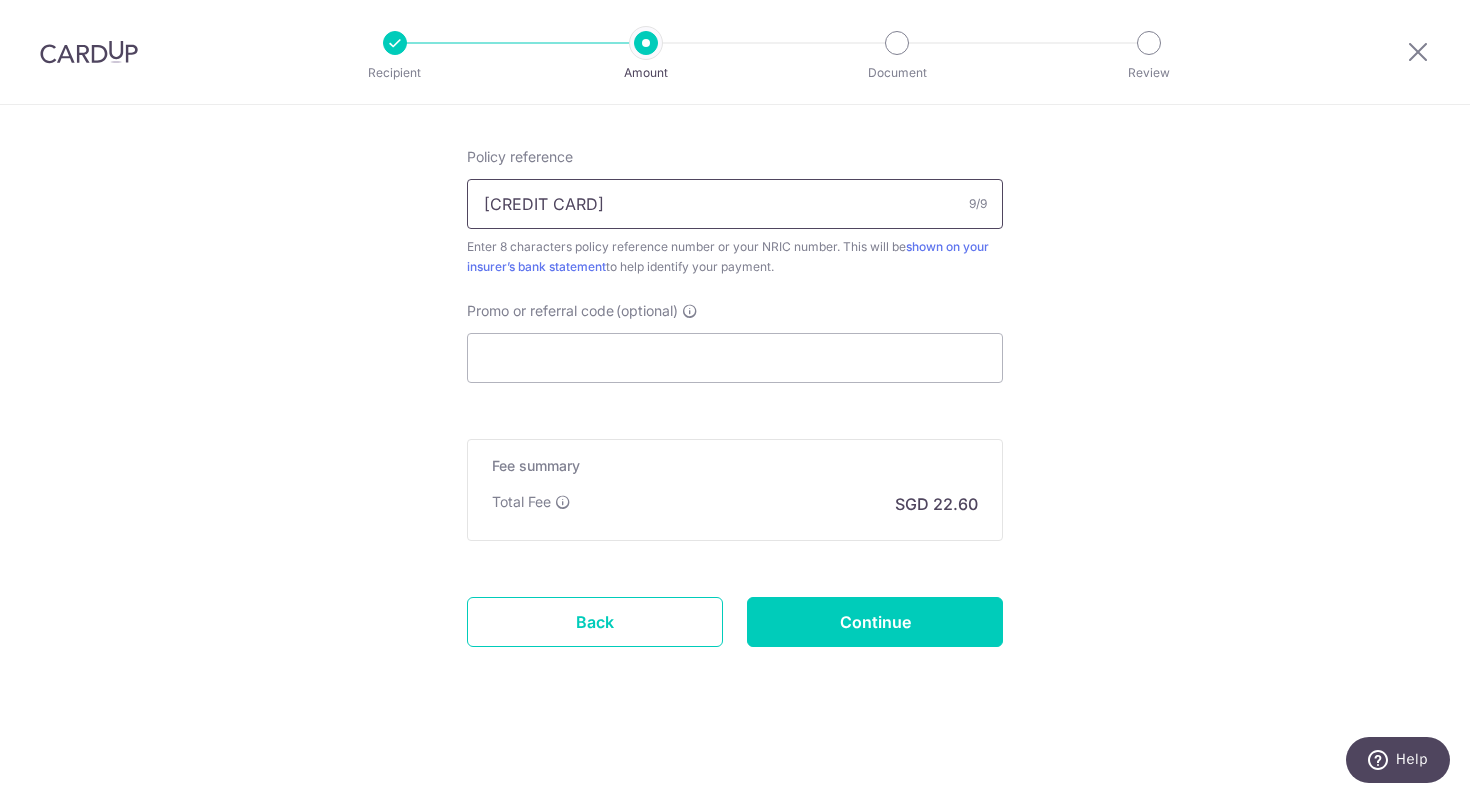 click on "[PASSPORT]" at bounding box center (735, 204) 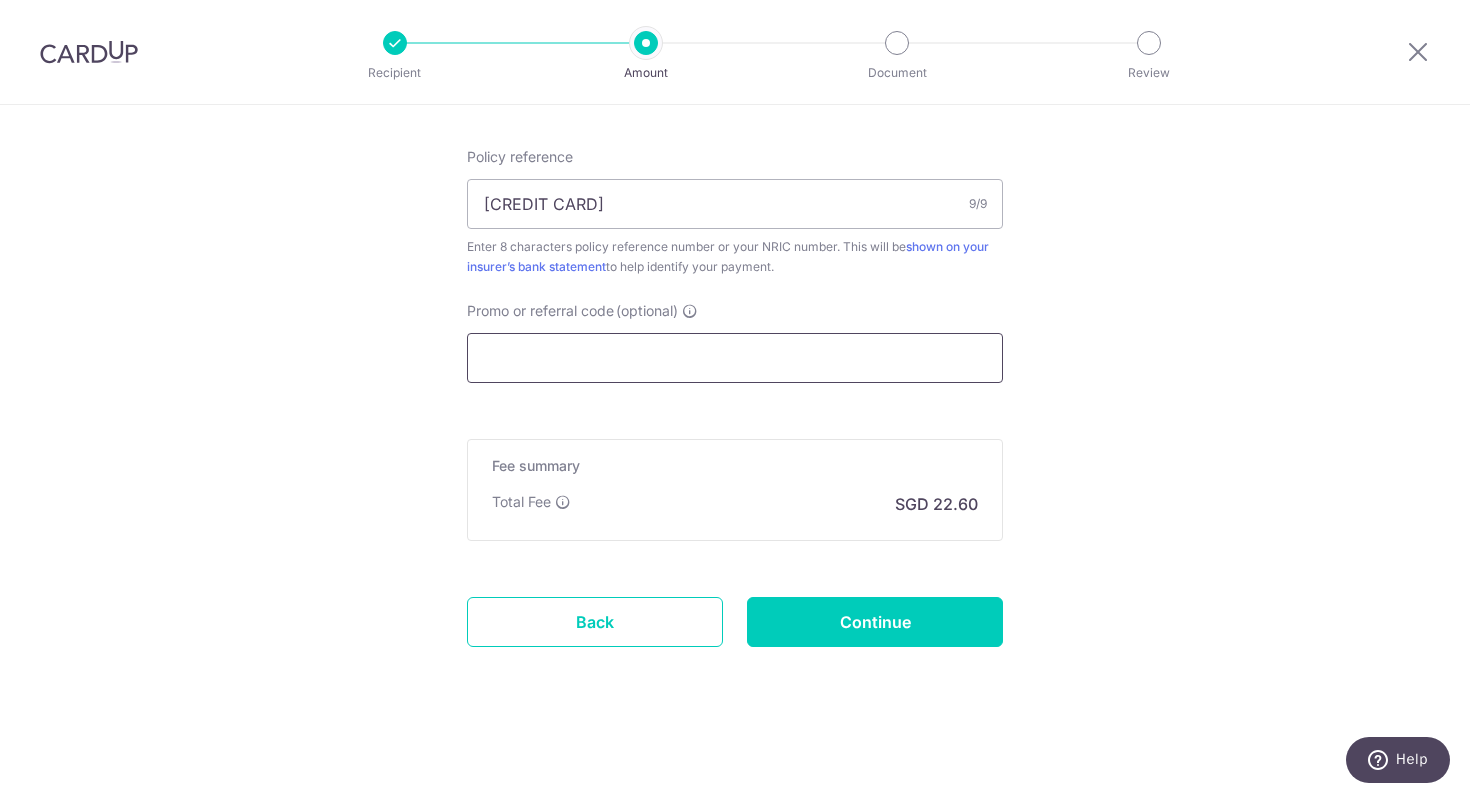 click on "Promo or referral code
(optional)" at bounding box center (735, 358) 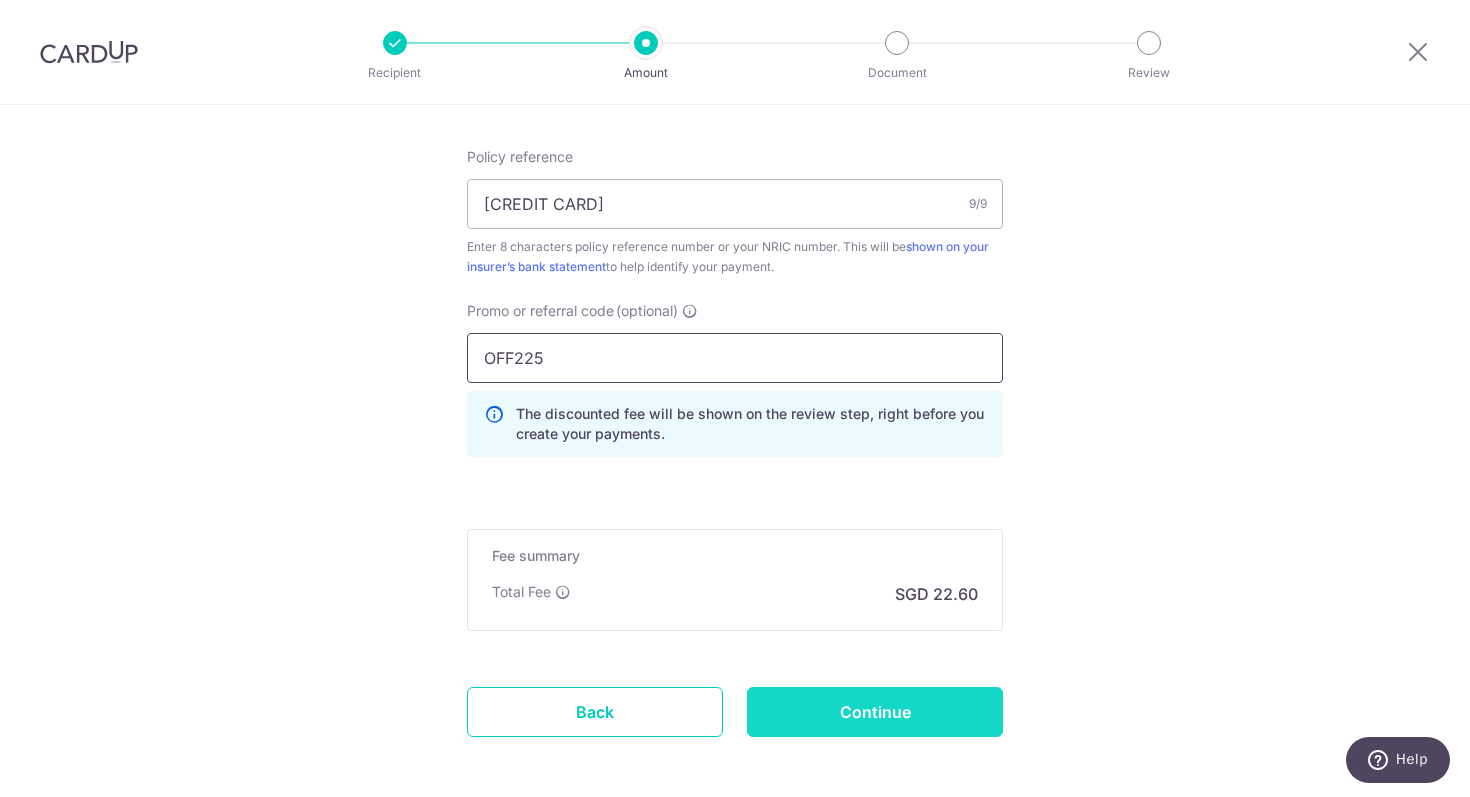 type on "OFF225" 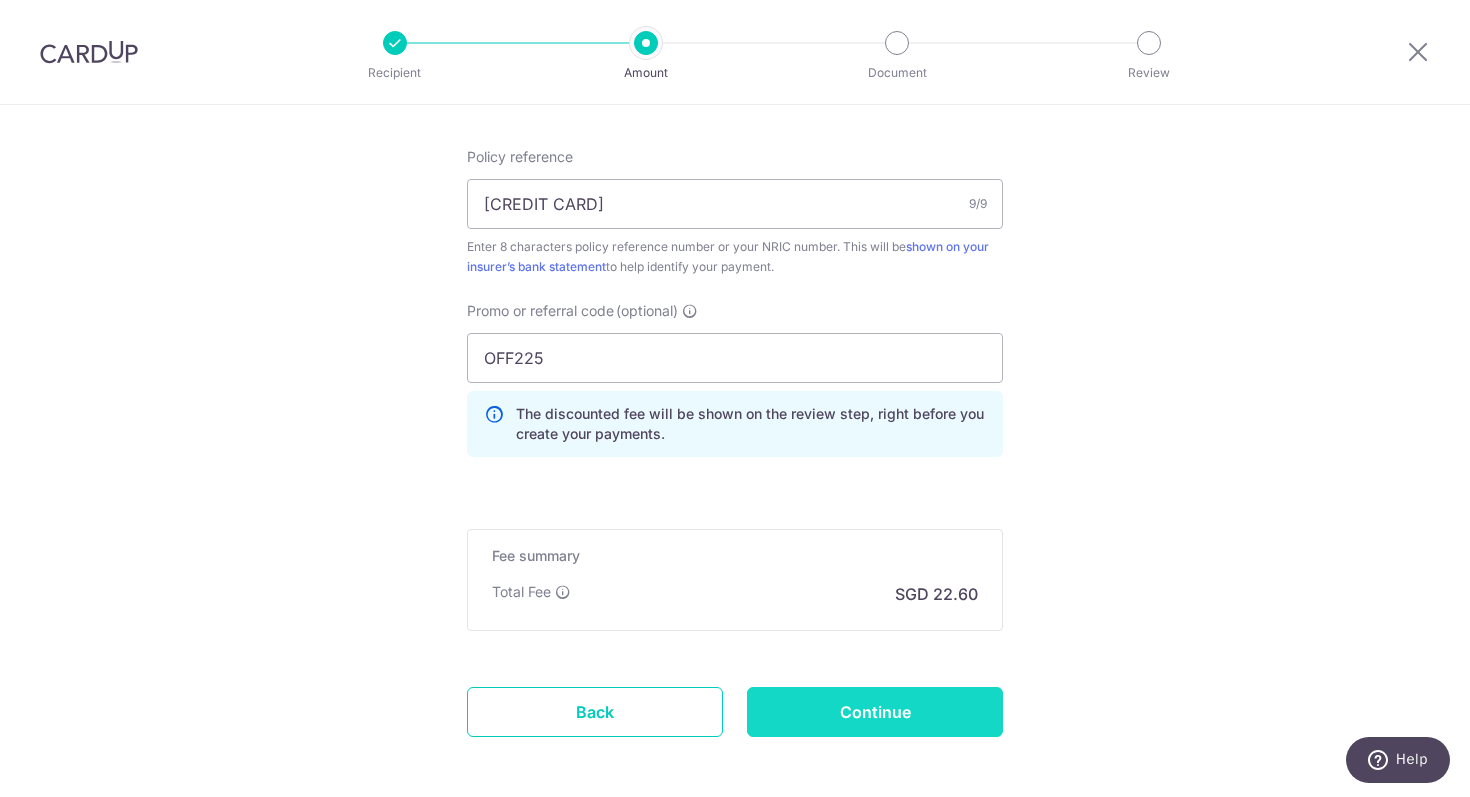 click on "Continue" at bounding box center (875, 712) 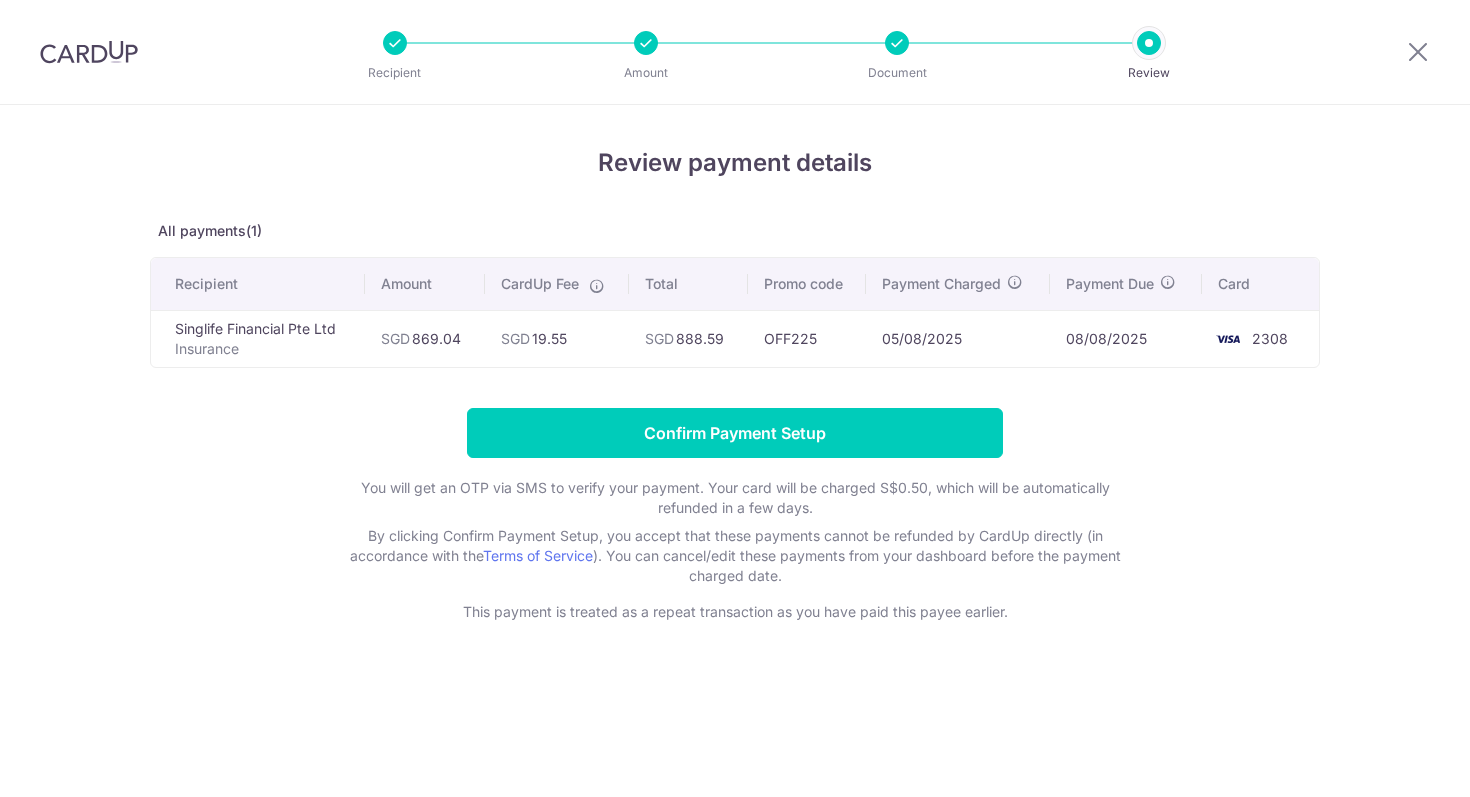 scroll, scrollTop: 0, scrollLeft: 0, axis: both 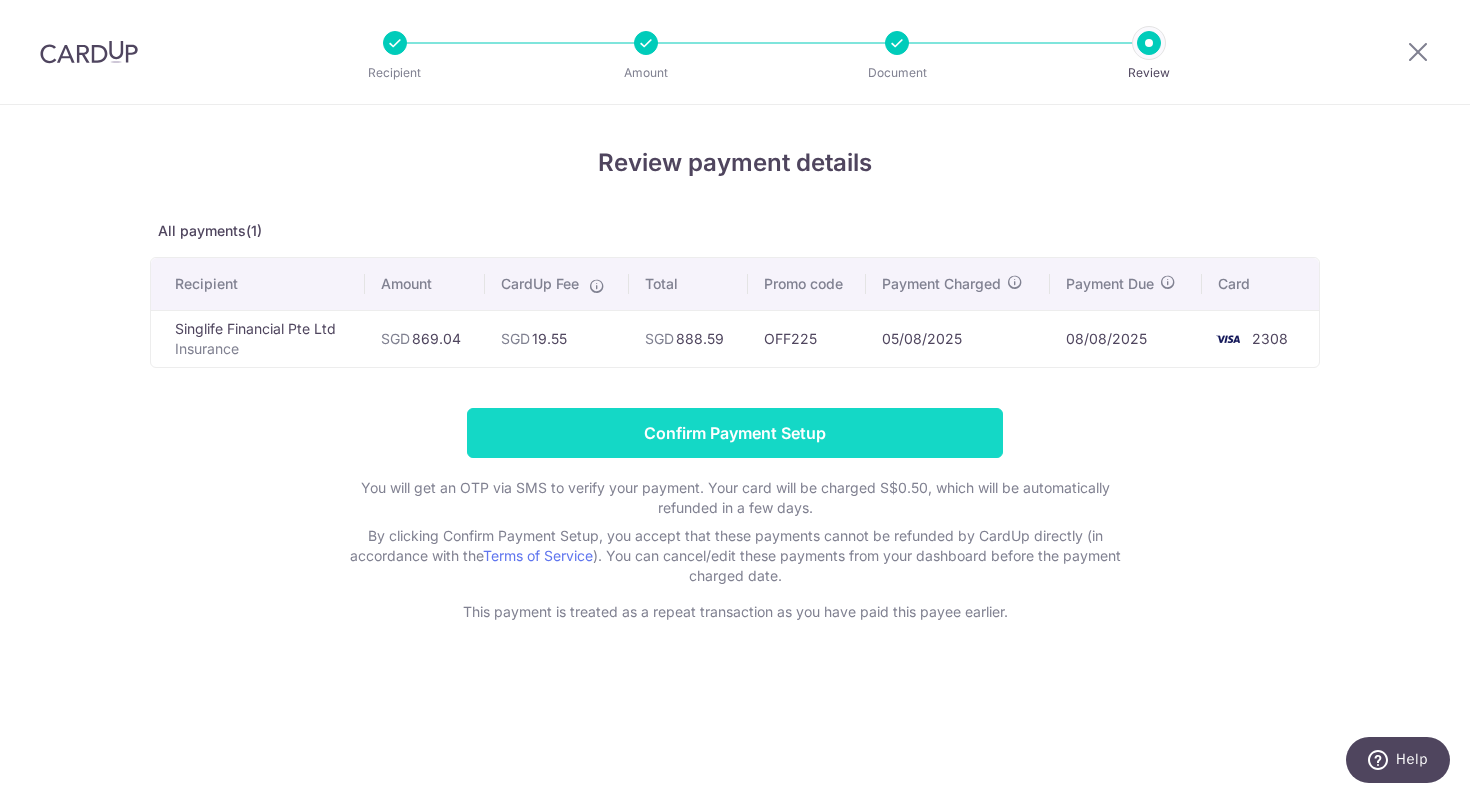 click on "Confirm Payment Setup" at bounding box center (735, 433) 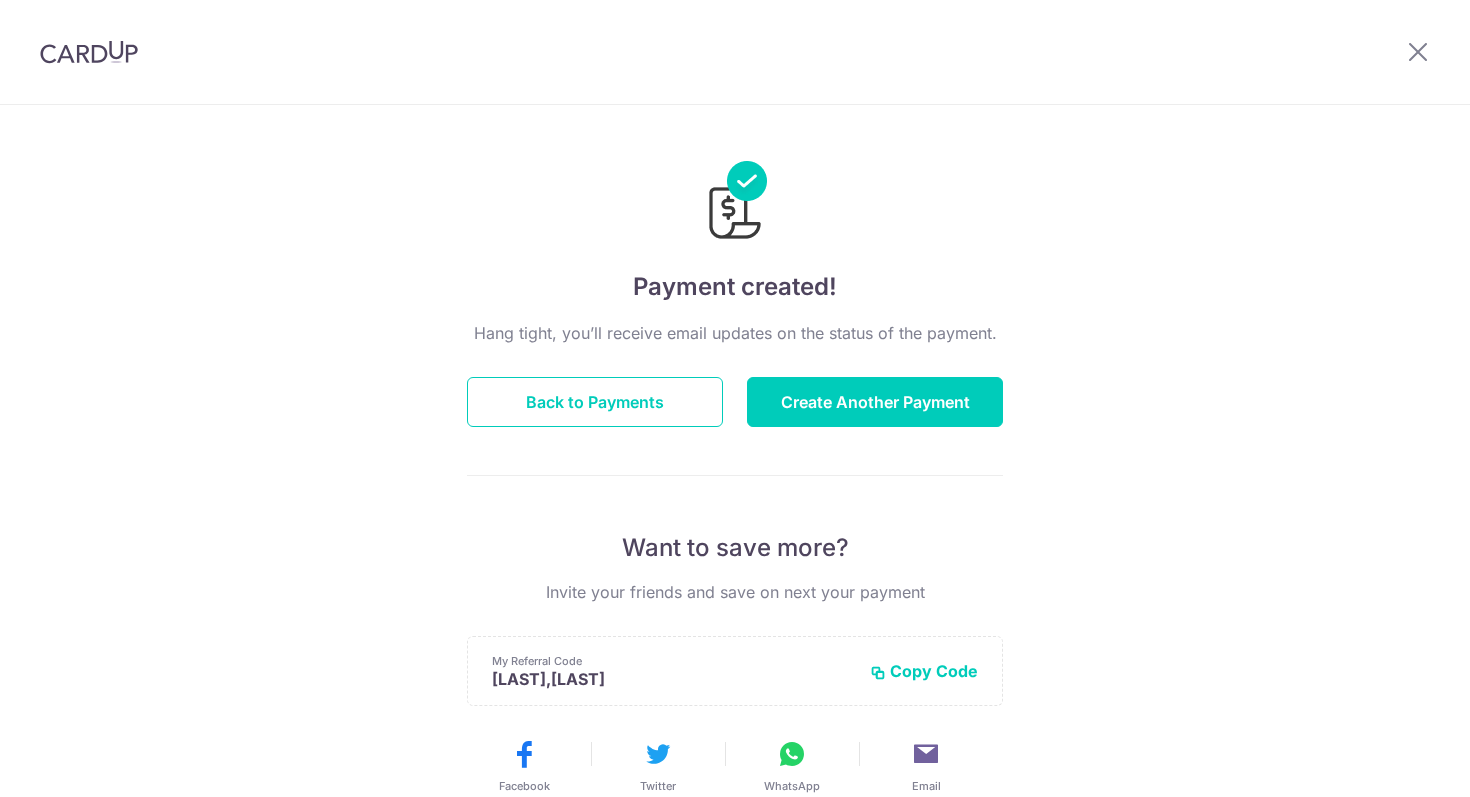 scroll, scrollTop: 0, scrollLeft: 0, axis: both 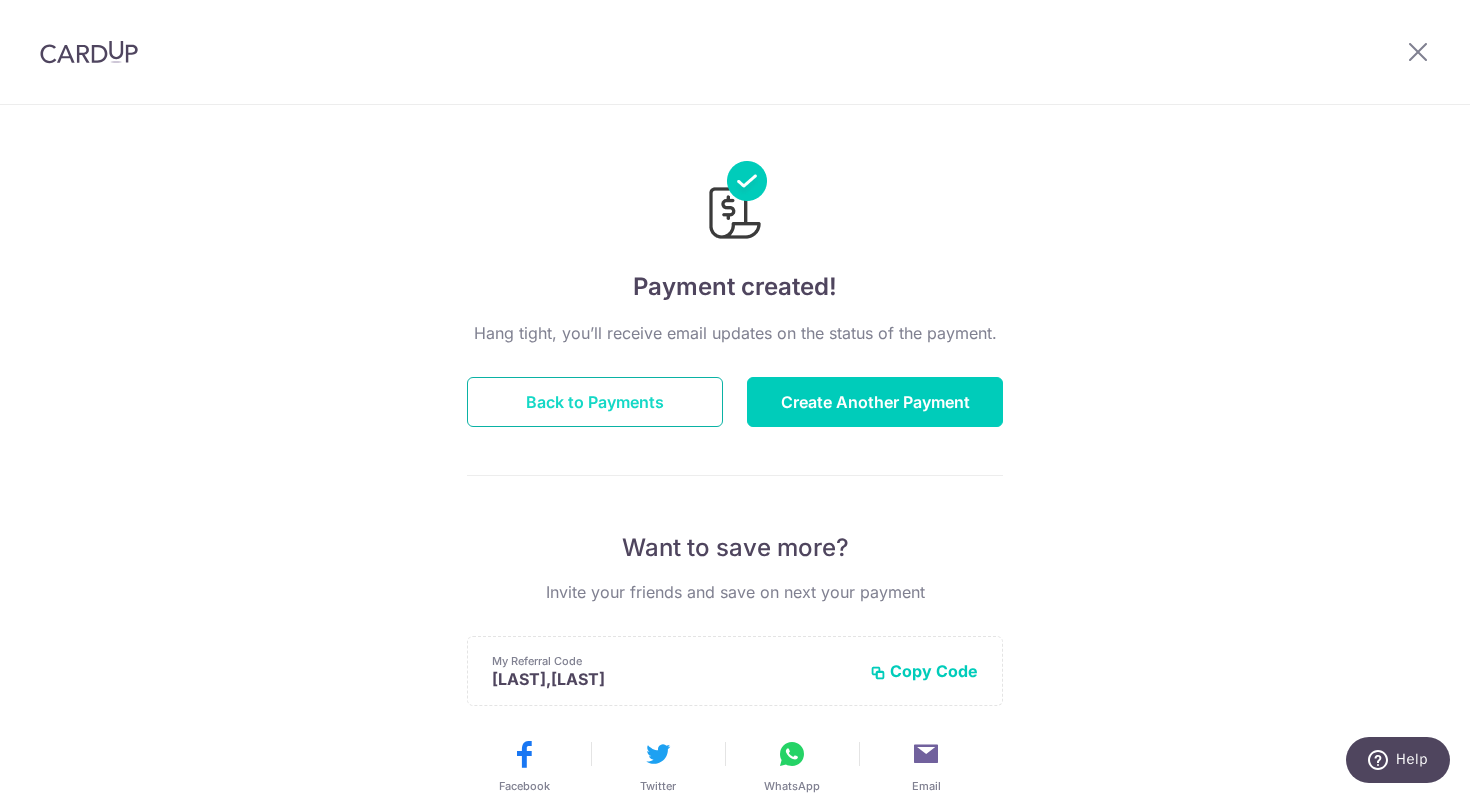 click on "Back to Payments" at bounding box center [595, 402] 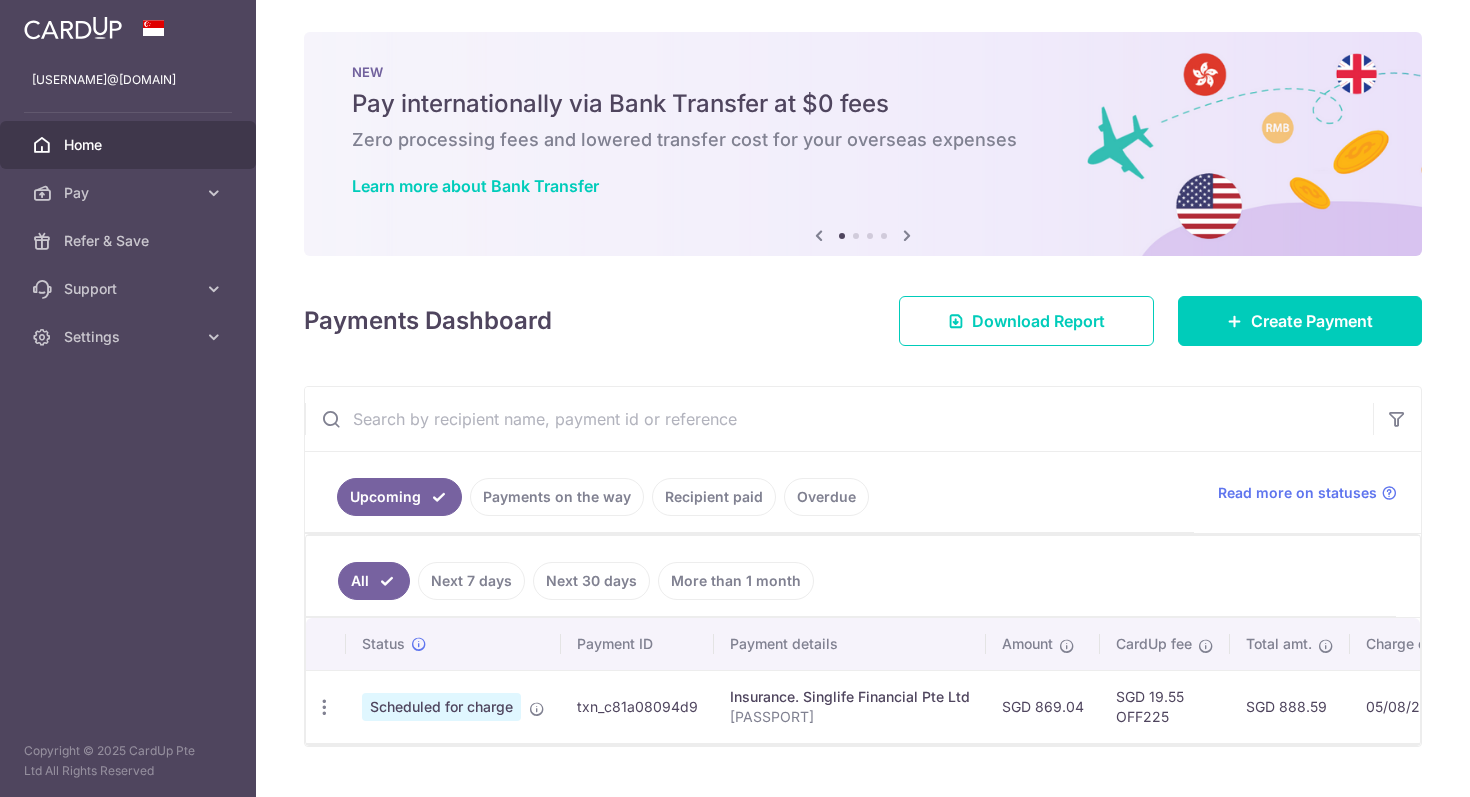 scroll, scrollTop: 0, scrollLeft: 0, axis: both 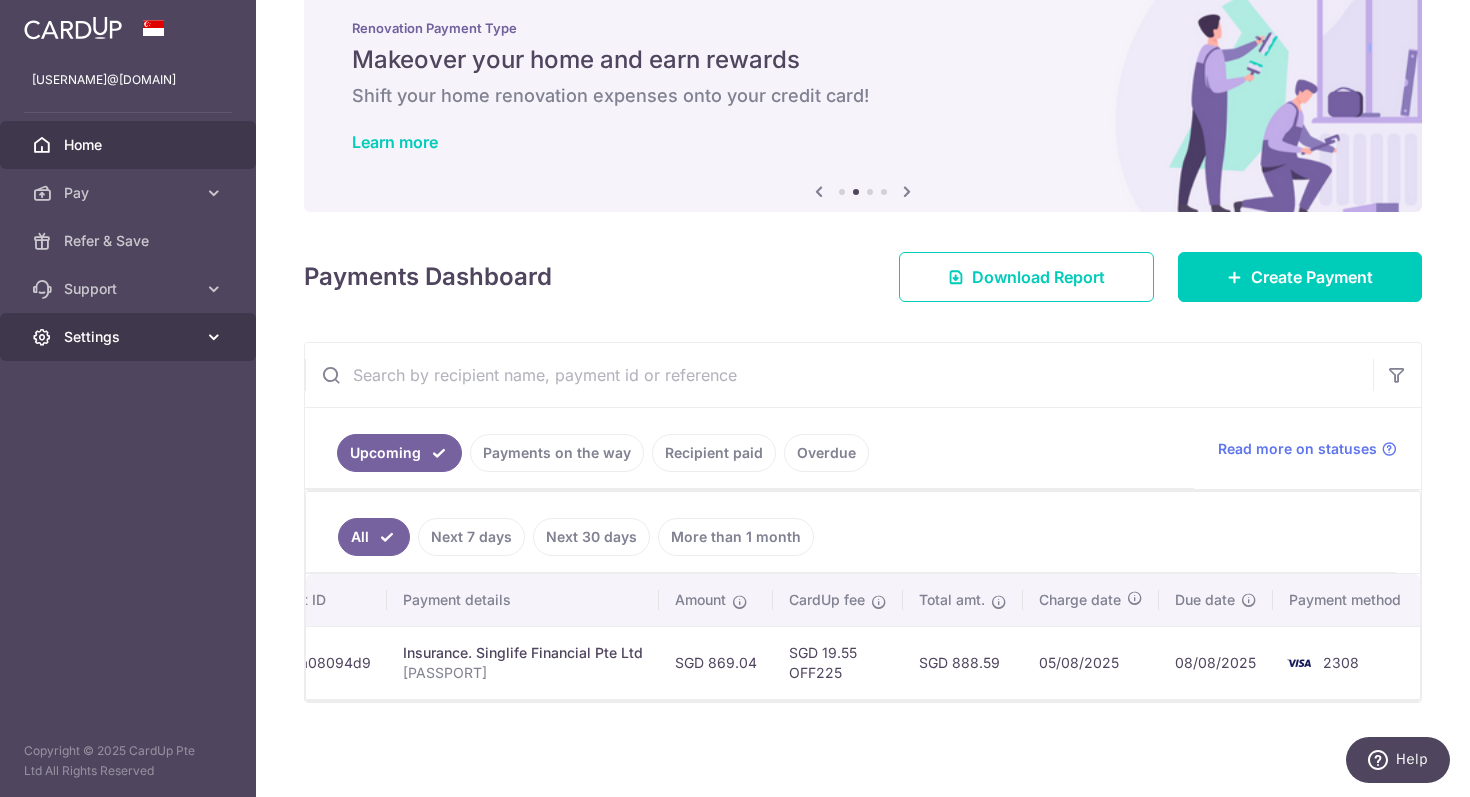 click at bounding box center [214, 337] 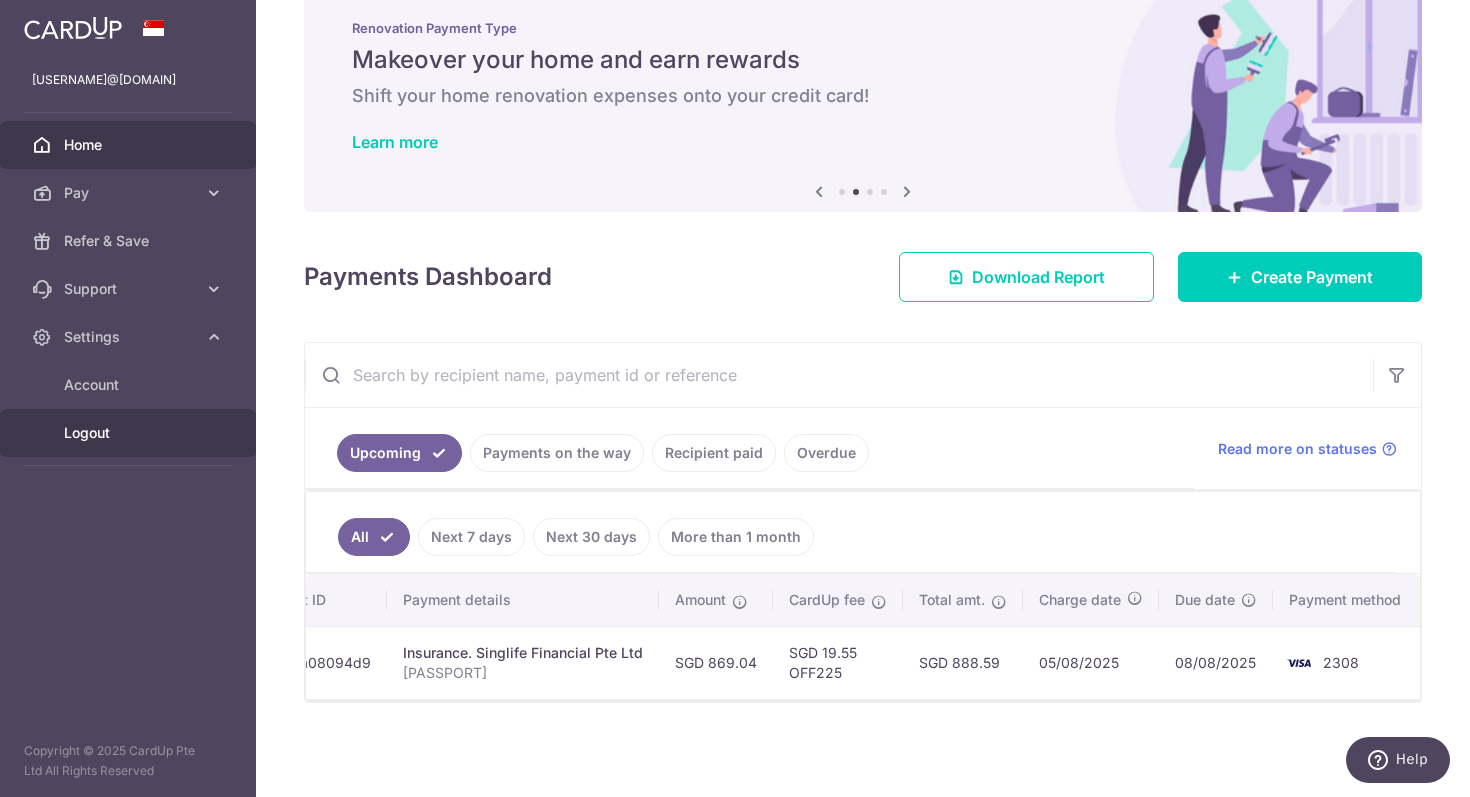 click on "Logout" at bounding box center (128, 433) 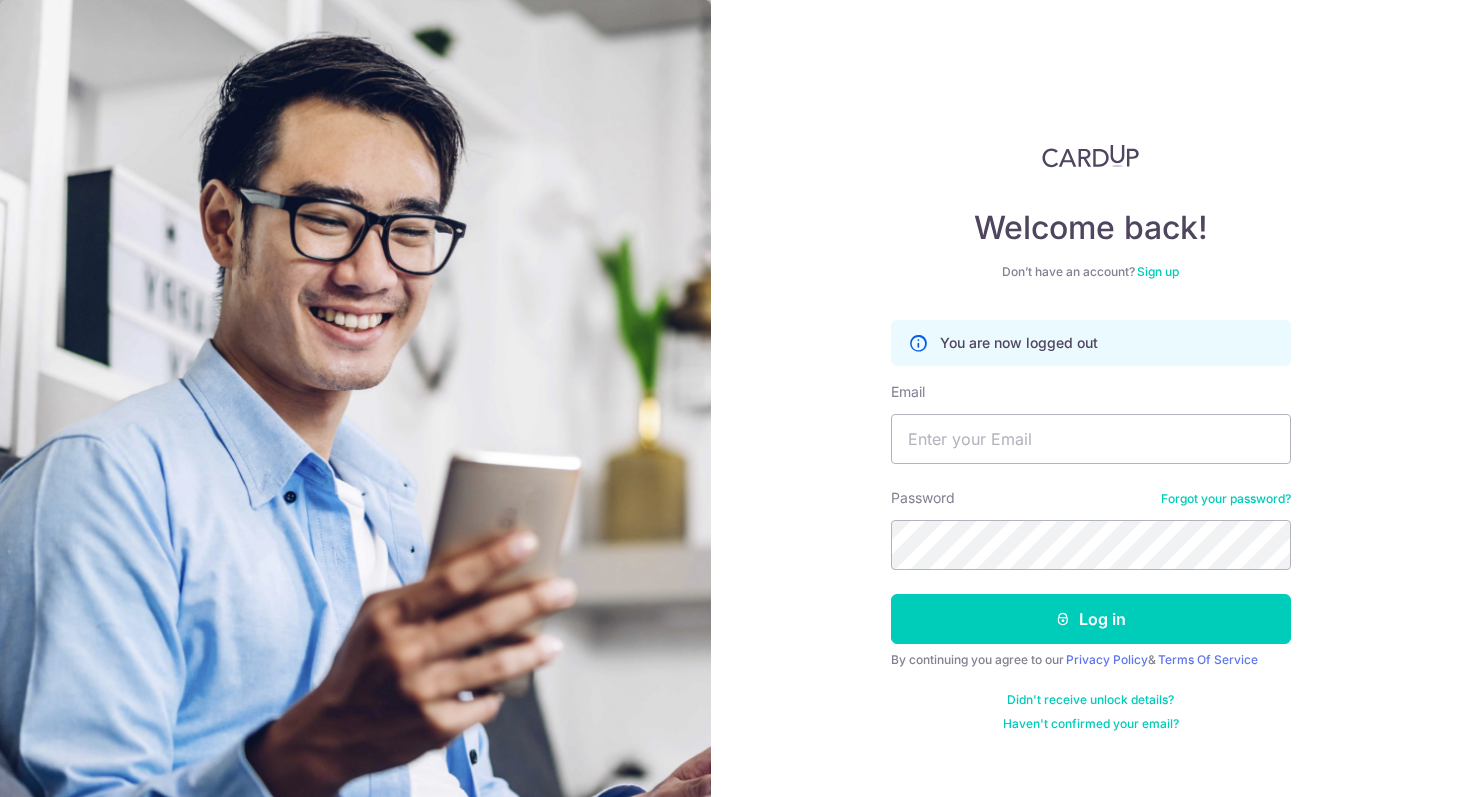 scroll, scrollTop: 0, scrollLeft: 0, axis: both 